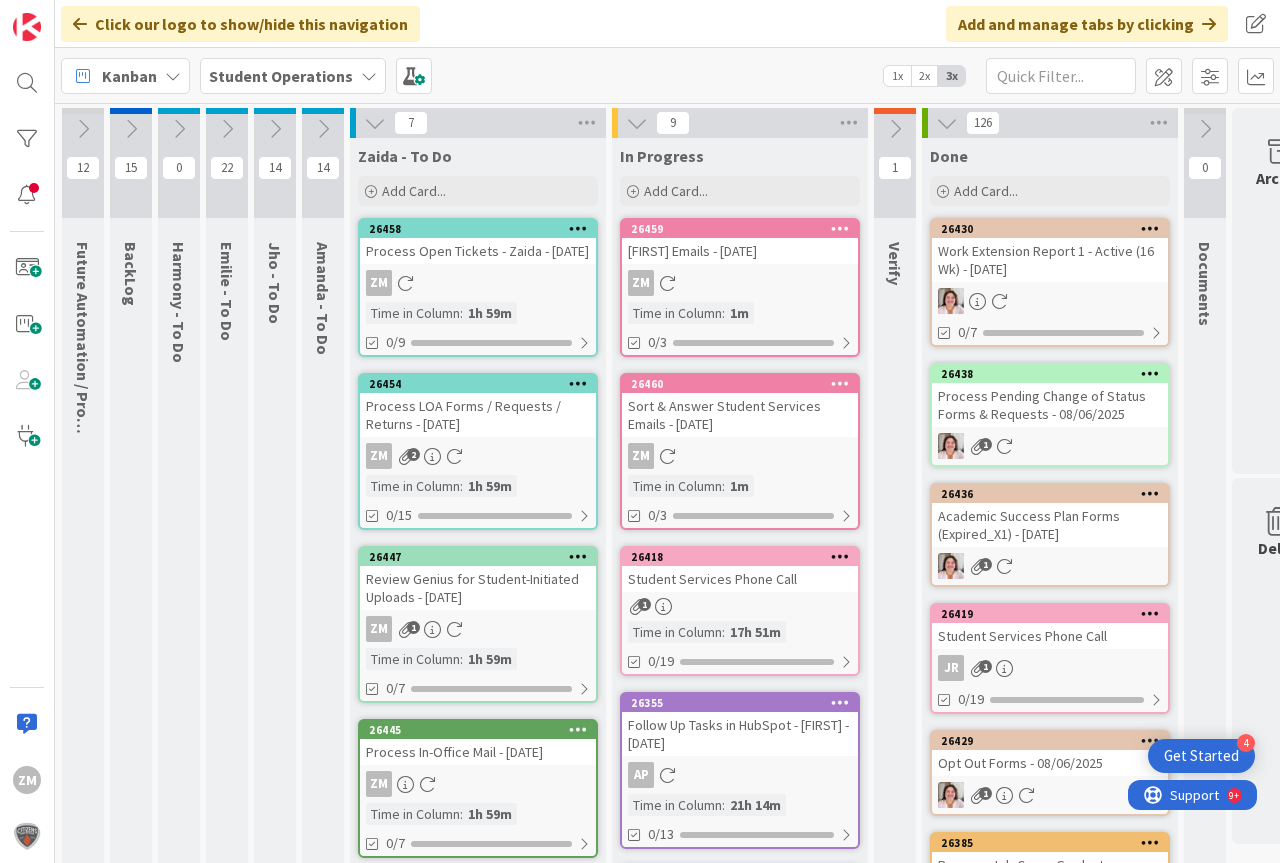 scroll, scrollTop: 0, scrollLeft: 0, axis: both 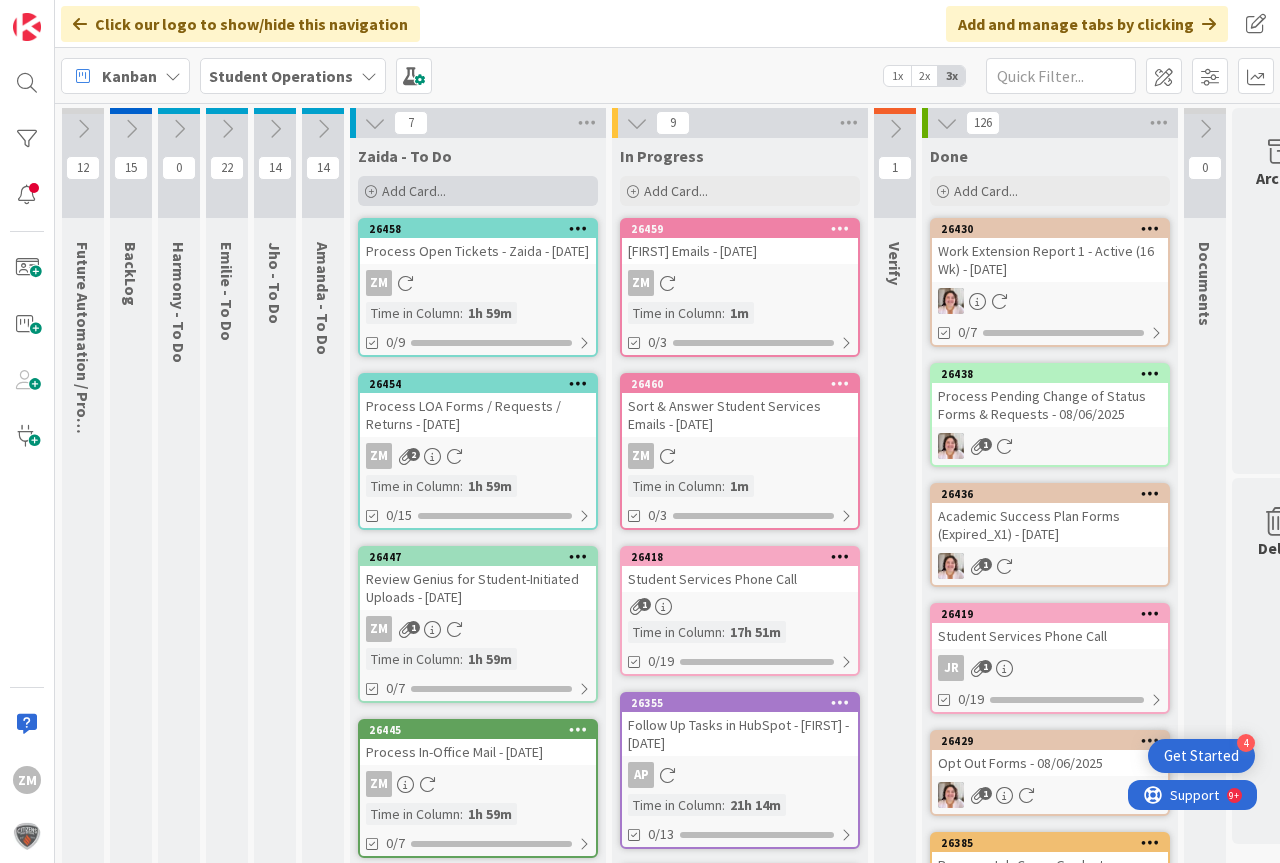 click on "Add Card..." at bounding box center [414, 191] 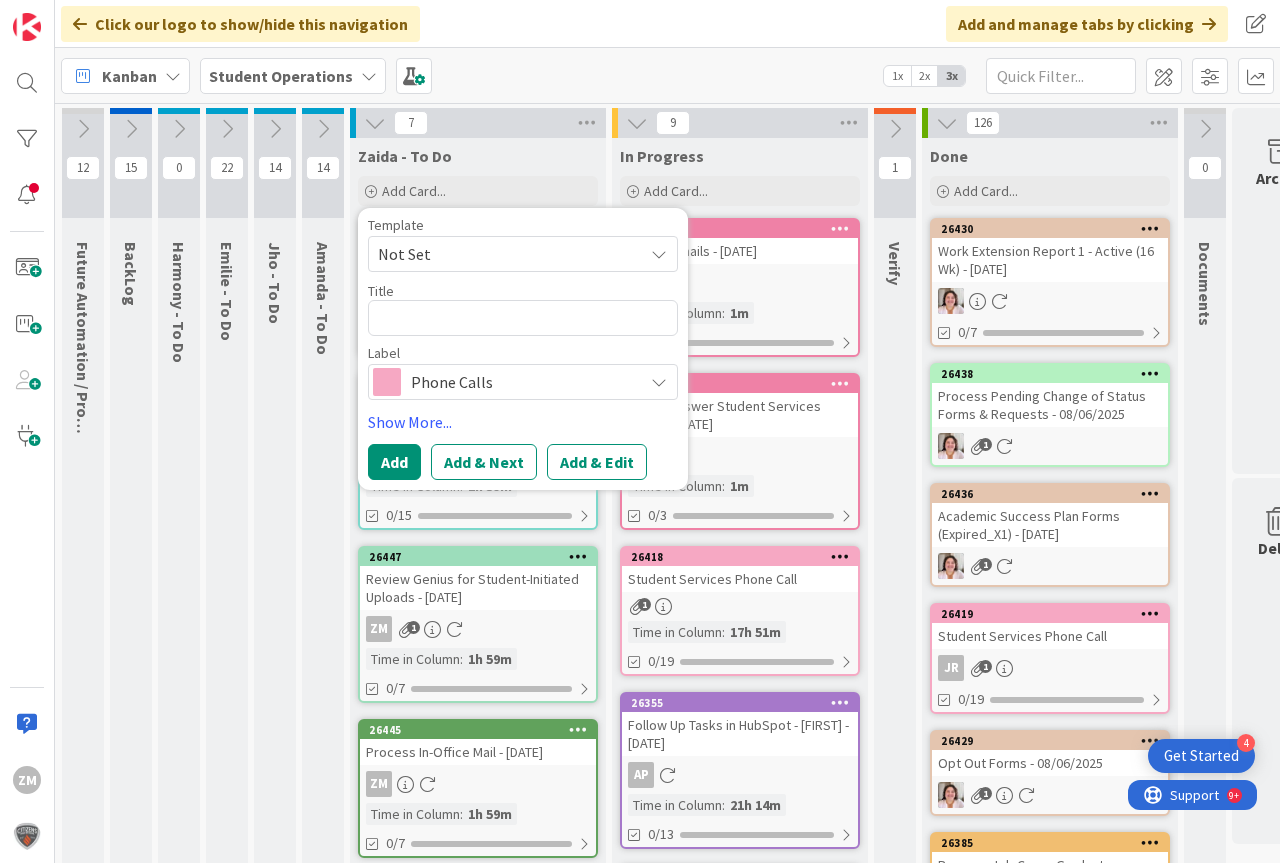click at bounding box center (659, 254) 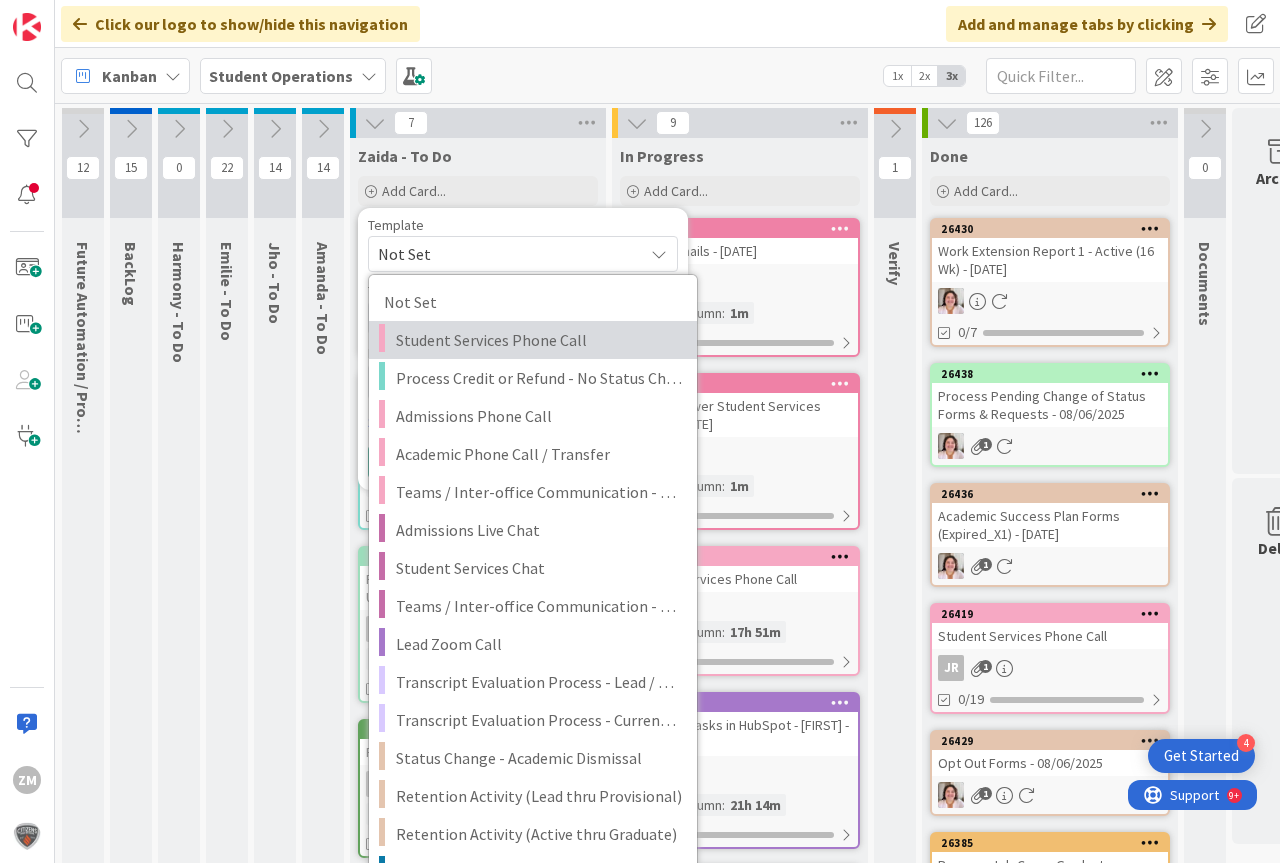 click on "Student Services Phone Call" at bounding box center (539, 340) 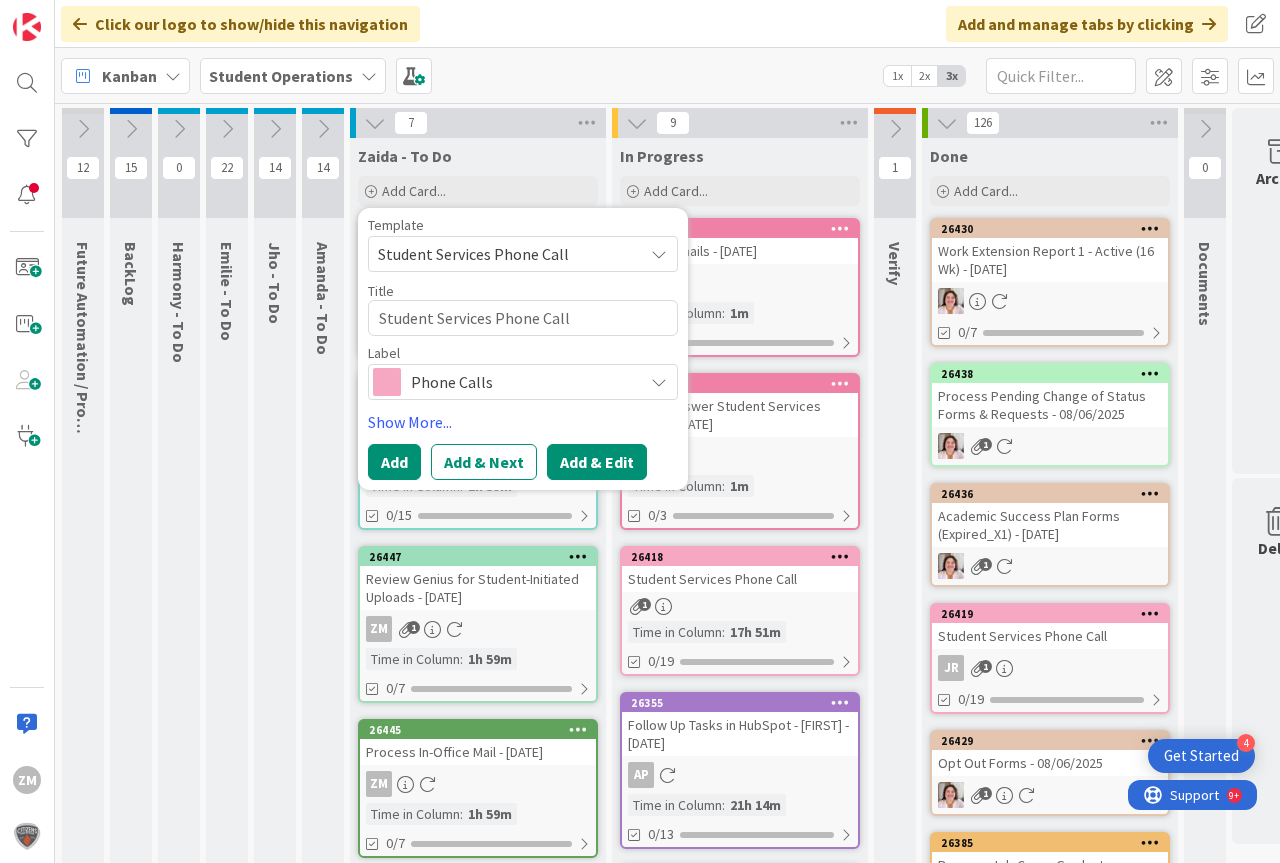 click on "Add & Edit" at bounding box center (597, 462) 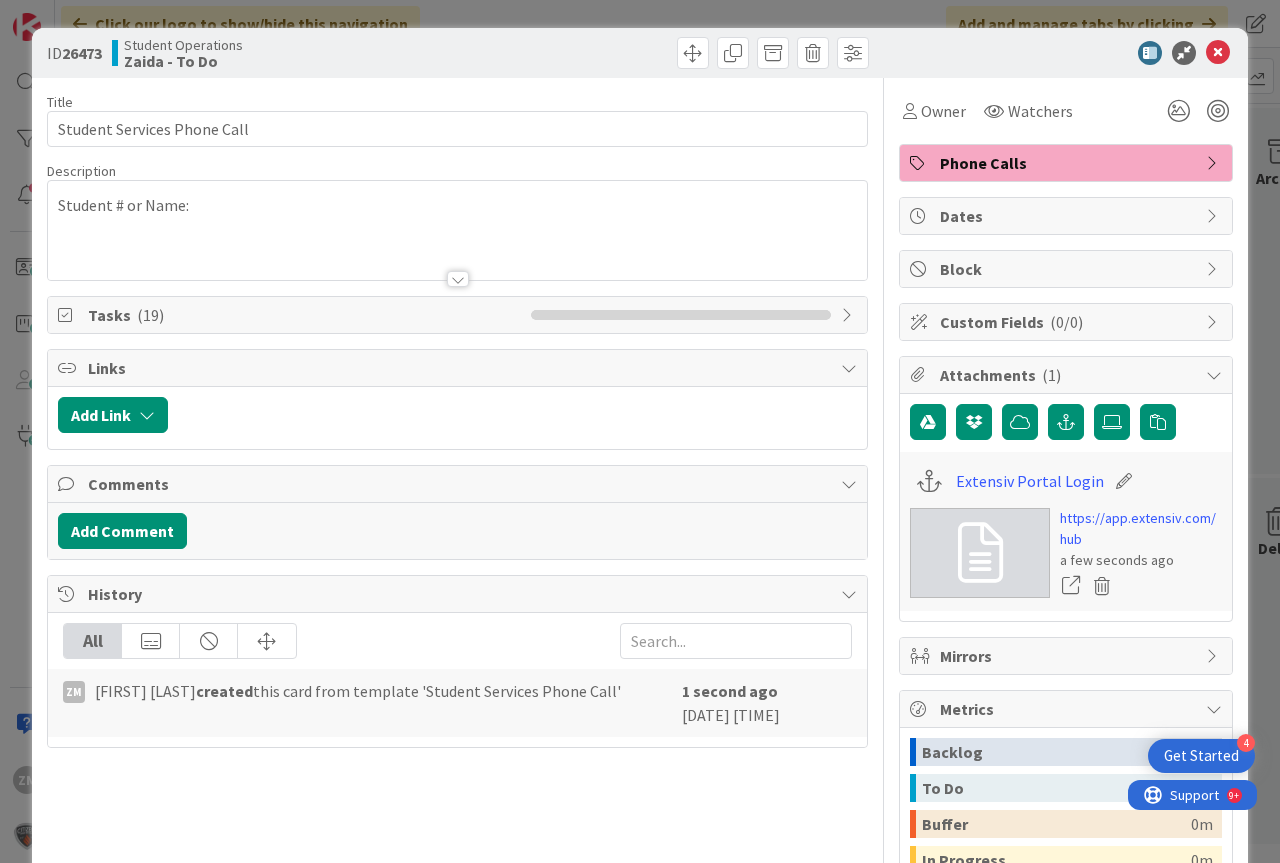 scroll, scrollTop: 0, scrollLeft: 0, axis: both 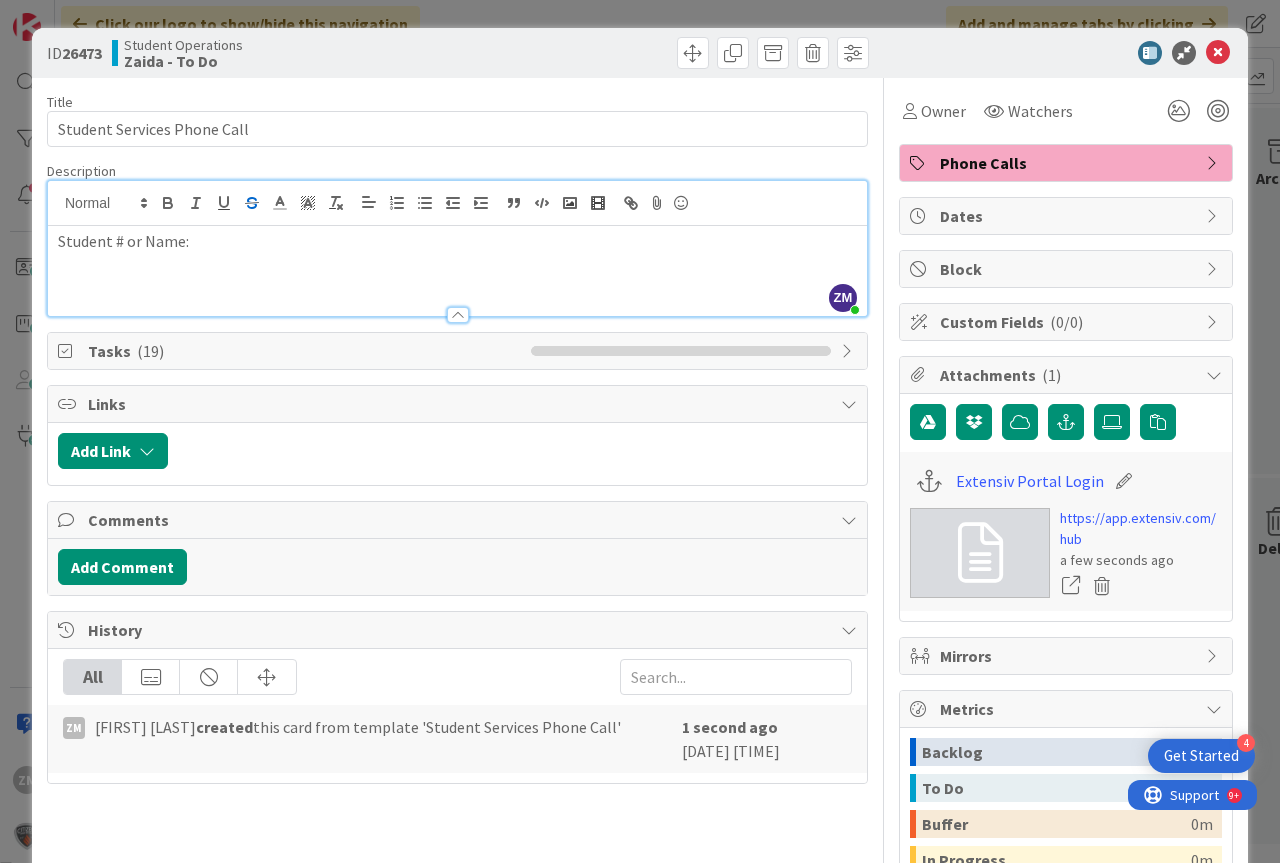 click on "ZM   Zaida Morrison just joined Student # or Name:" at bounding box center [457, 248] 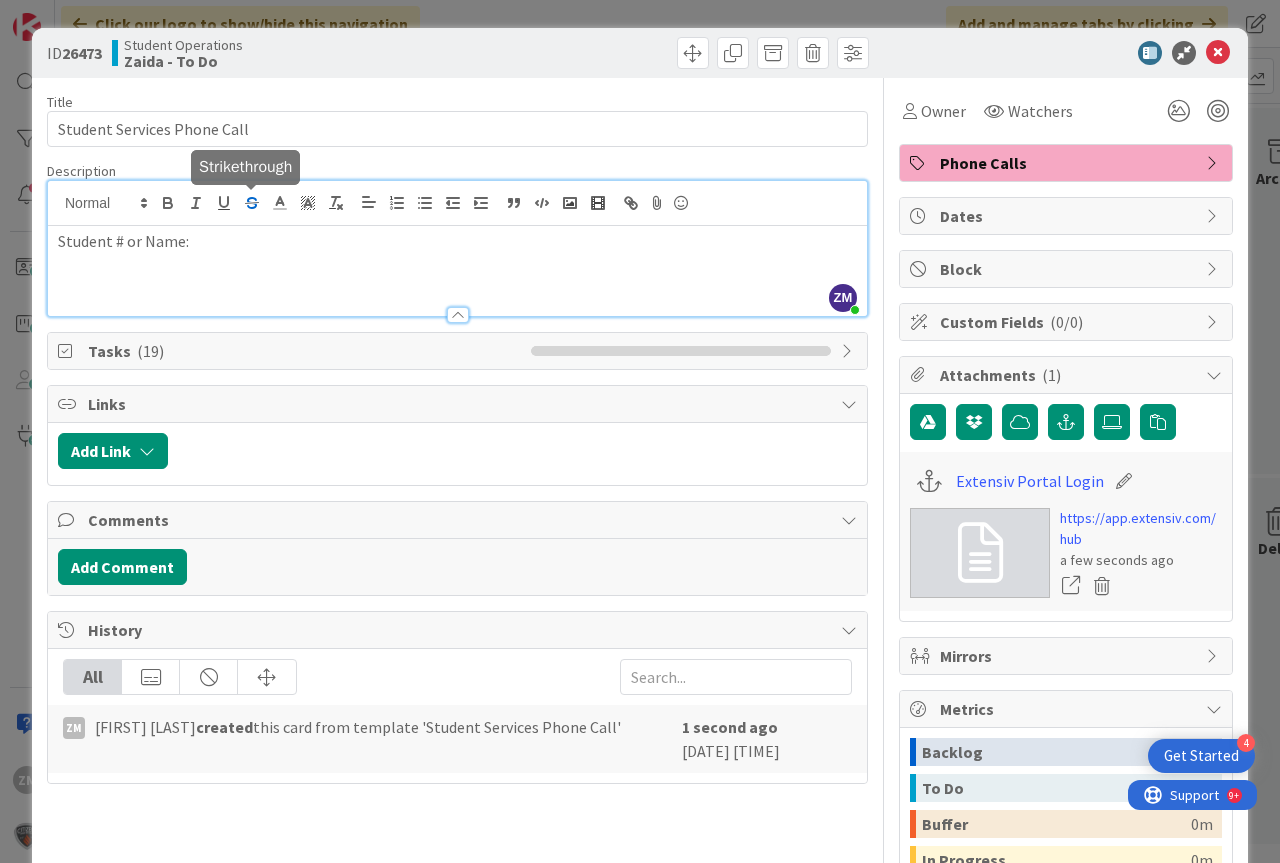 type 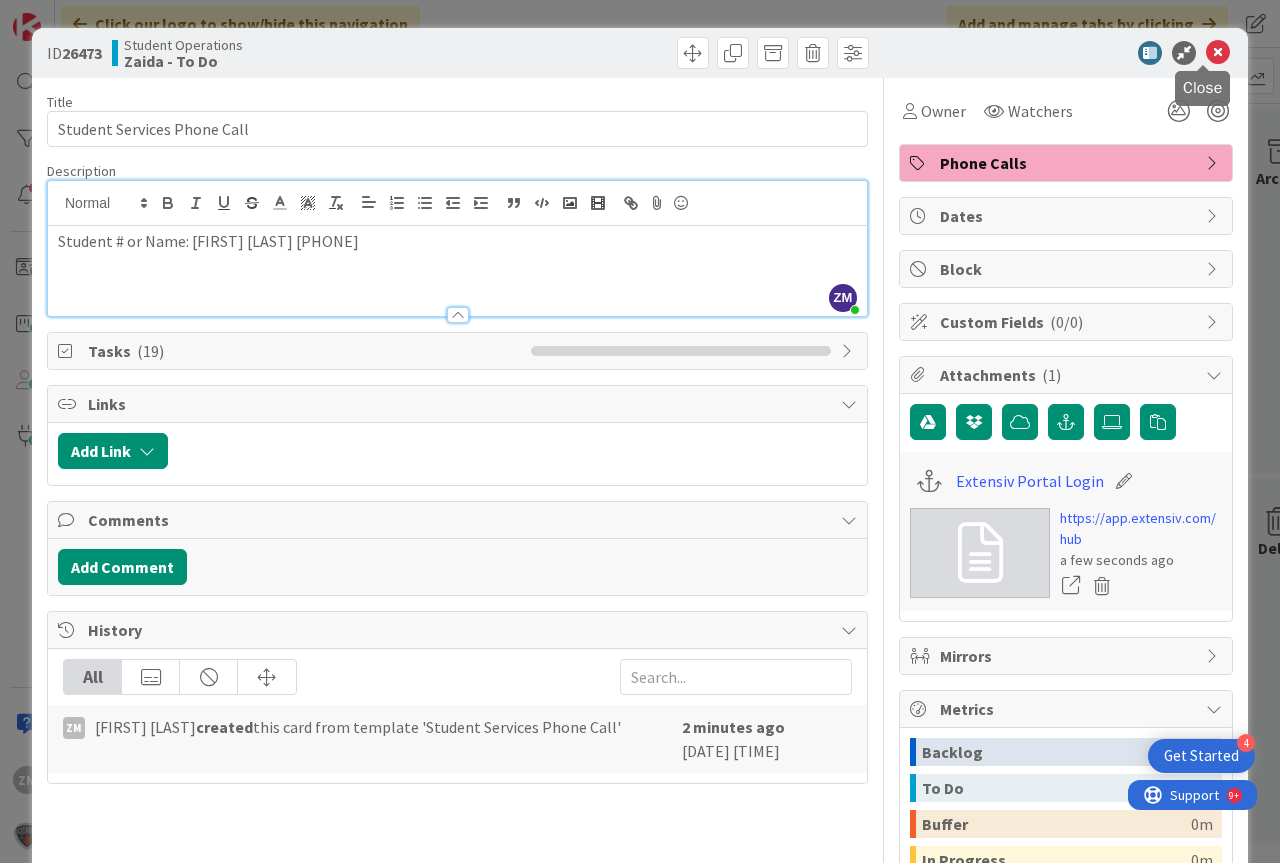 click at bounding box center [1218, 53] 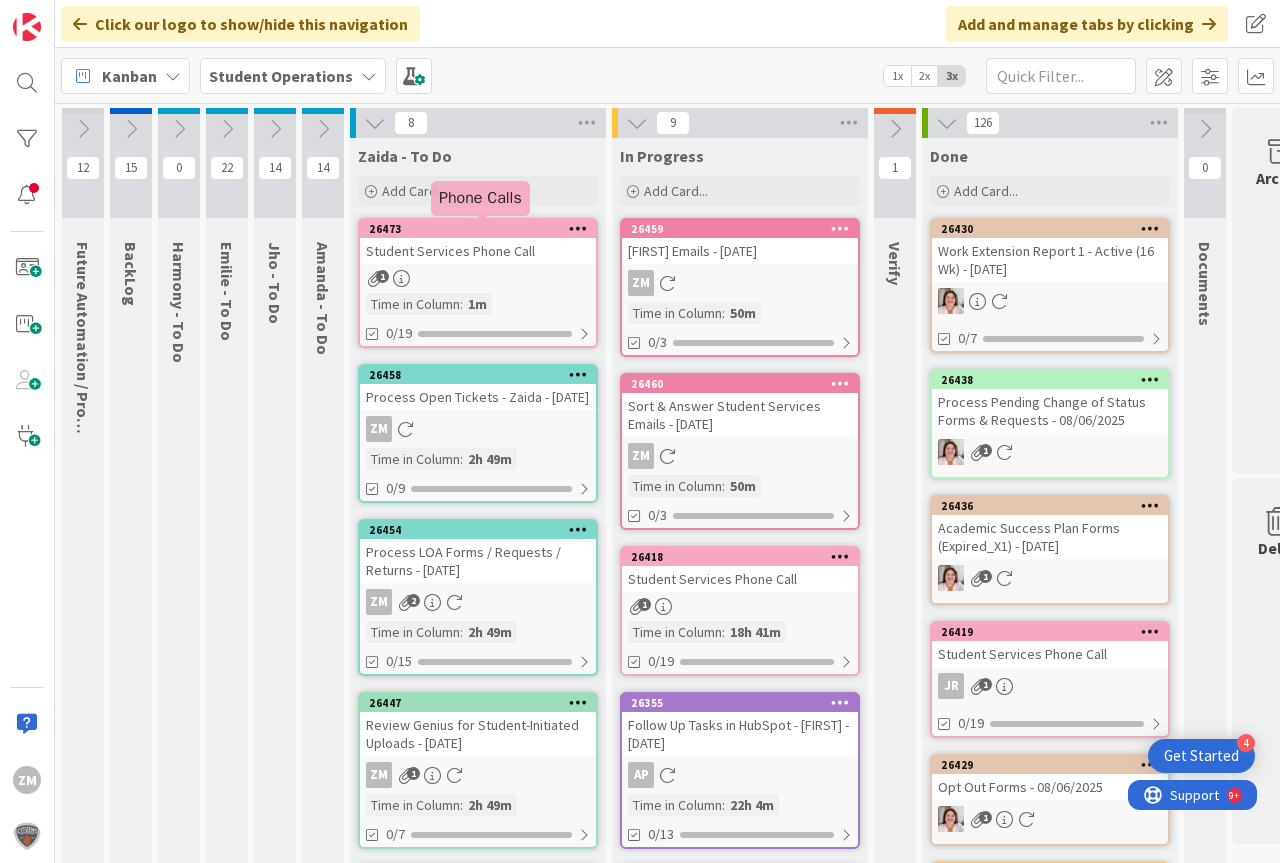 scroll, scrollTop: 0, scrollLeft: 0, axis: both 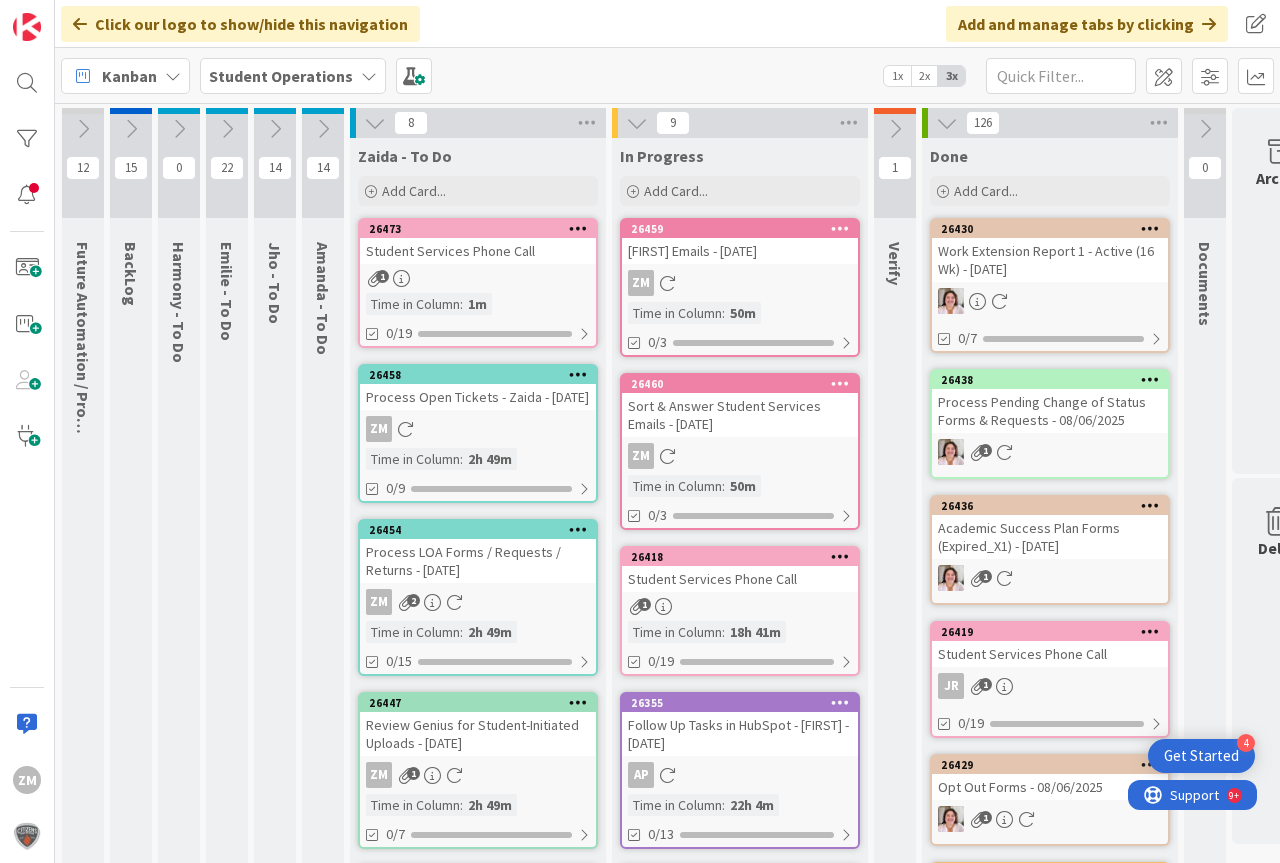 click at bounding box center (578, 228) 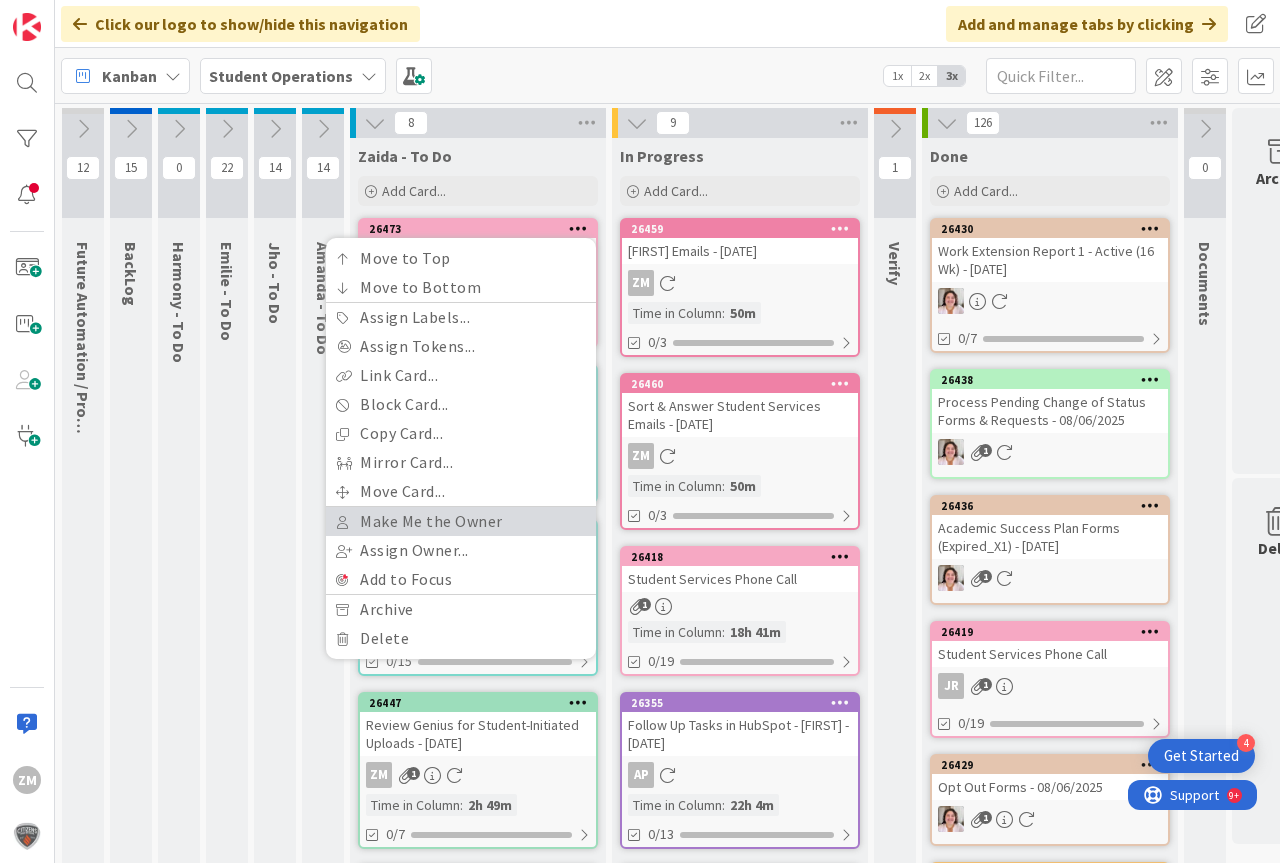 click on "Make Me the Owner" at bounding box center (461, 521) 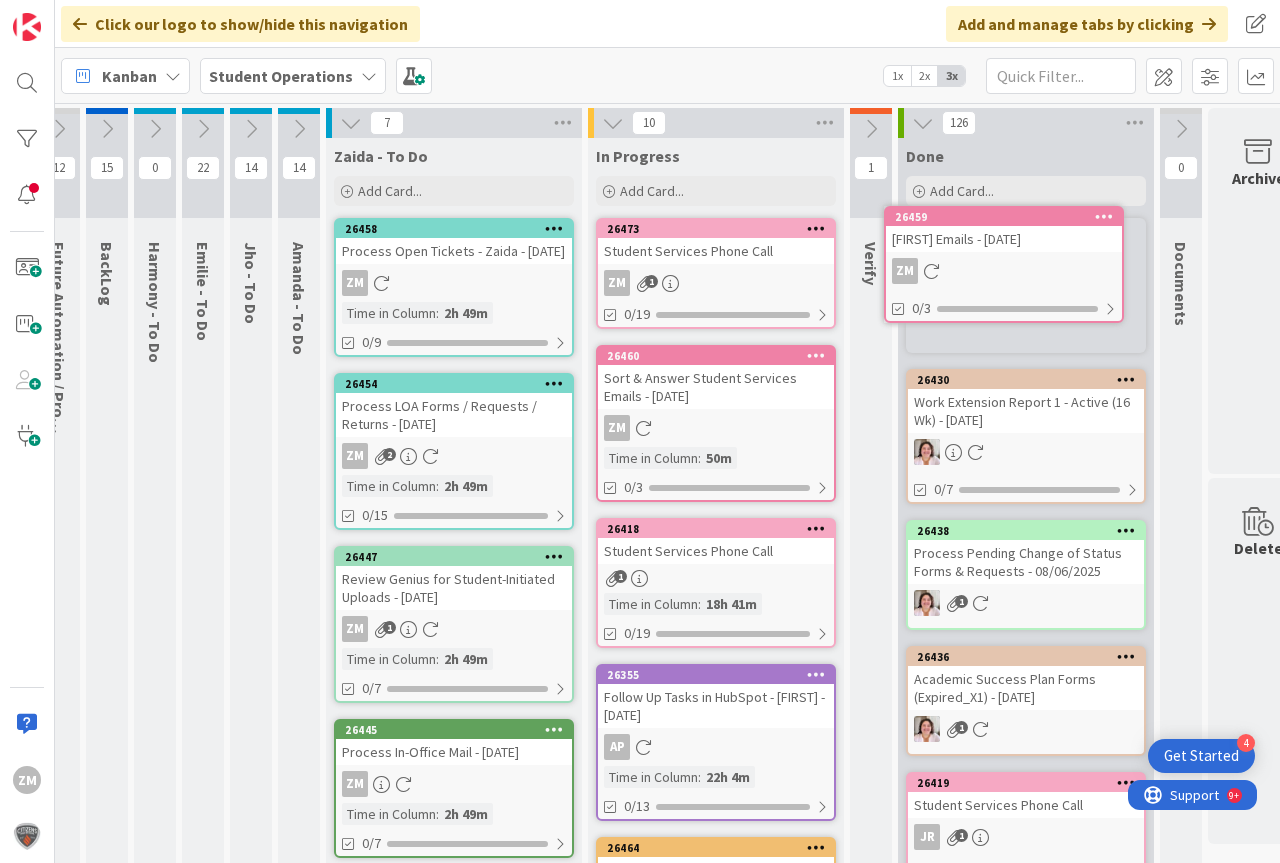 scroll, scrollTop: 0, scrollLeft: 37, axis: horizontal 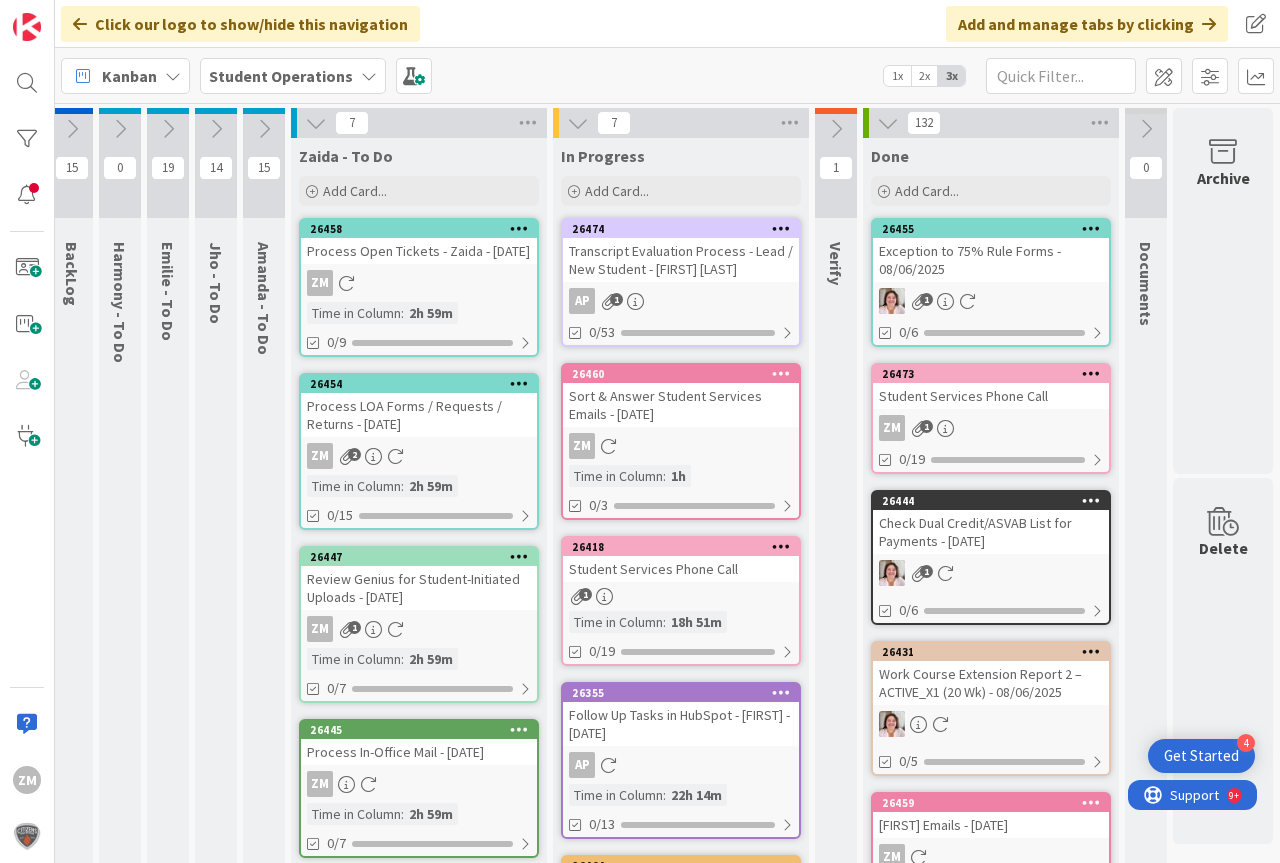 click on "Student Services Phone Call" at bounding box center [991, 396] 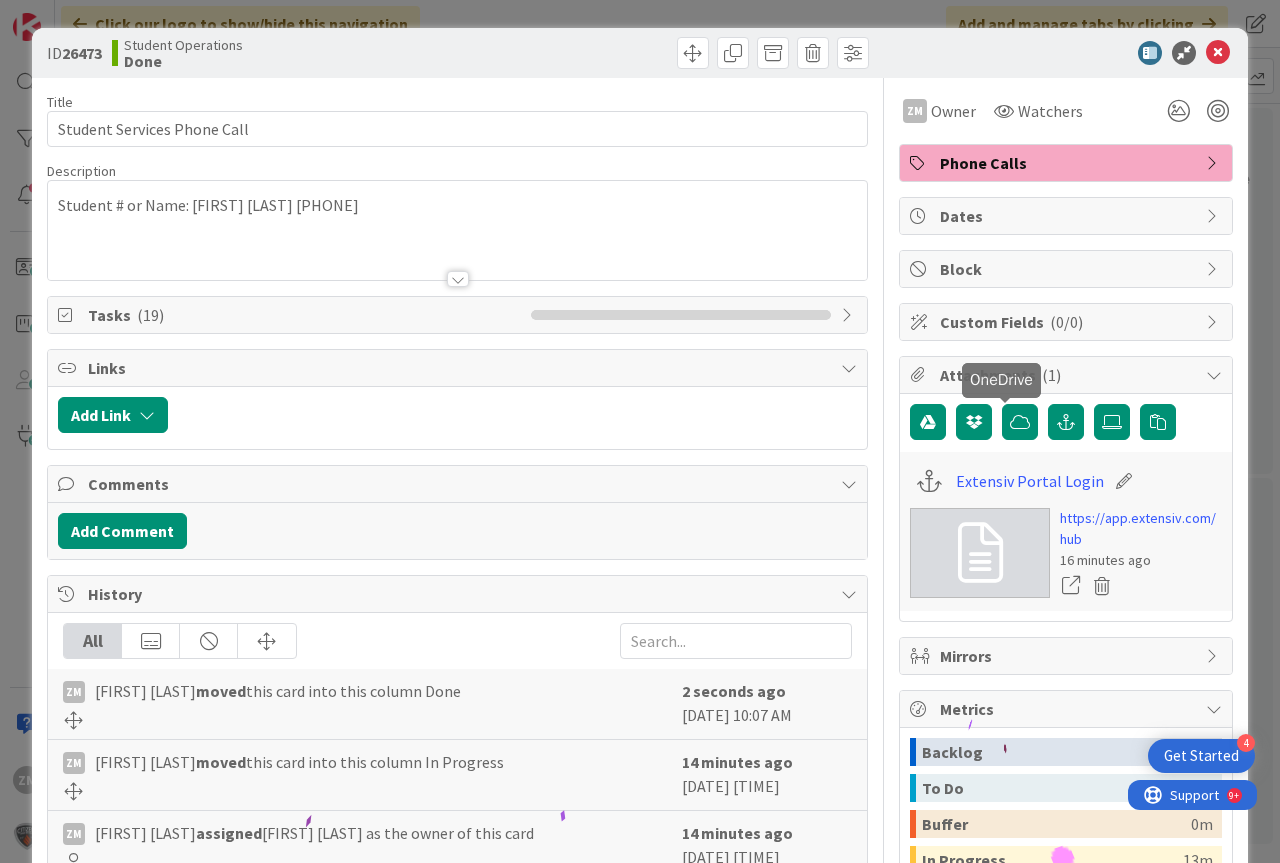 scroll, scrollTop: 0, scrollLeft: 0, axis: both 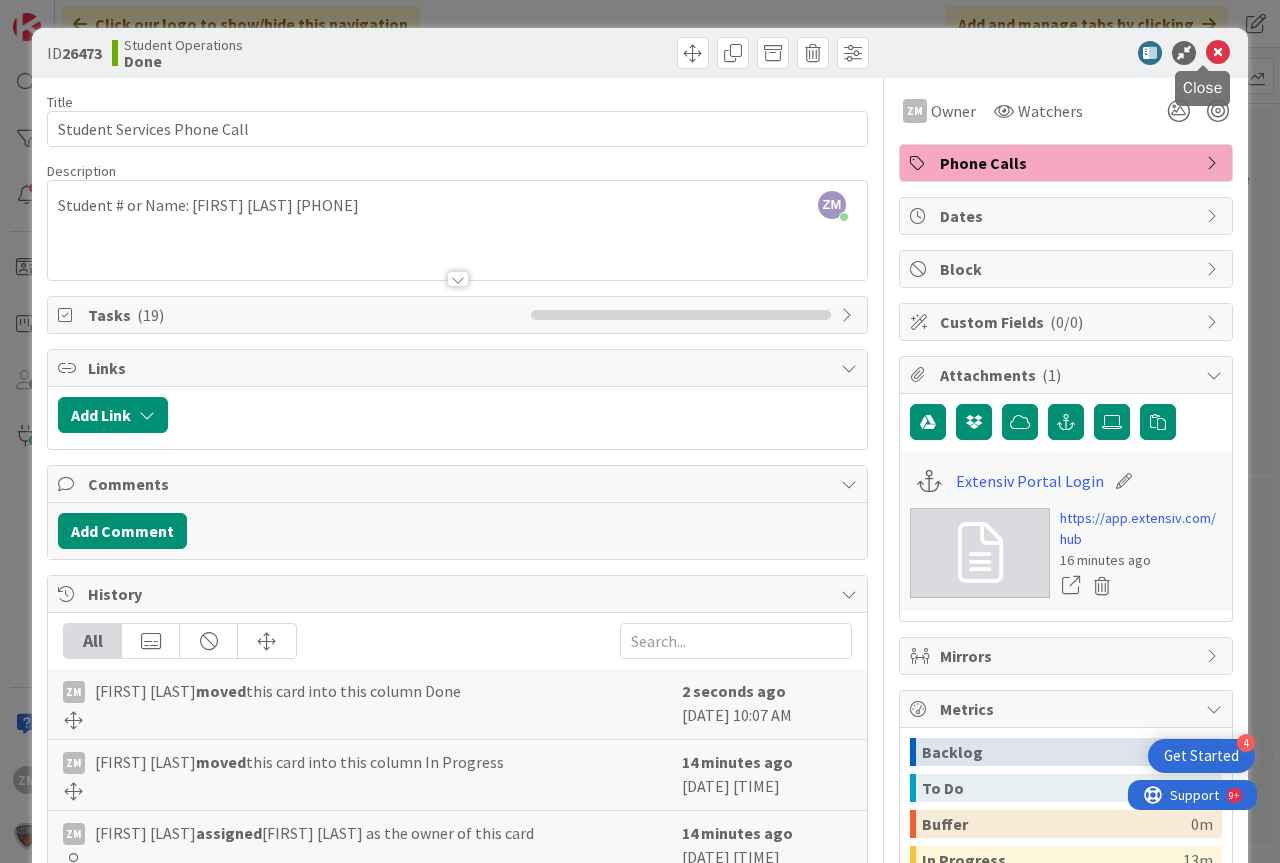 click at bounding box center [1218, 53] 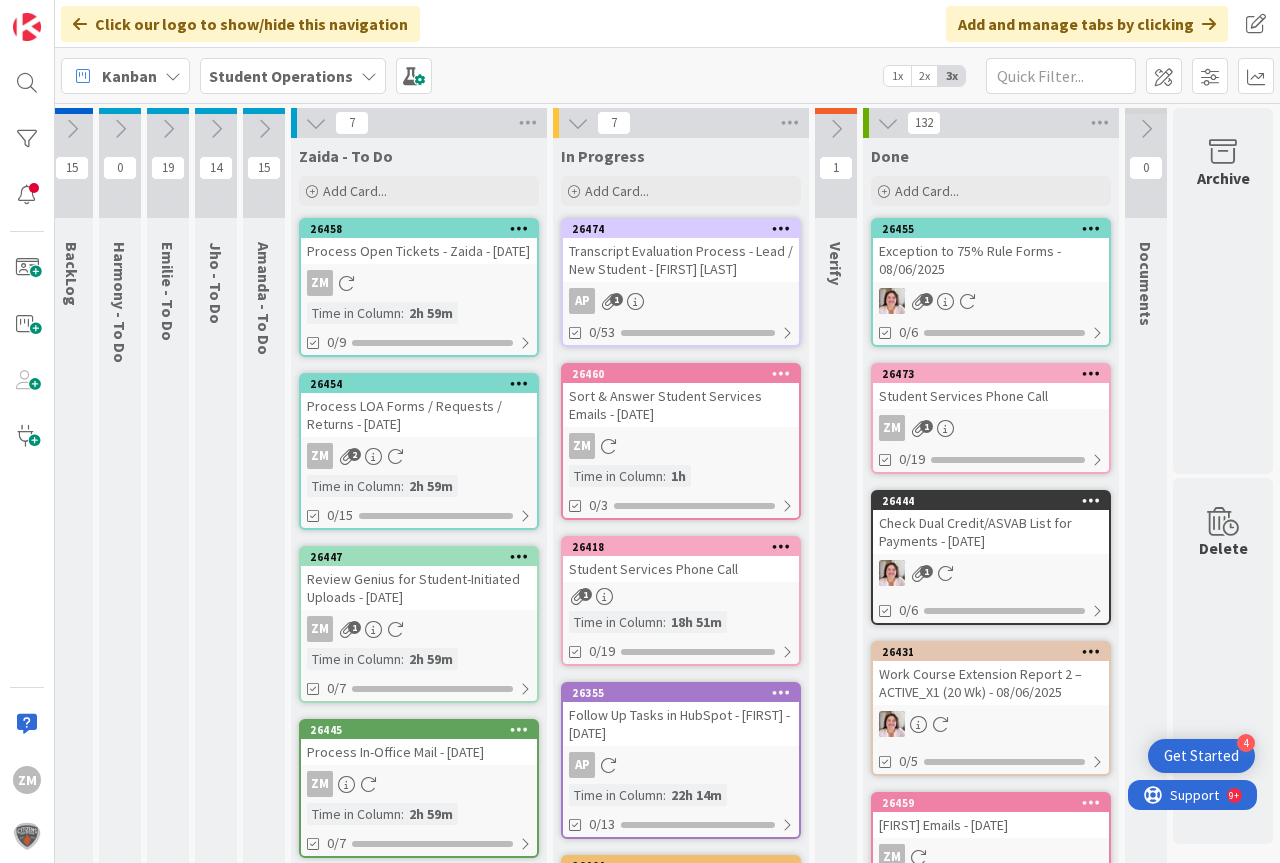 scroll, scrollTop: 0, scrollLeft: 0, axis: both 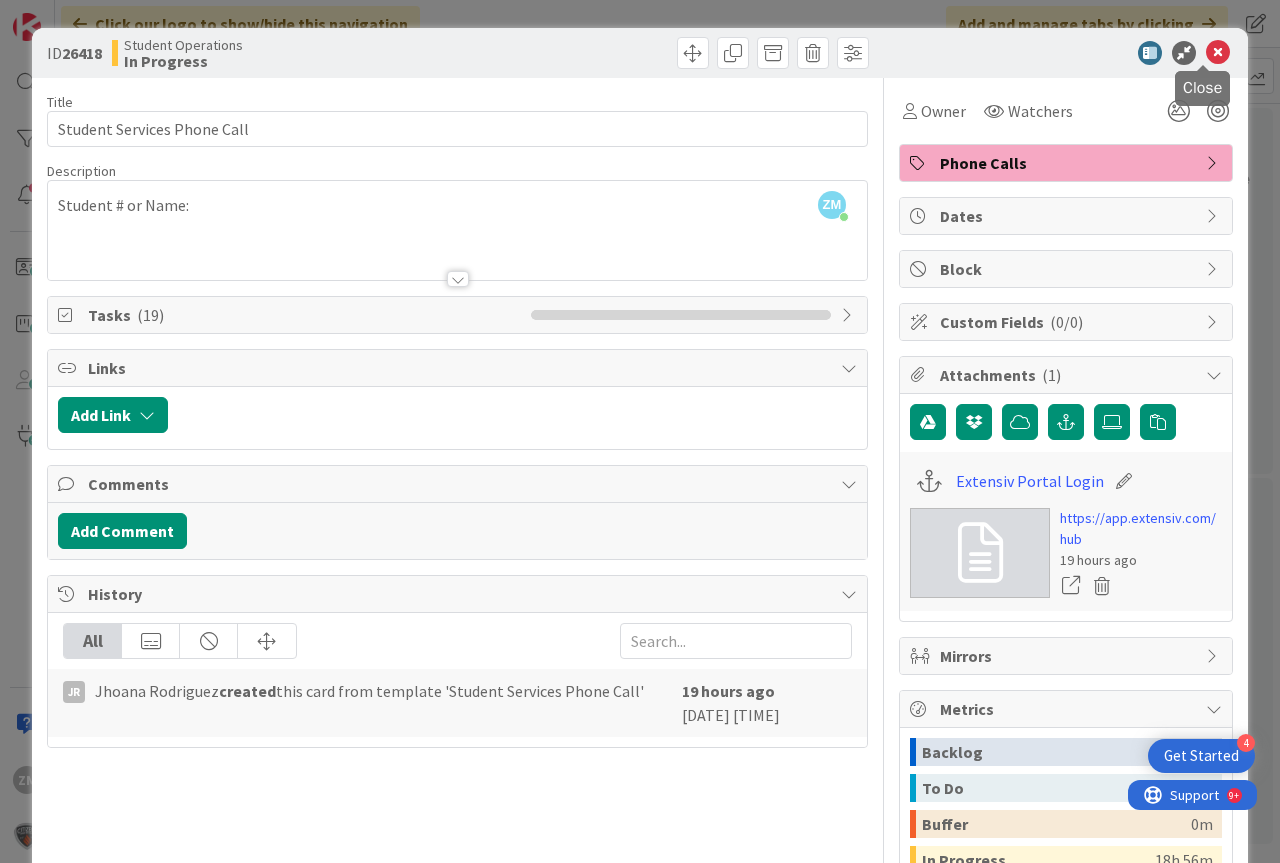click at bounding box center (1218, 53) 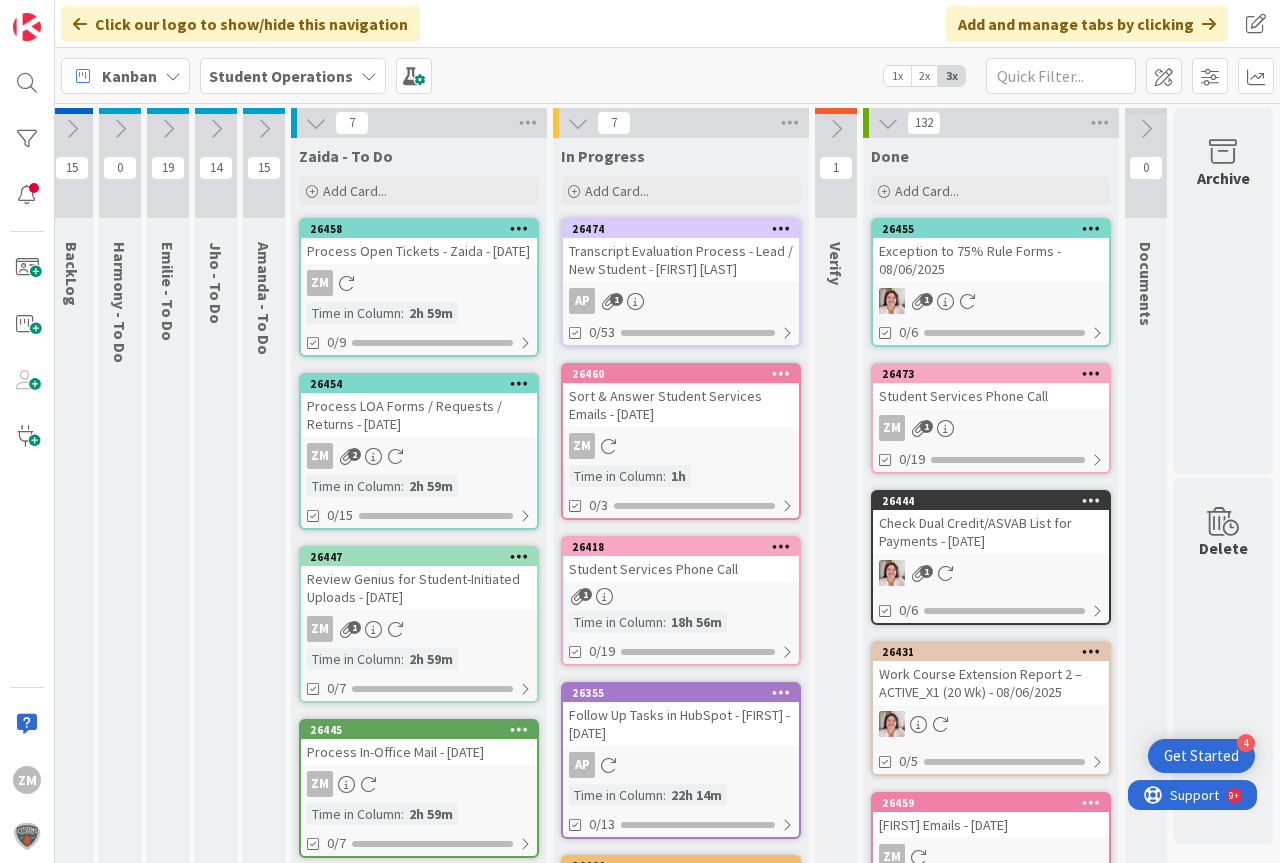 scroll, scrollTop: 0, scrollLeft: 0, axis: both 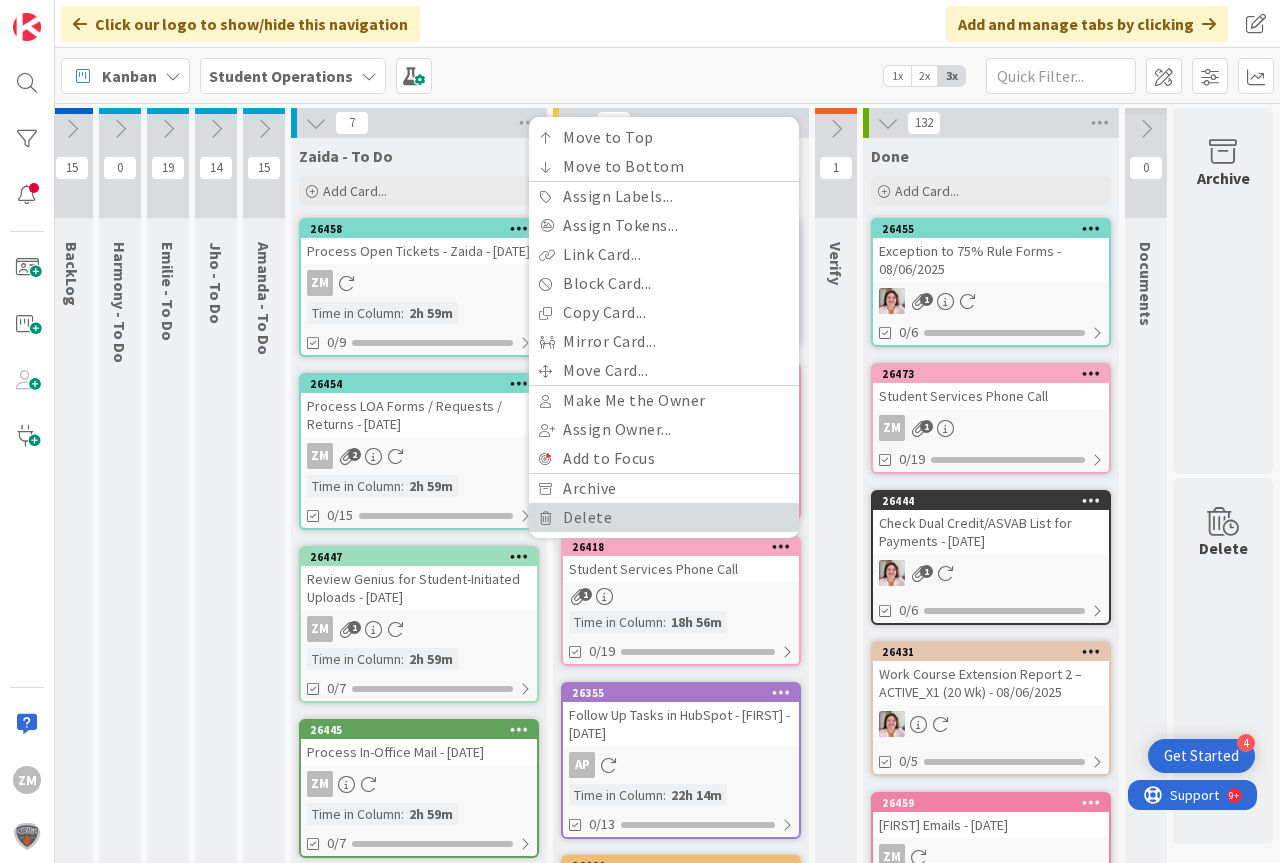click on "Delete" at bounding box center (664, 517) 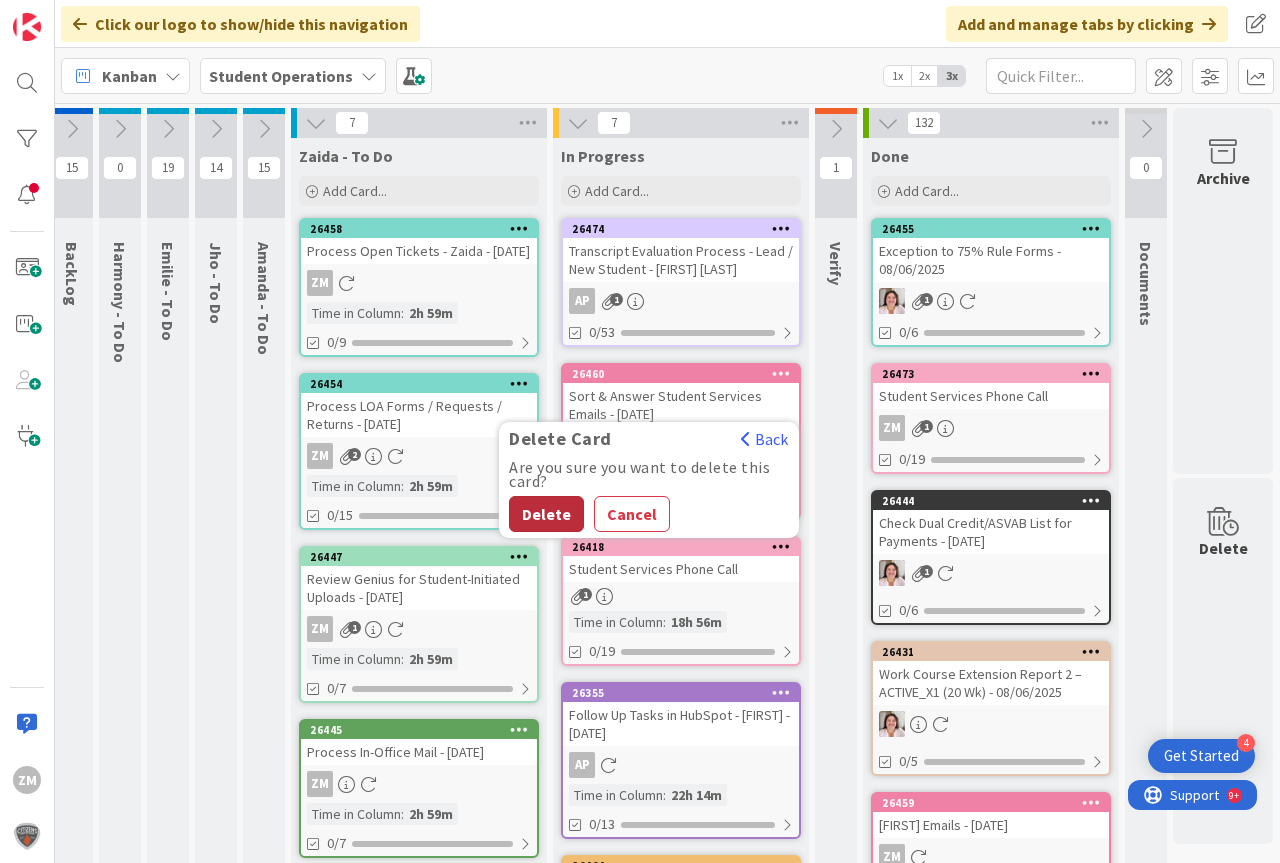 click on "Delete" at bounding box center (546, 514) 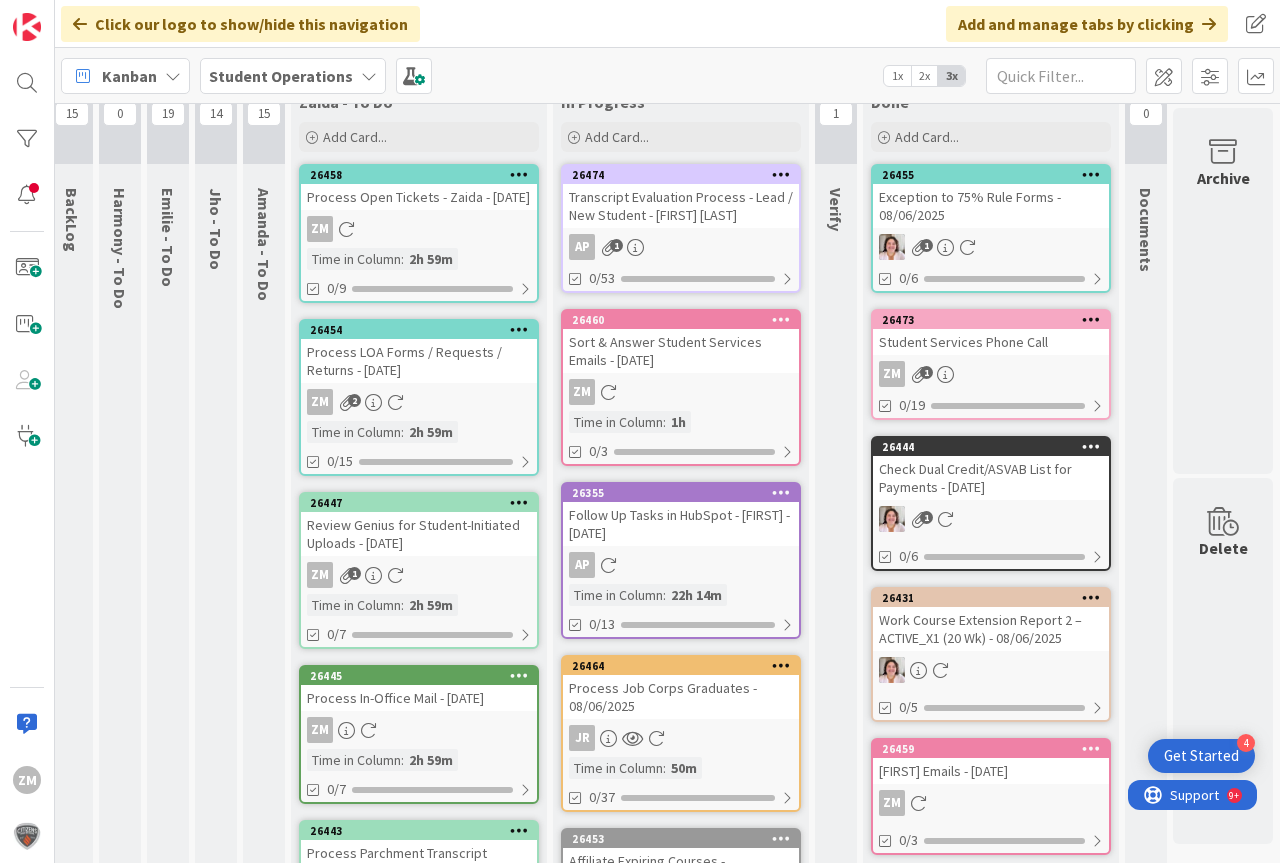 scroll, scrollTop: 0, scrollLeft: 74, axis: horizontal 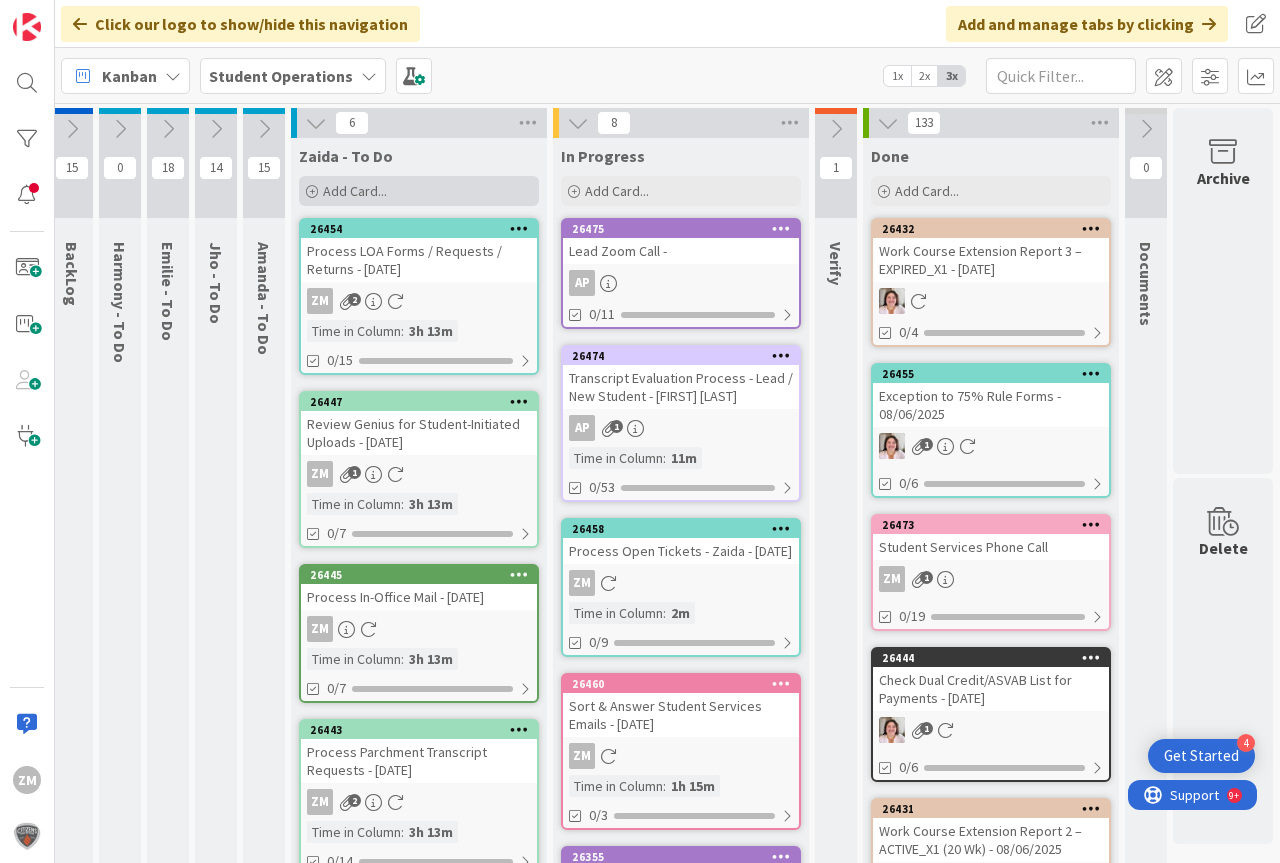 click on "Add Card..." at bounding box center [355, 191] 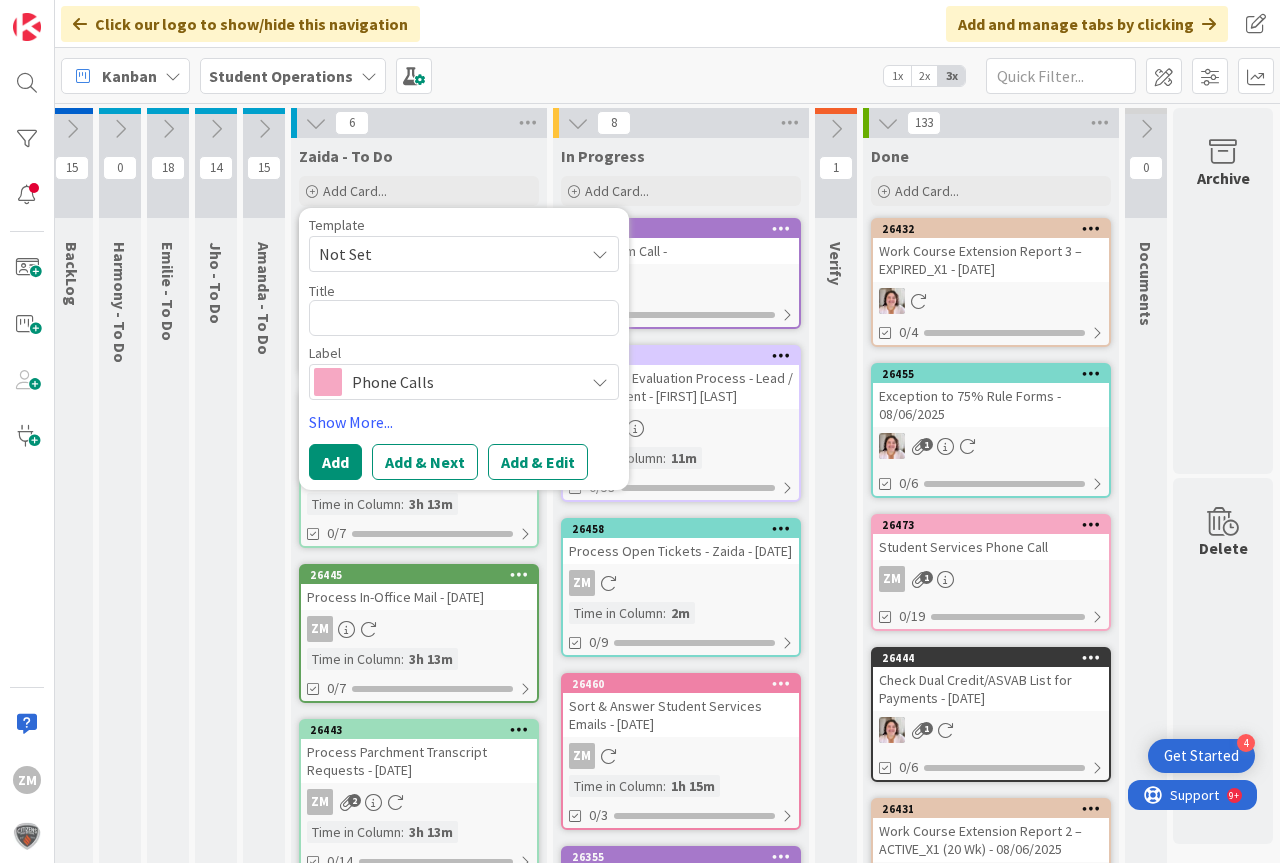 click at bounding box center (600, 254) 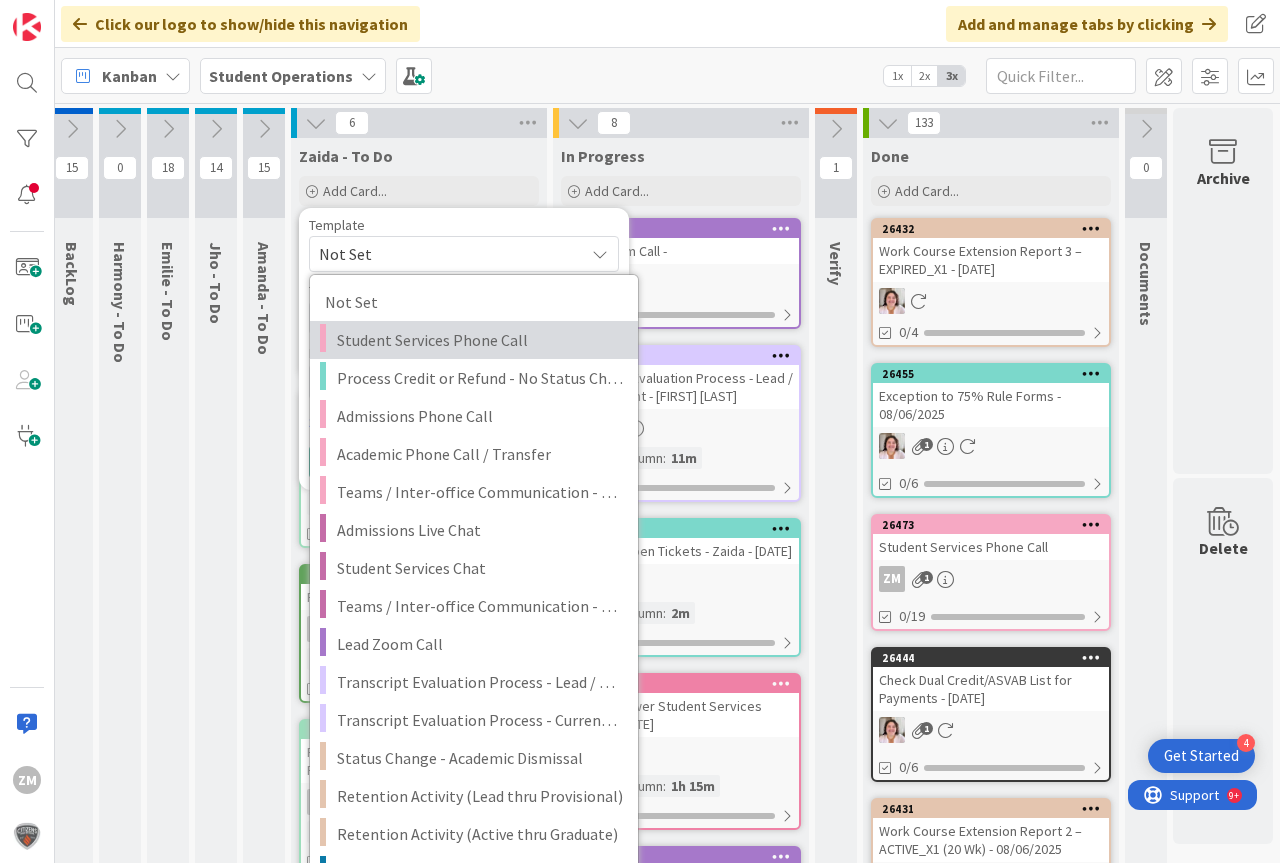 click on "Student Services Phone Call" at bounding box center (480, 340) 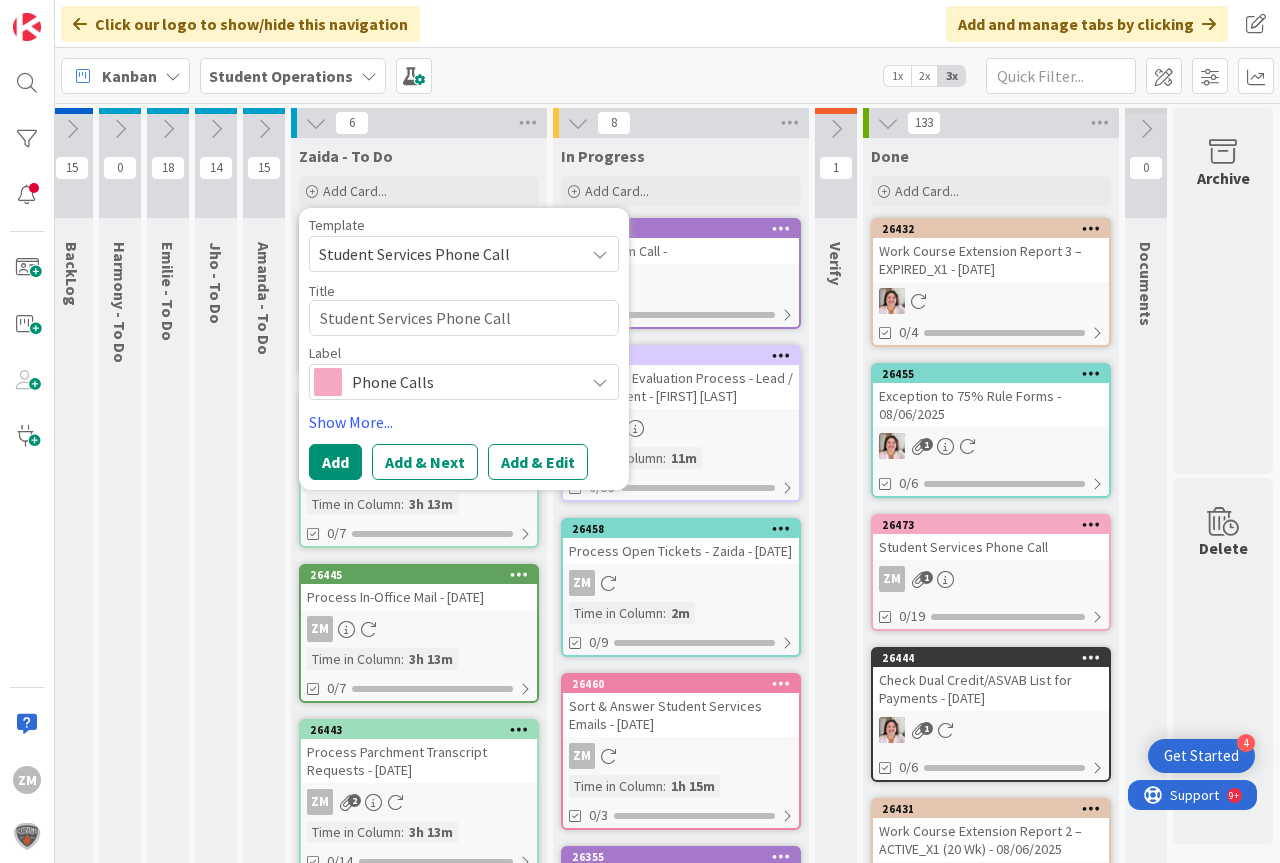 click on "Add & Edit" at bounding box center [538, 462] 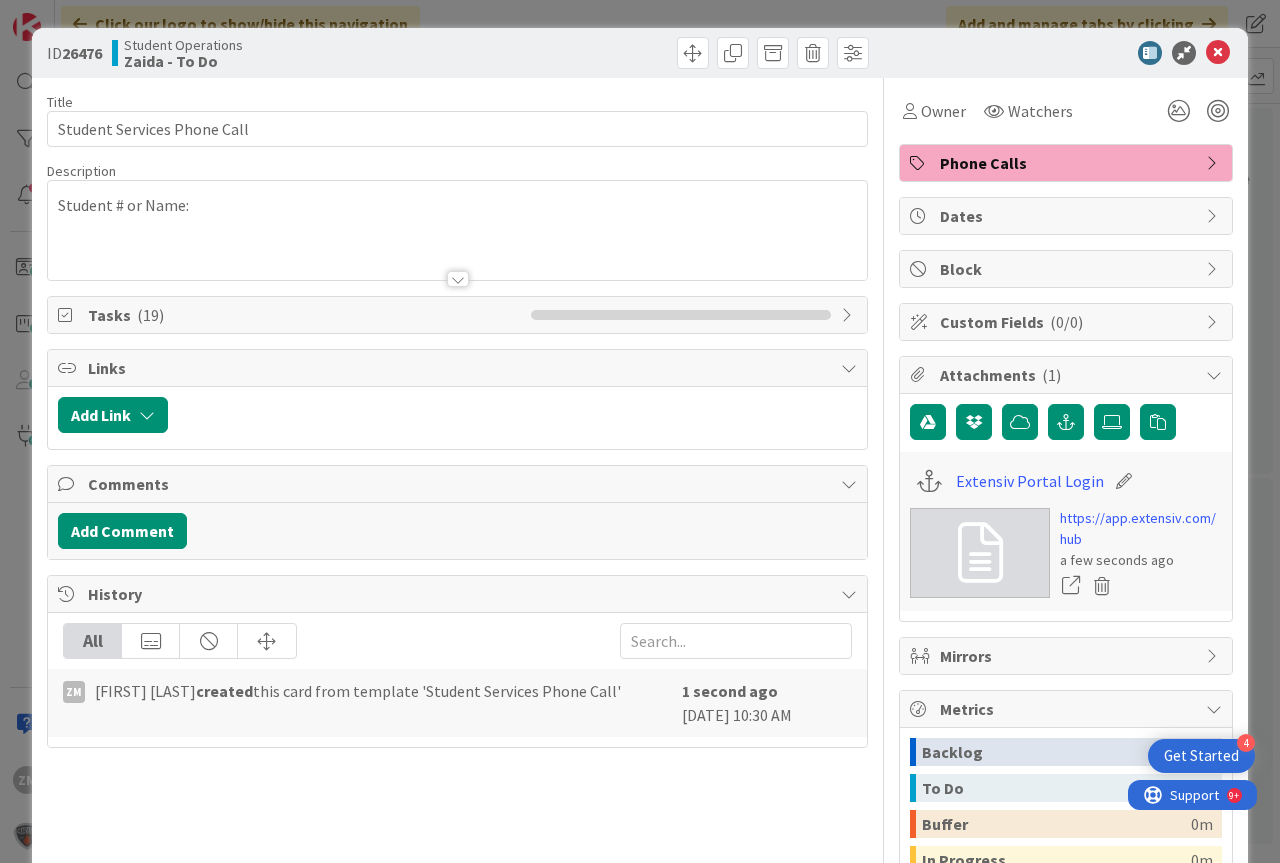 scroll, scrollTop: 0, scrollLeft: 0, axis: both 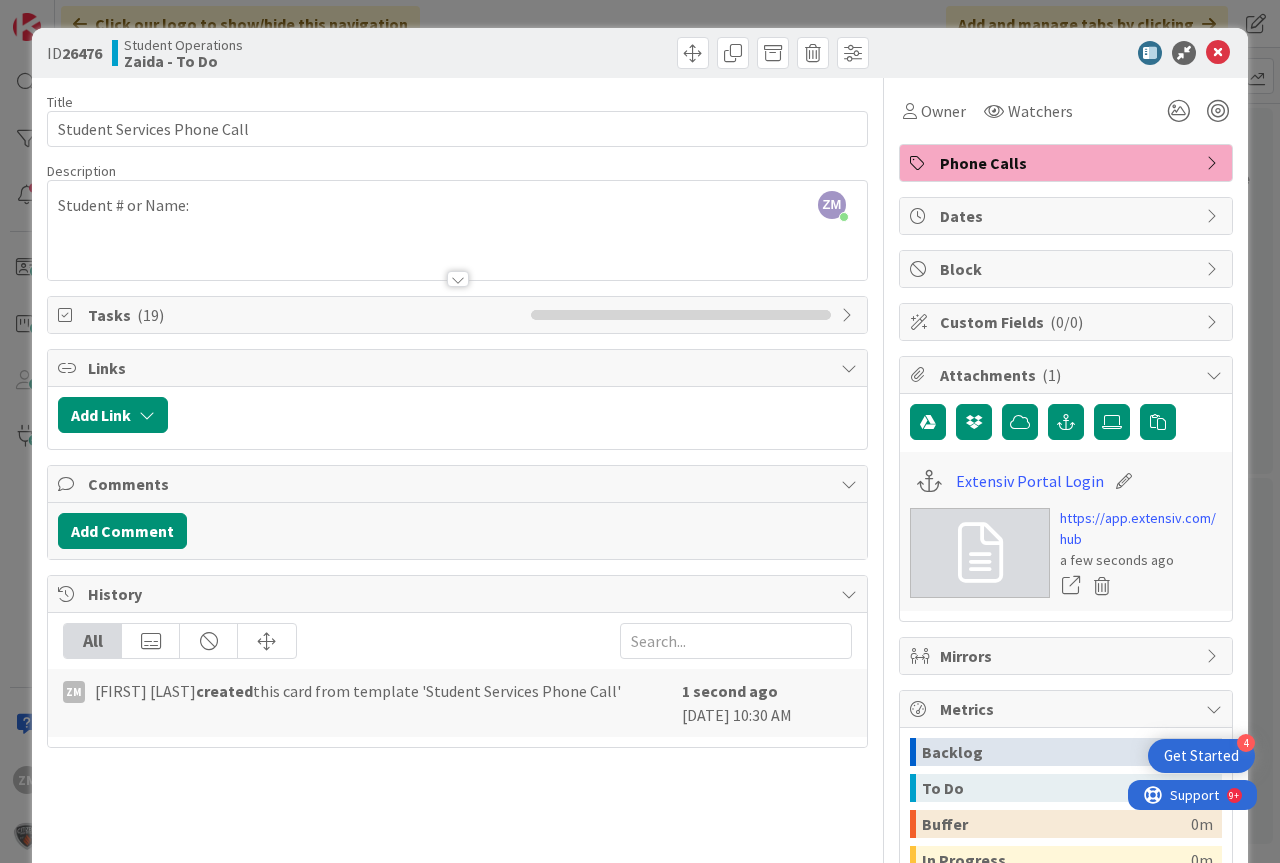 click on "ZM   Zaida Morrison just joined Student # or Name:" at bounding box center (457, 230) 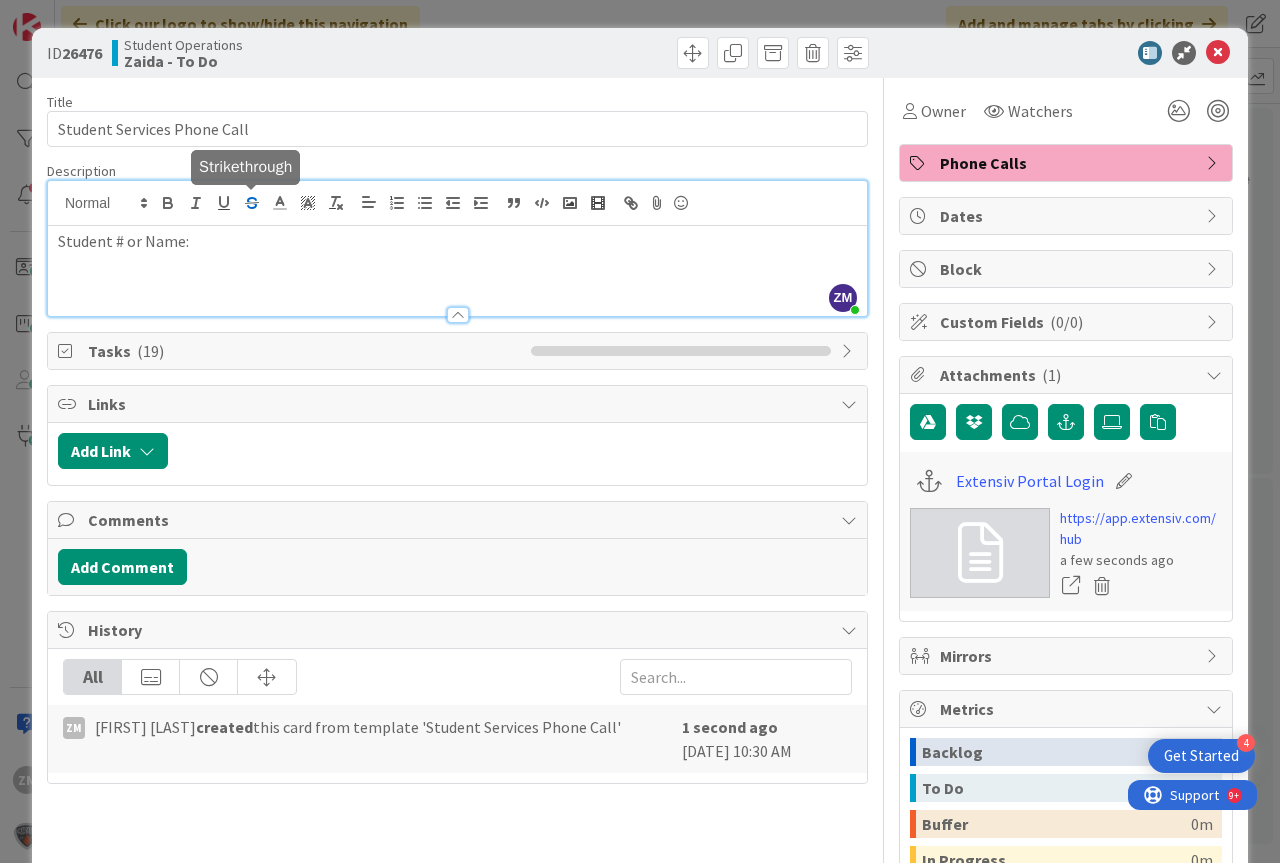 type 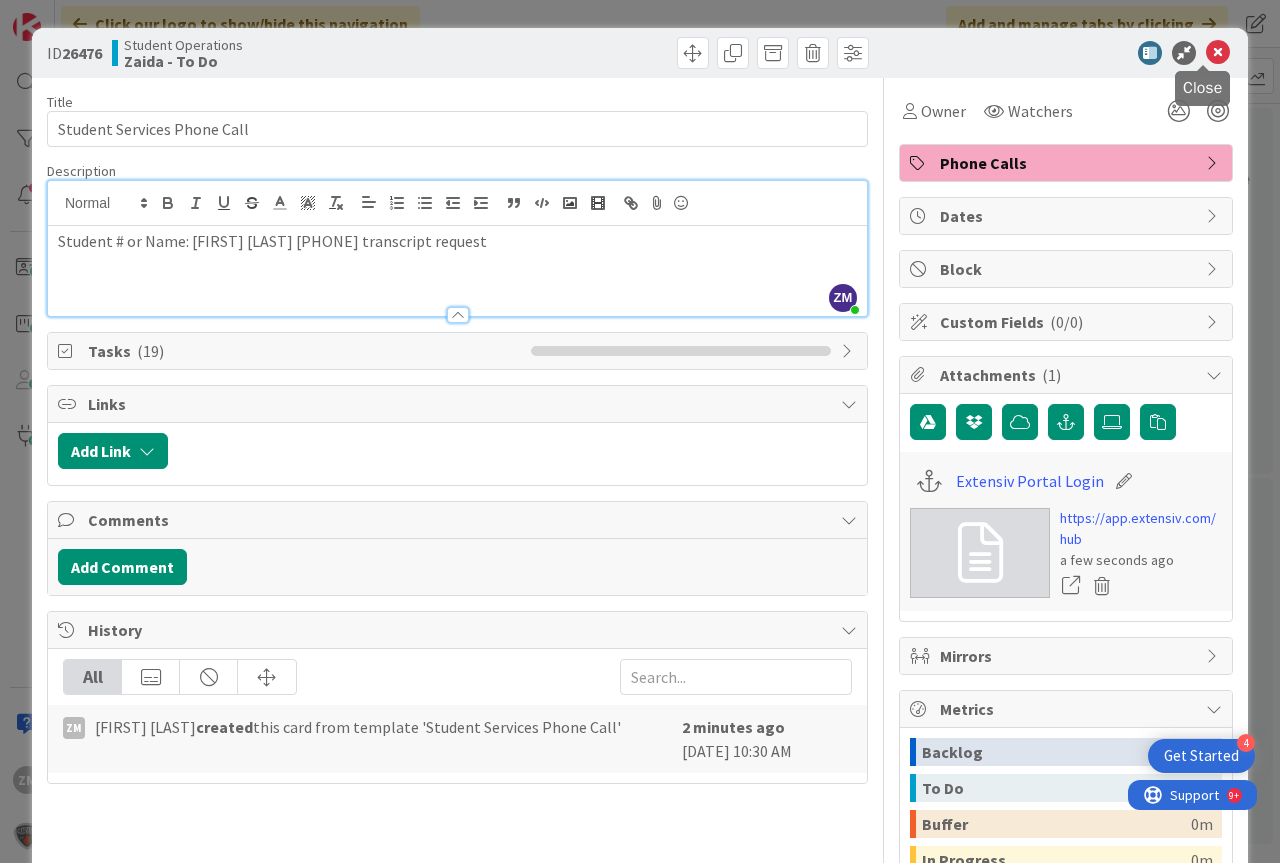 click at bounding box center [1218, 53] 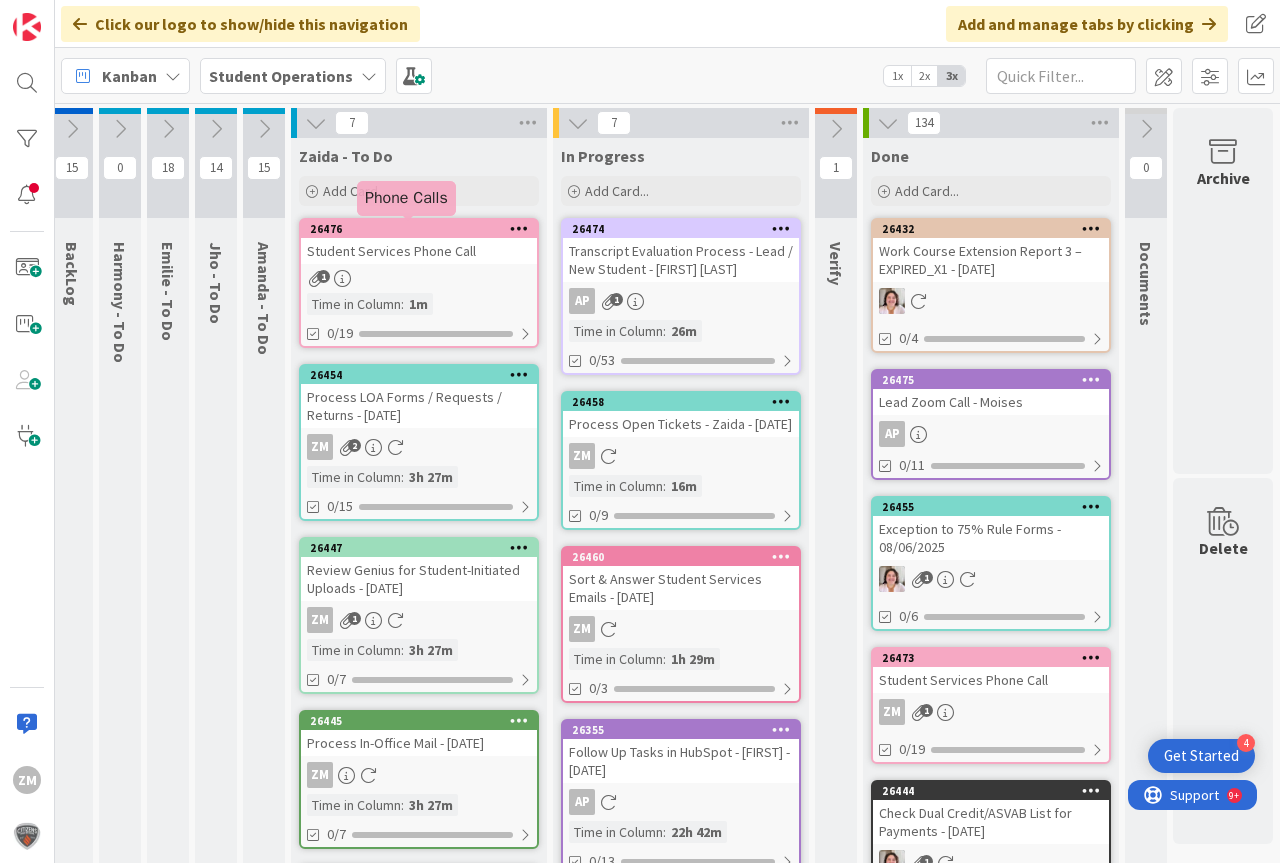 scroll, scrollTop: 0, scrollLeft: 0, axis: both 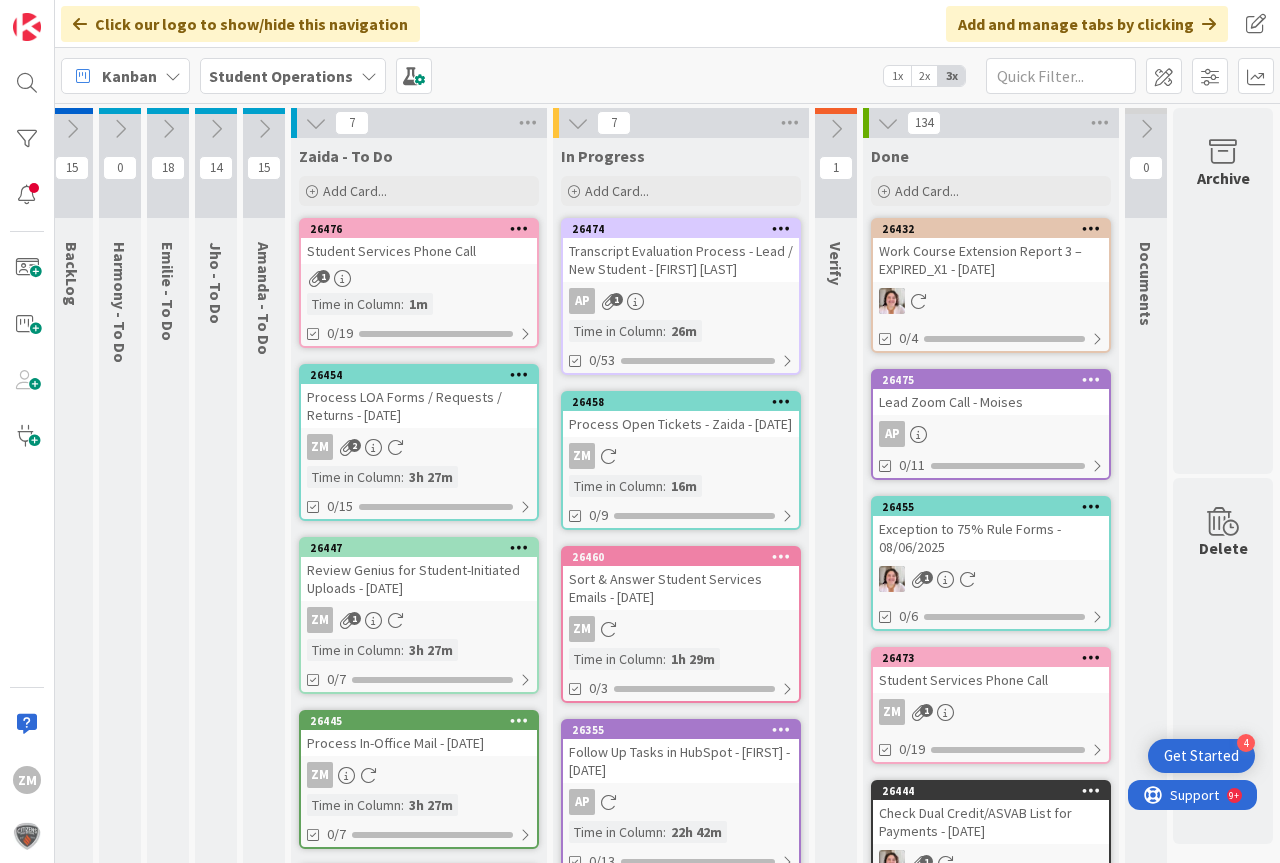 click at bounding box center [519, 228] 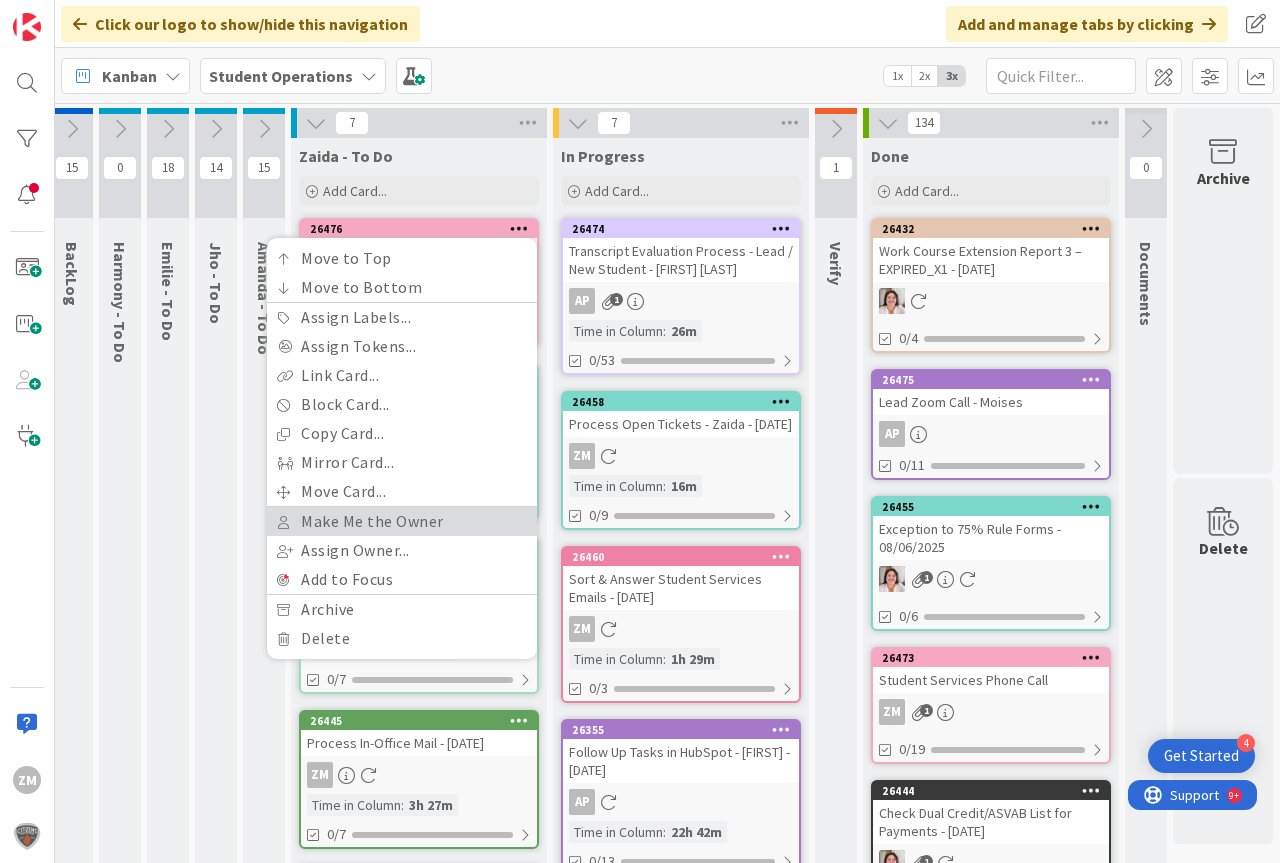 click on "Make Me the Owner" at bounding box center [402, 521] 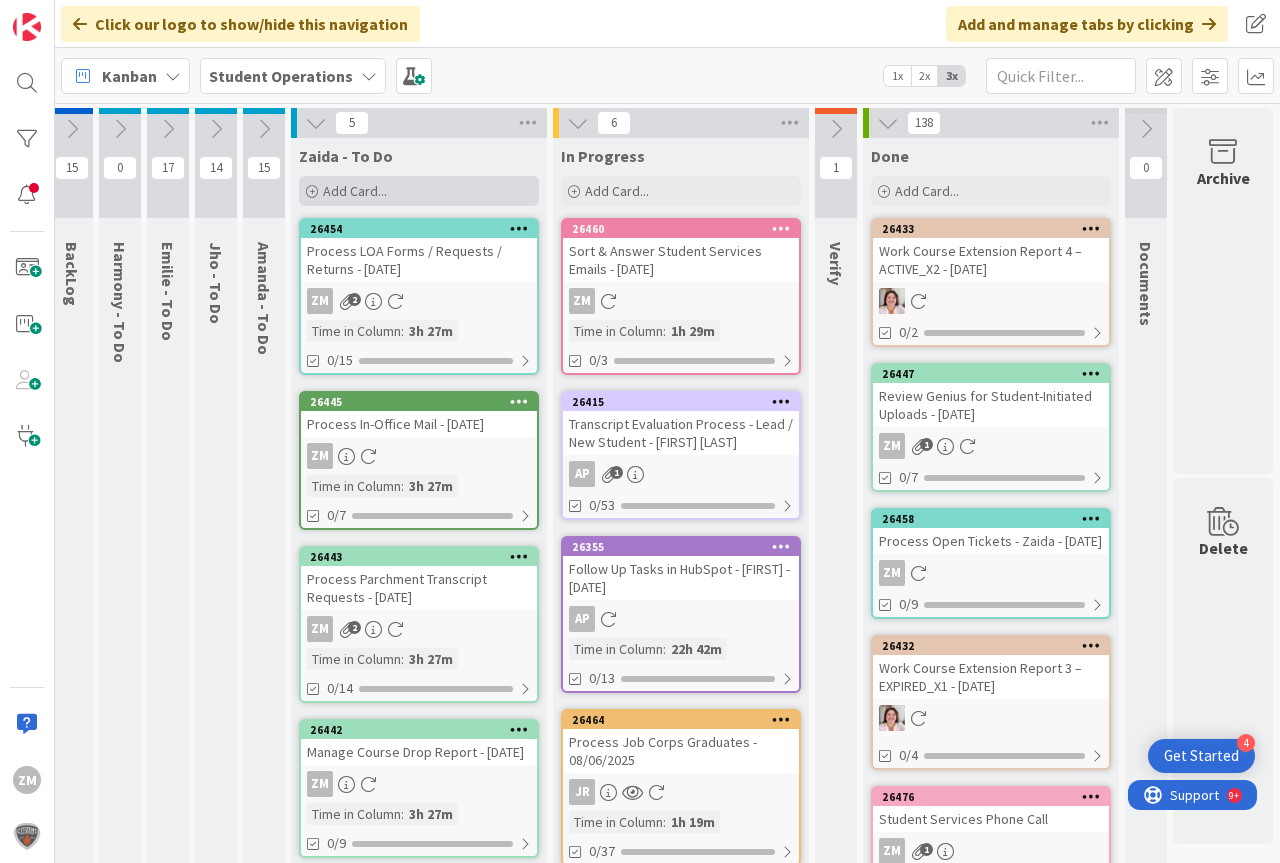 click on "Add Card..." at bounding box center (355, 191) 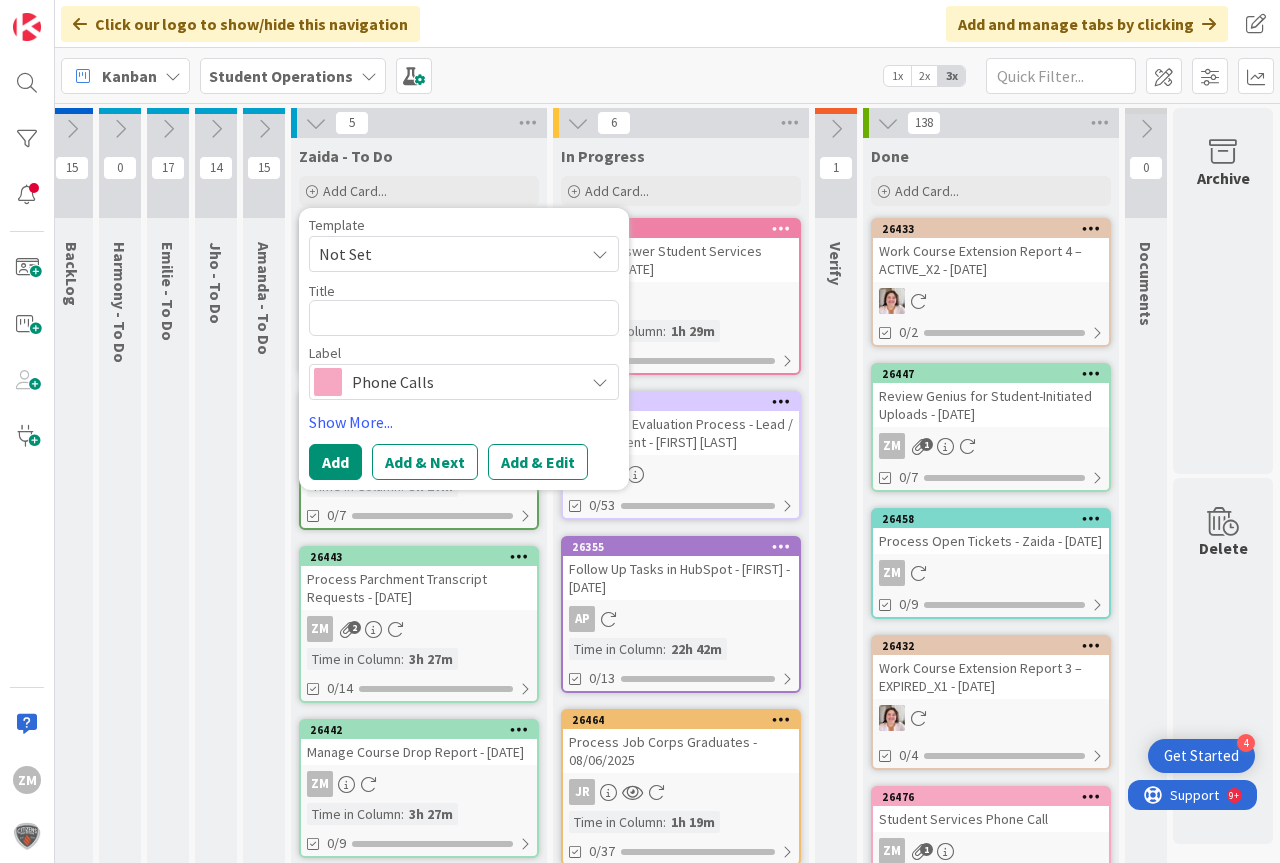click at bounding box center (600, 254) 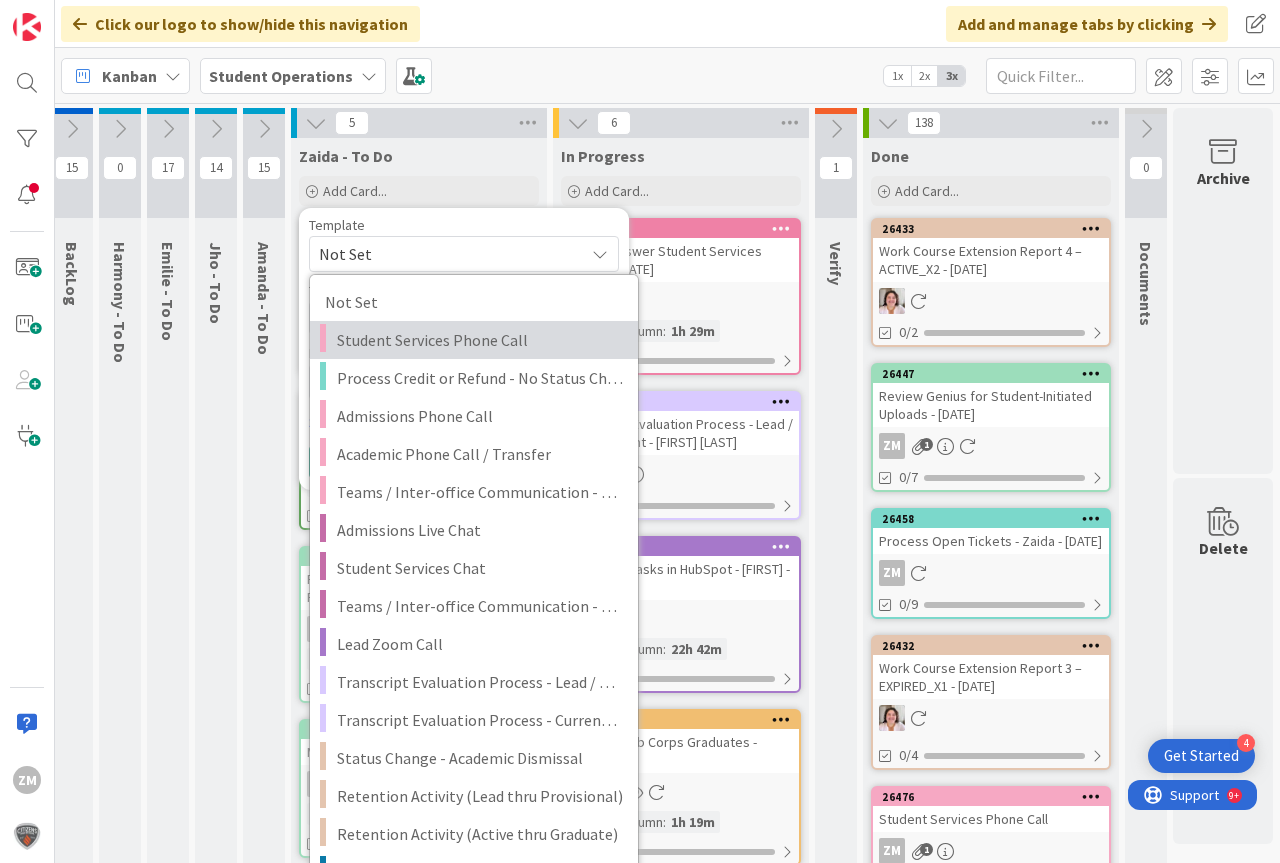 click on "Student Services Phone Call" at bounding box center (480, 340) 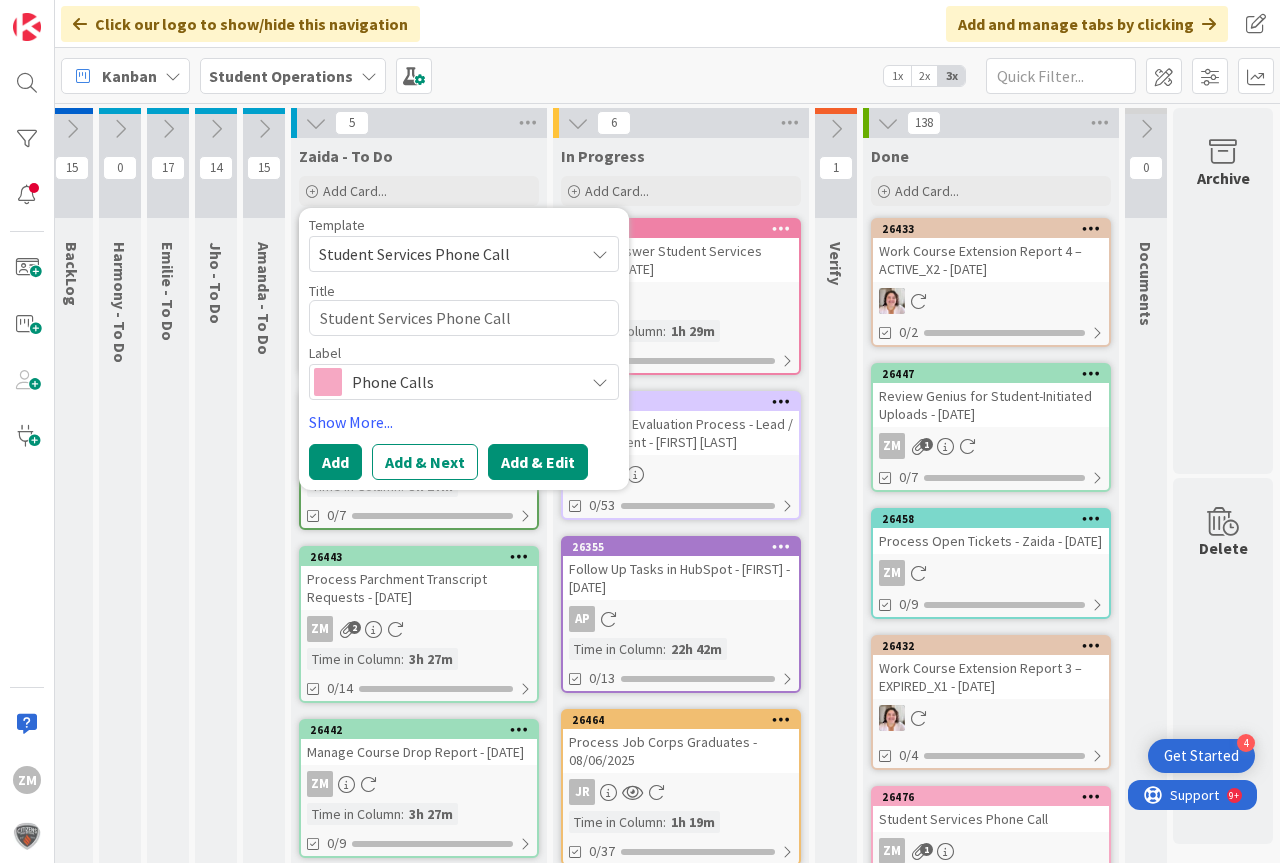 click on "Add & Edit" at bounding box center (538, 462) 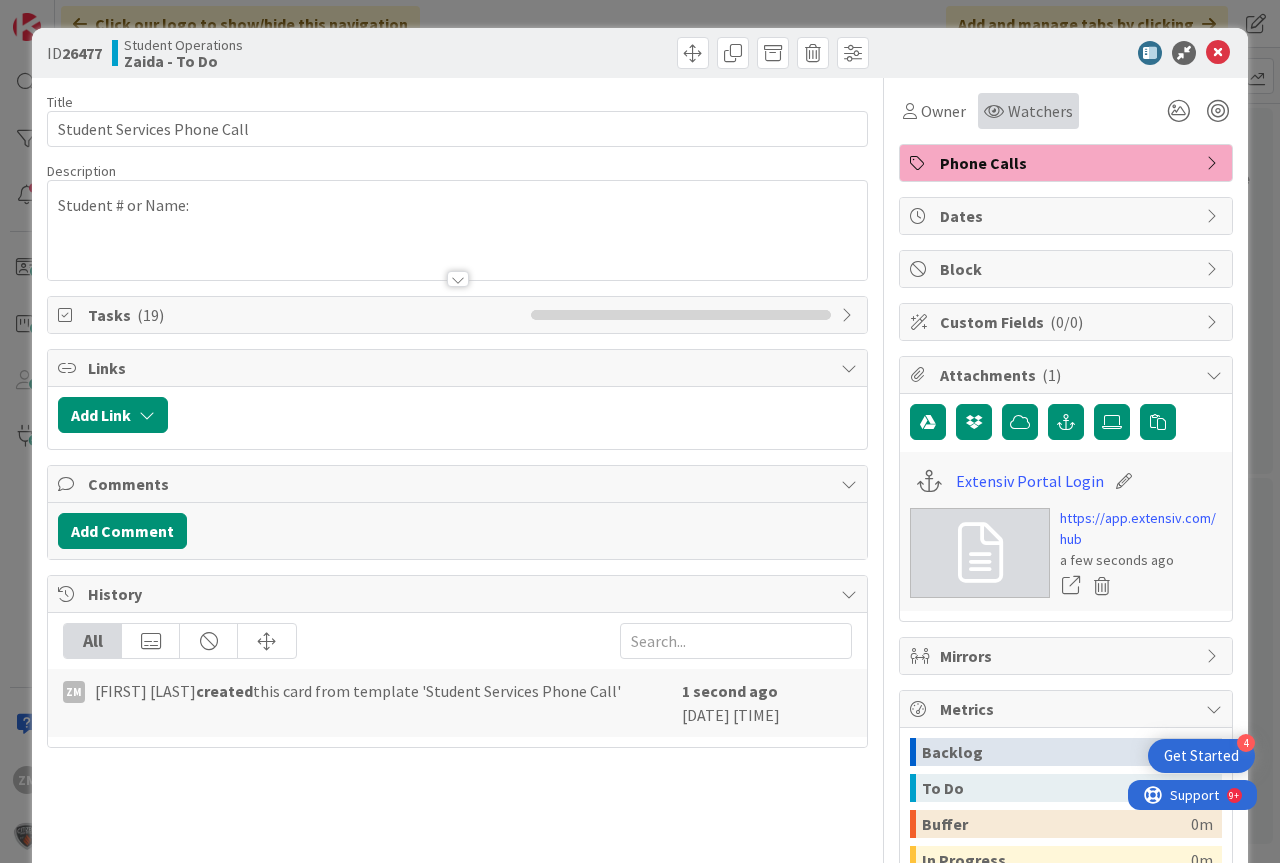 scroll, scrollTop: 0, scrollLeft: 0, axis: both 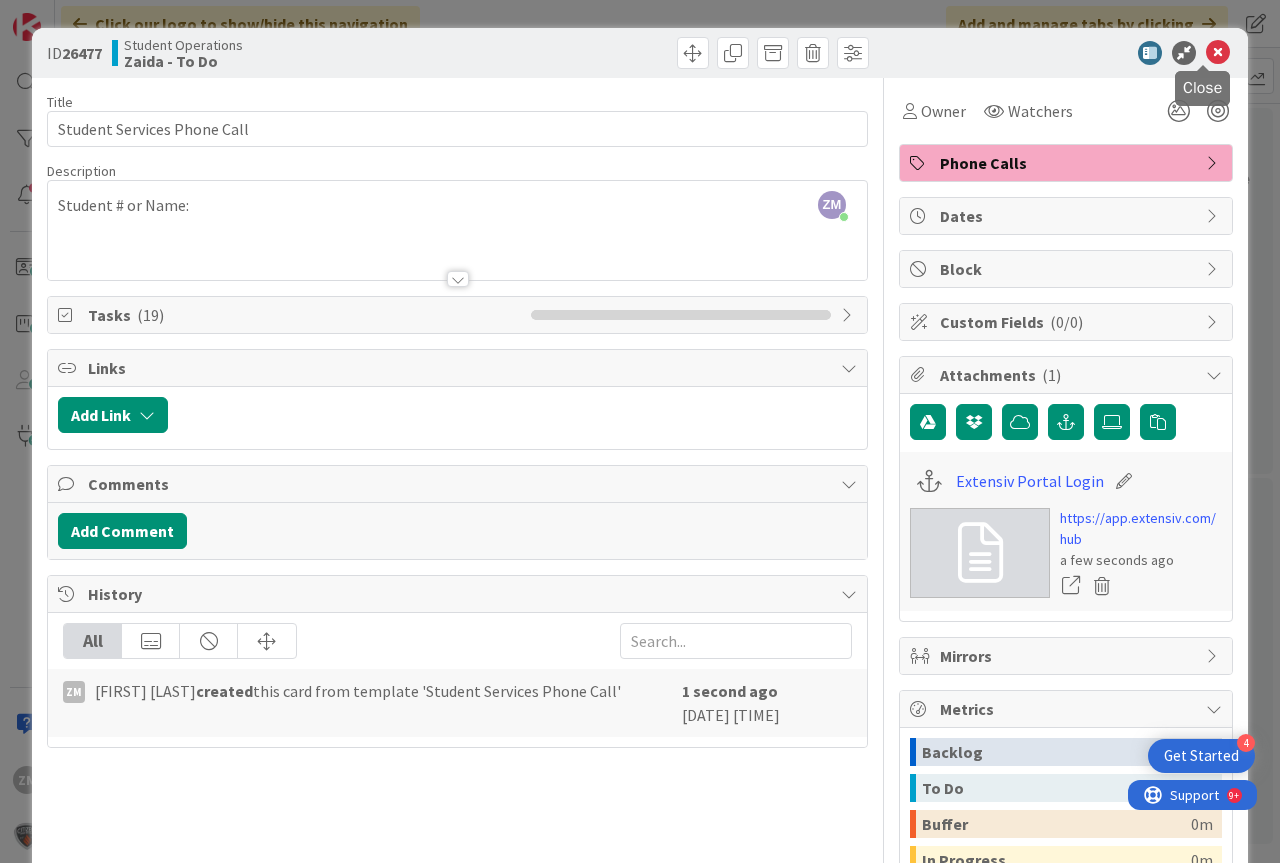 click at bounding box center (1218, 53) 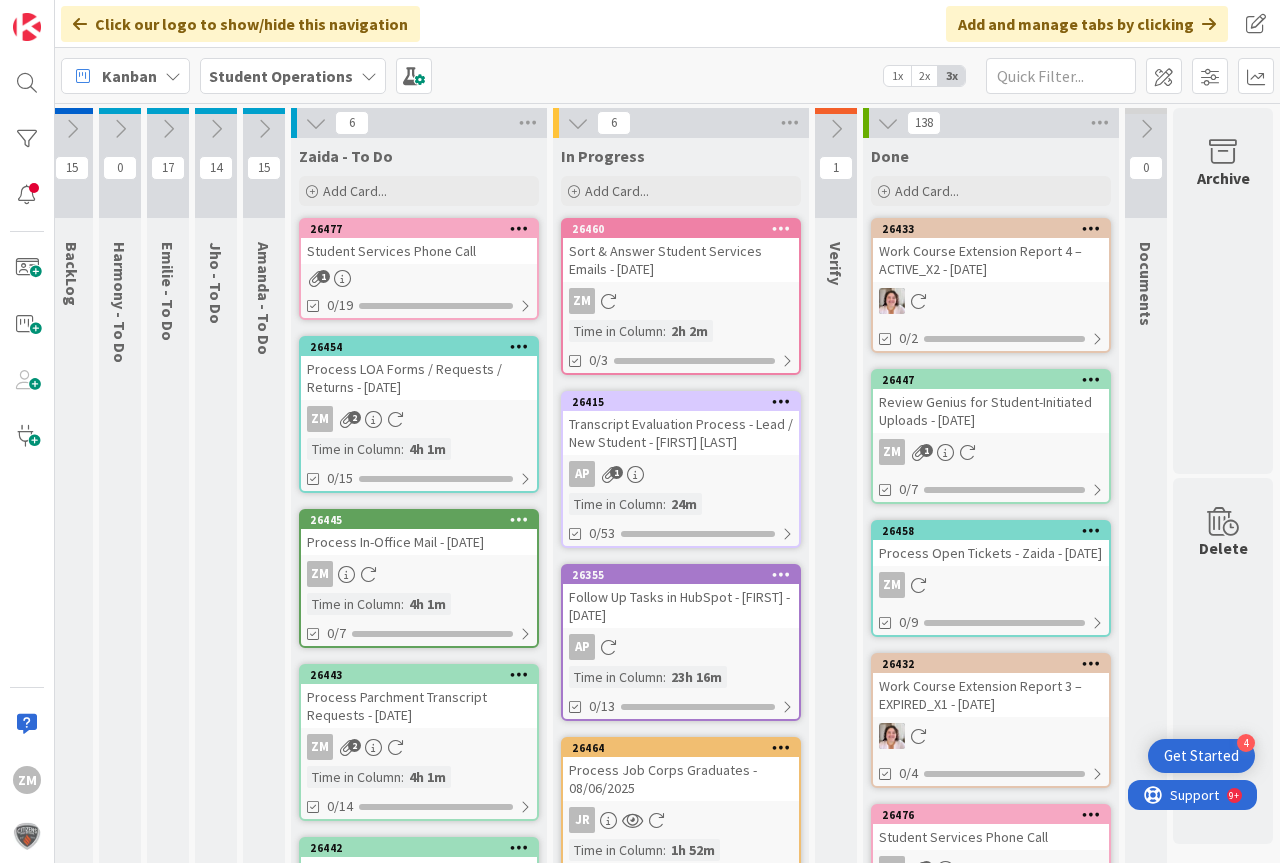 click at bounding box center [519, 228] 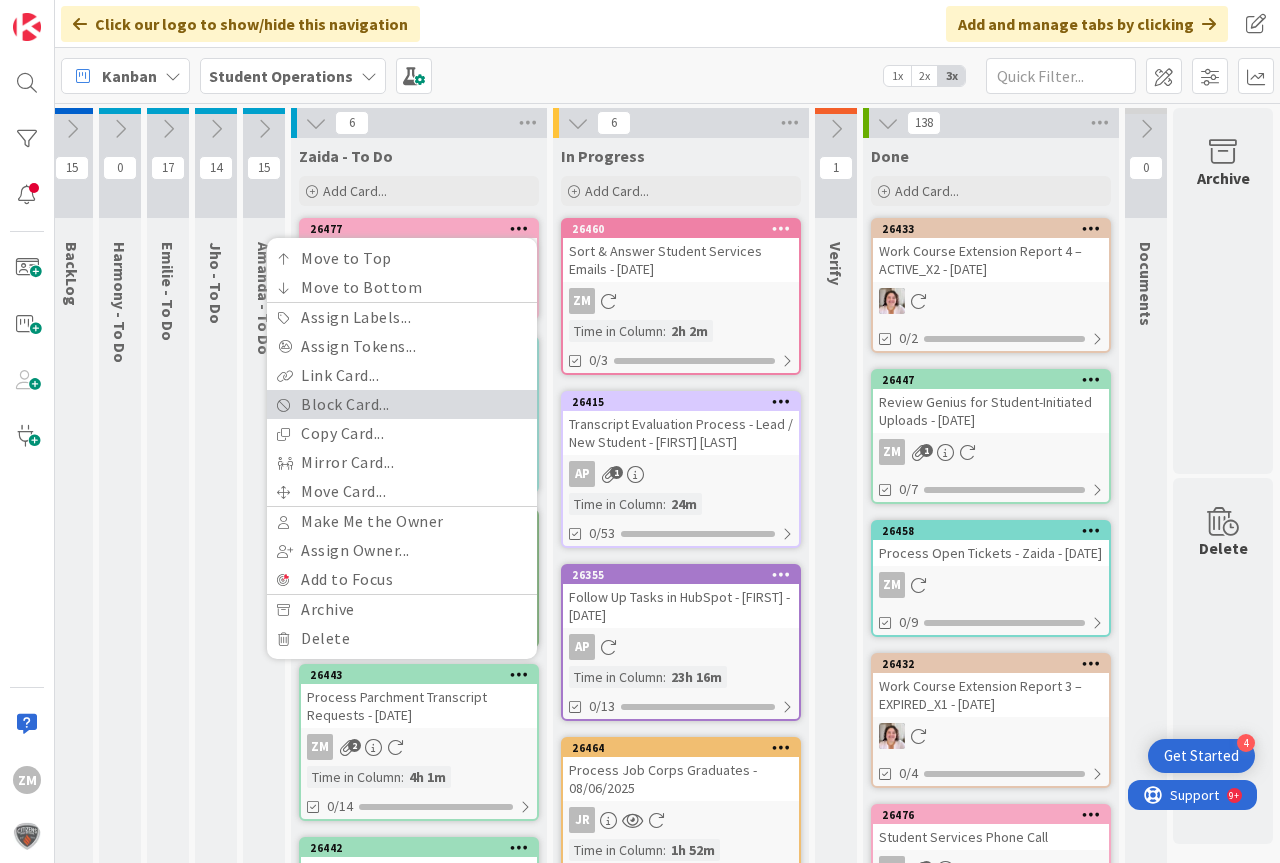 scroll, scrollTop: 0, scrollLeft: 0, axis: both 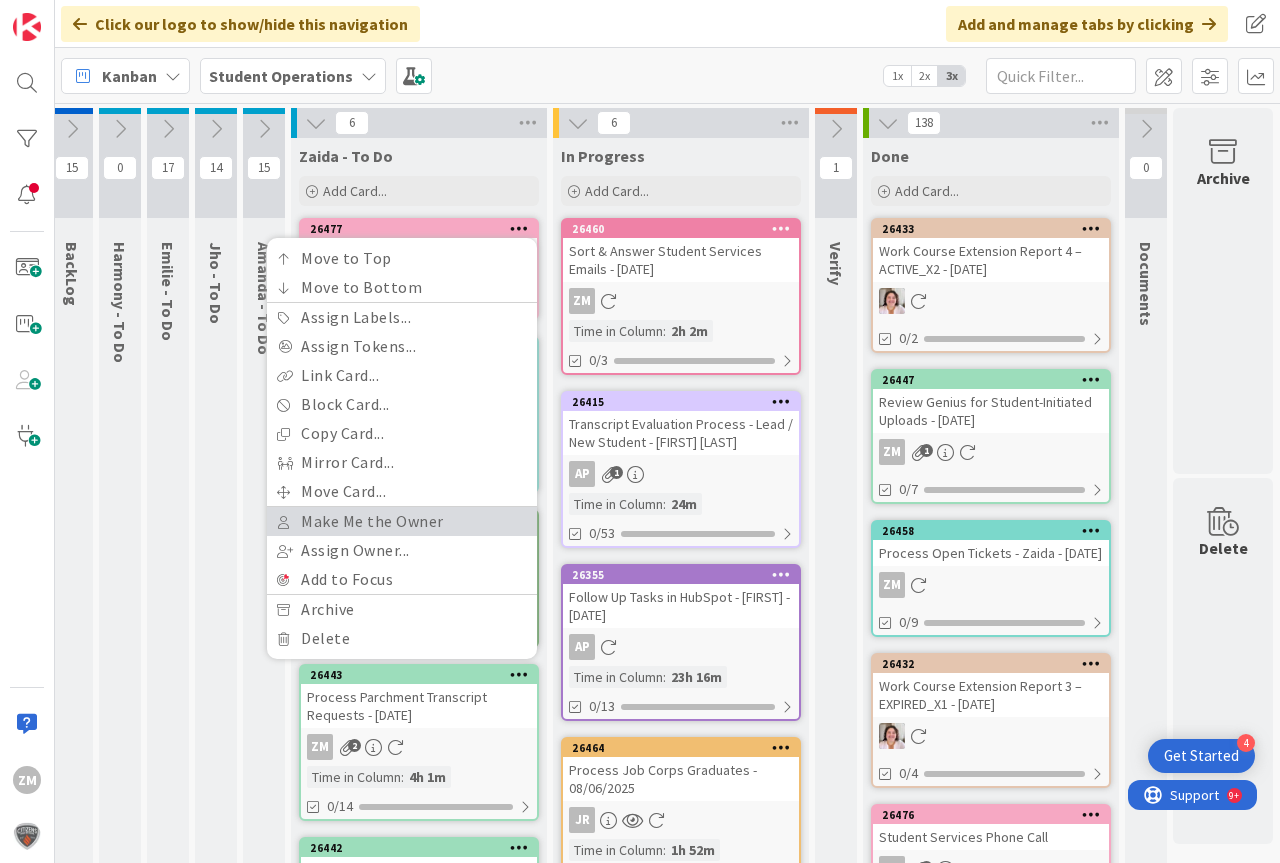 click on "Make Me the Owner" at bounding box center (402, 521) 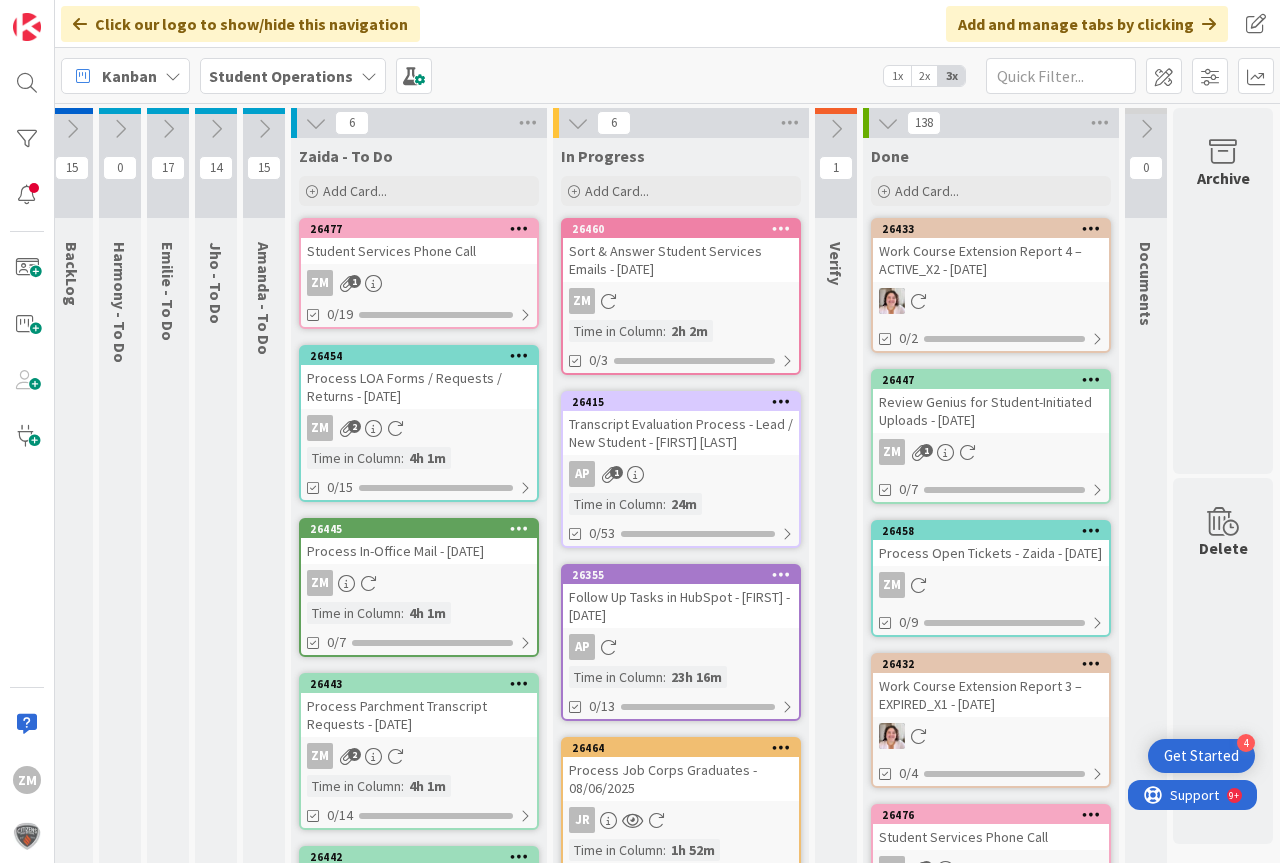 click on "ZM 1" at bounding box center [419, 283] 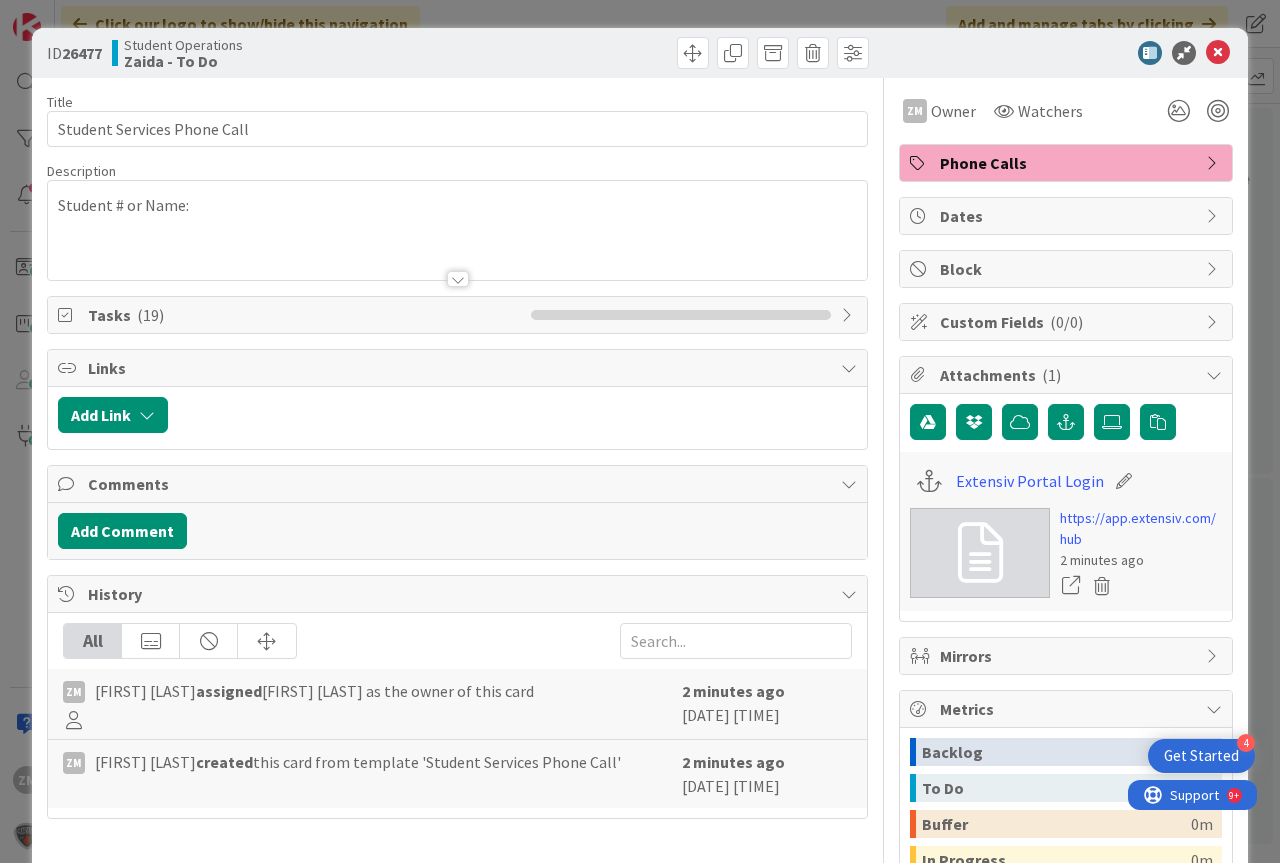 scroll, scrollTop: 0, scrollLeft: 0, axis: both 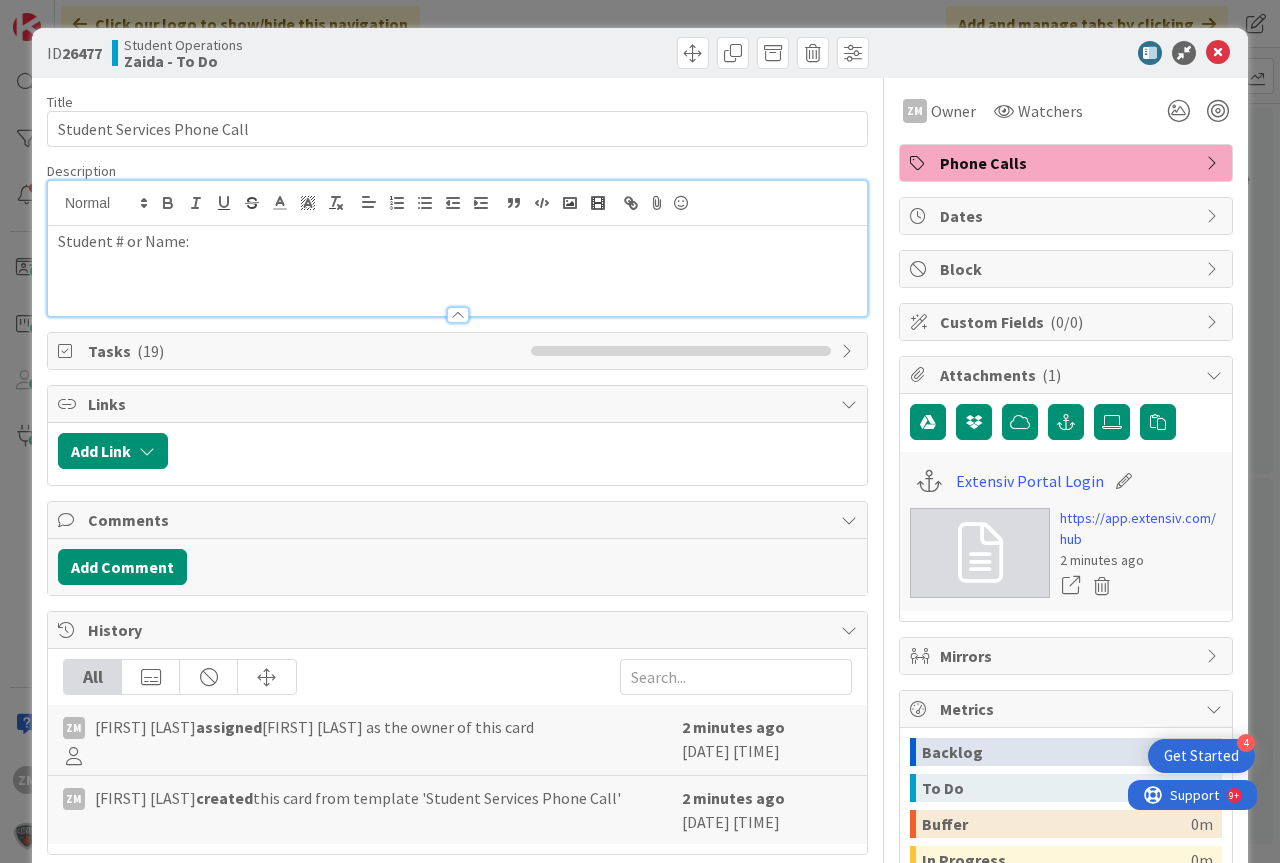 click on "Student # or Name:" at bounding box center (457, 241) 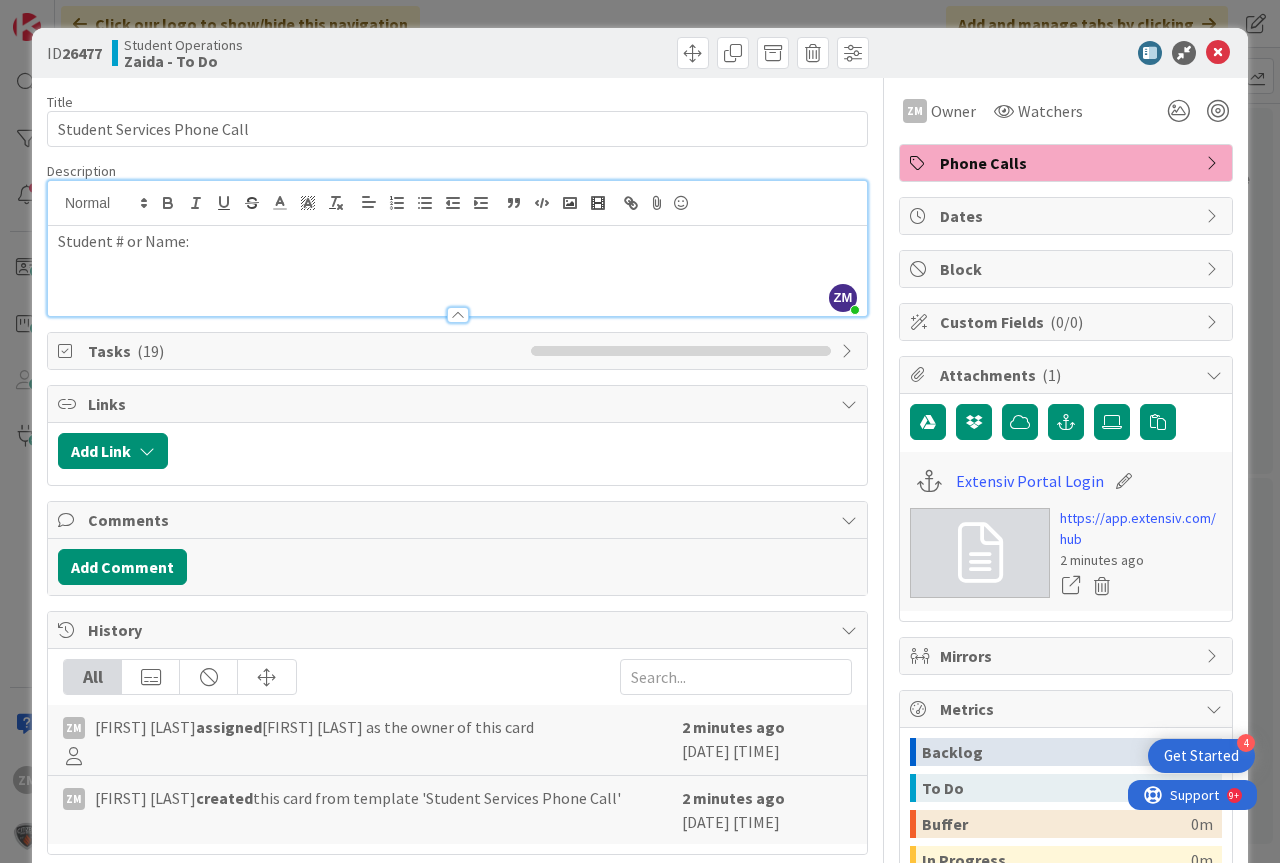 type 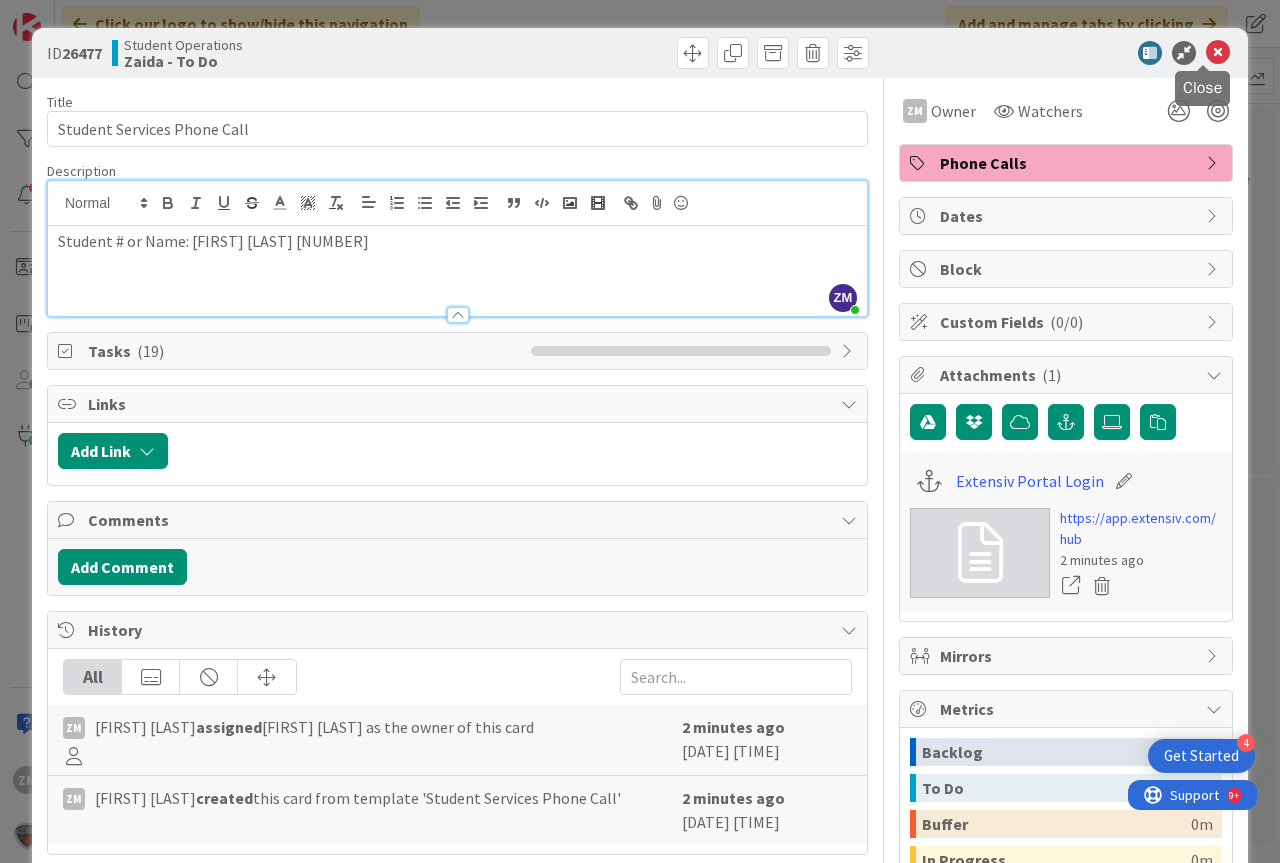 click at bounding box center [1218, 53] 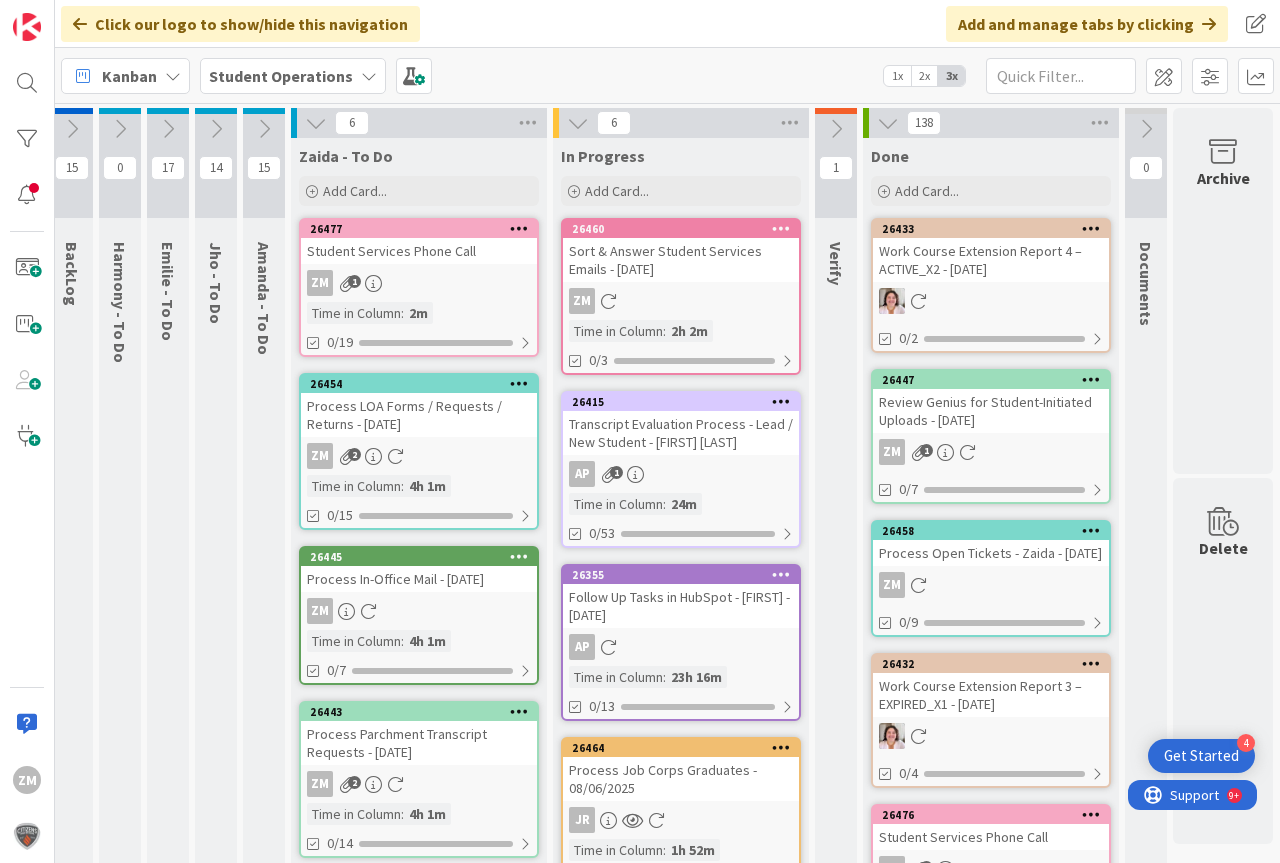 scroll, scrollTop: 0, scrollLeft: 0, axis: both 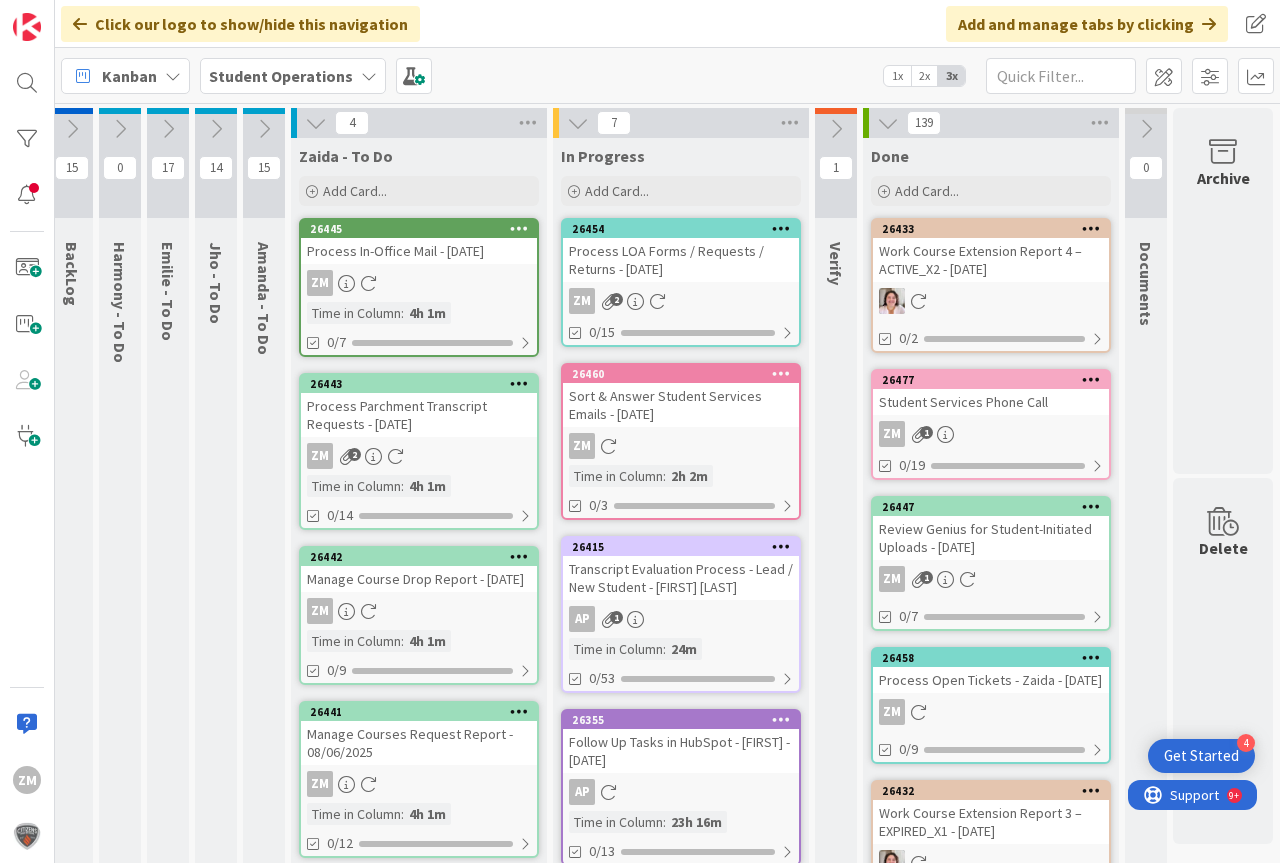 click on "Process LOA Forms / Requests / Returns - [DATE]" at bounding box center [681, 260] 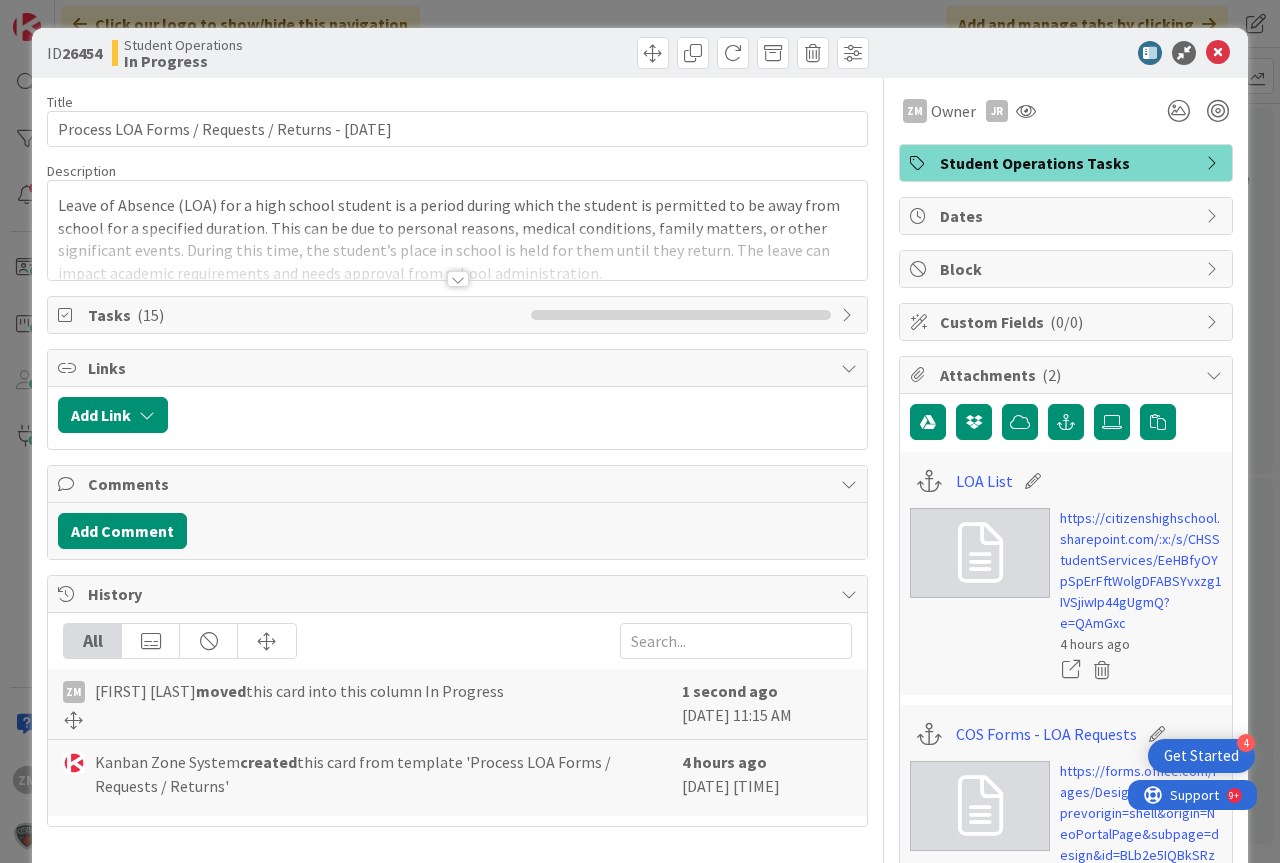 scroll, scrollTop: 0, scrollLeft: 0, axis: both 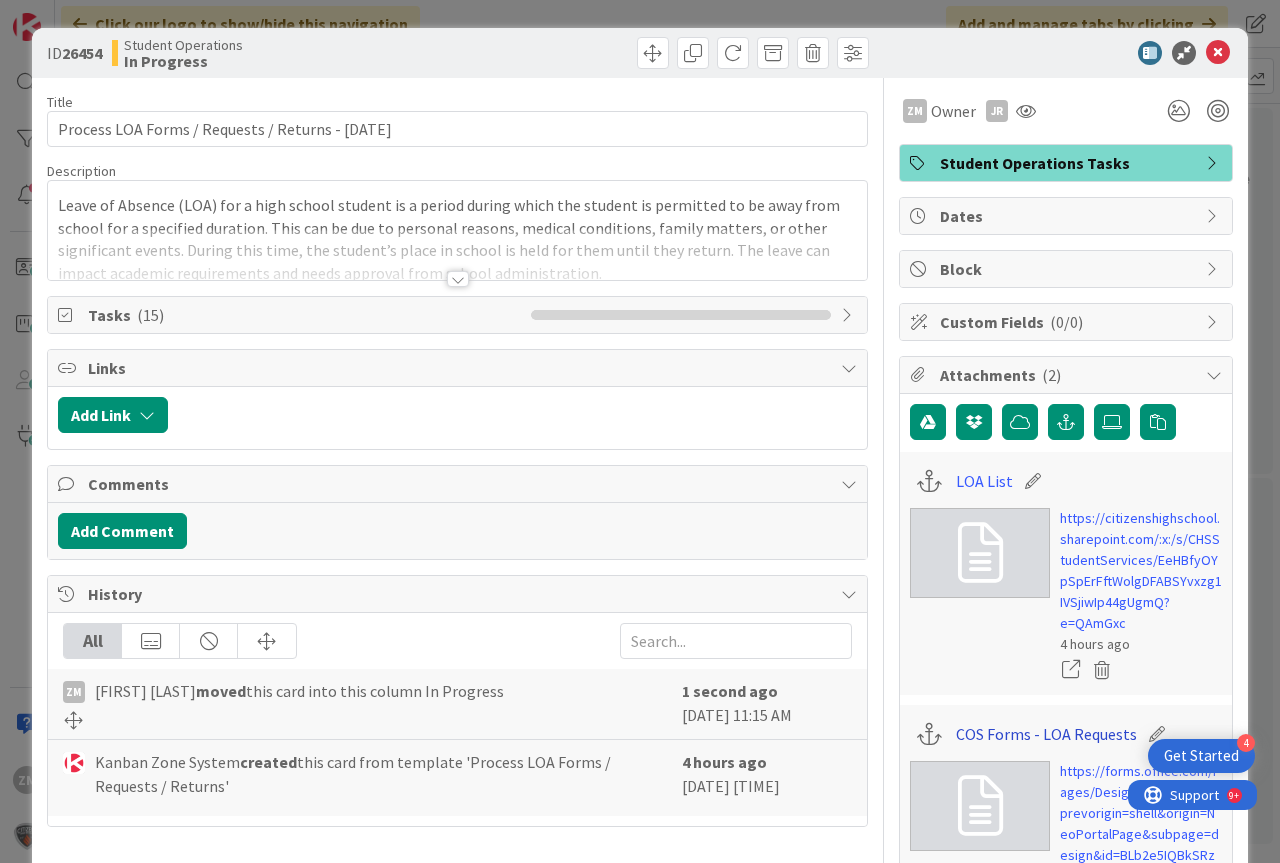 click on "COS Forms - LOA Requests" at bounding box center (1046, 734) 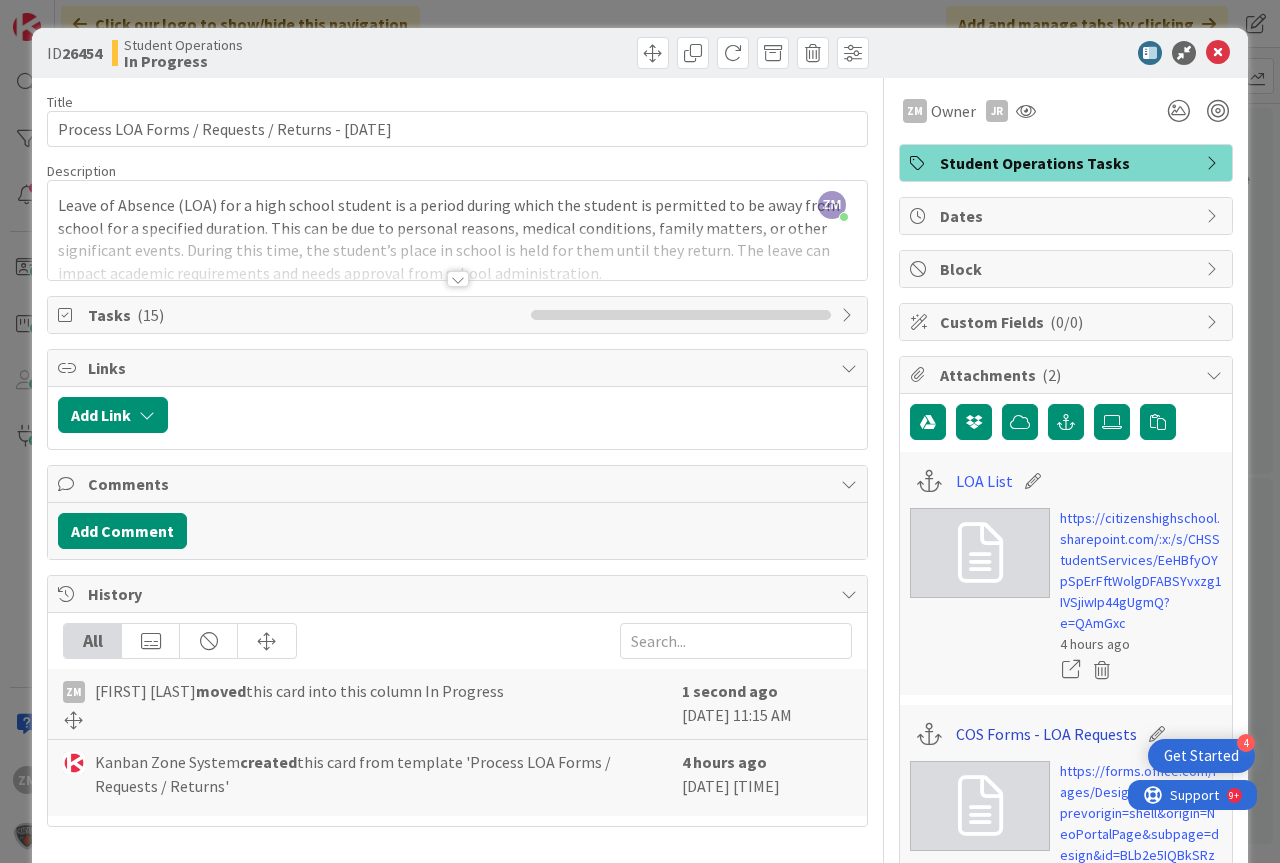 click on "COS Forms - LOA Requests" at bounding box center [1046, 734] 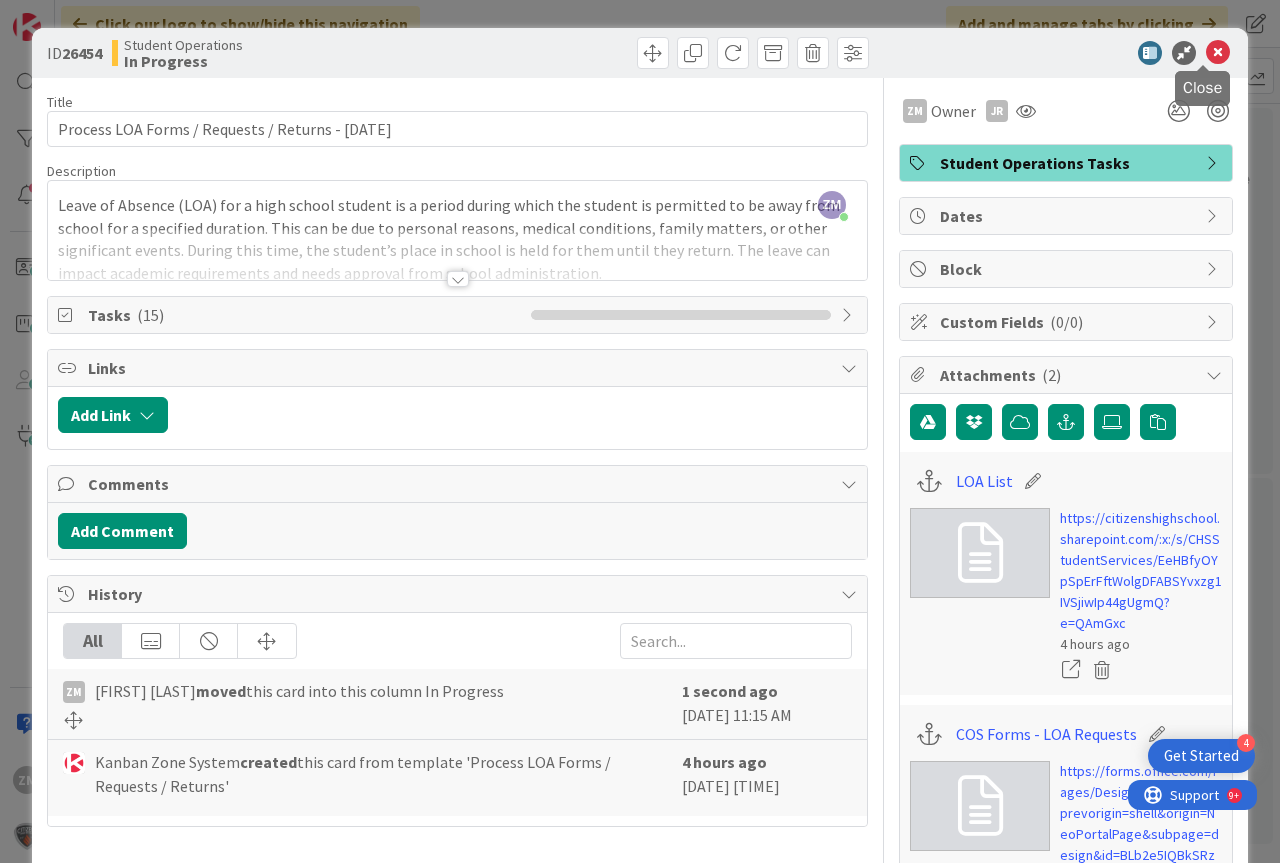 click at bounding box center (1218, 53) 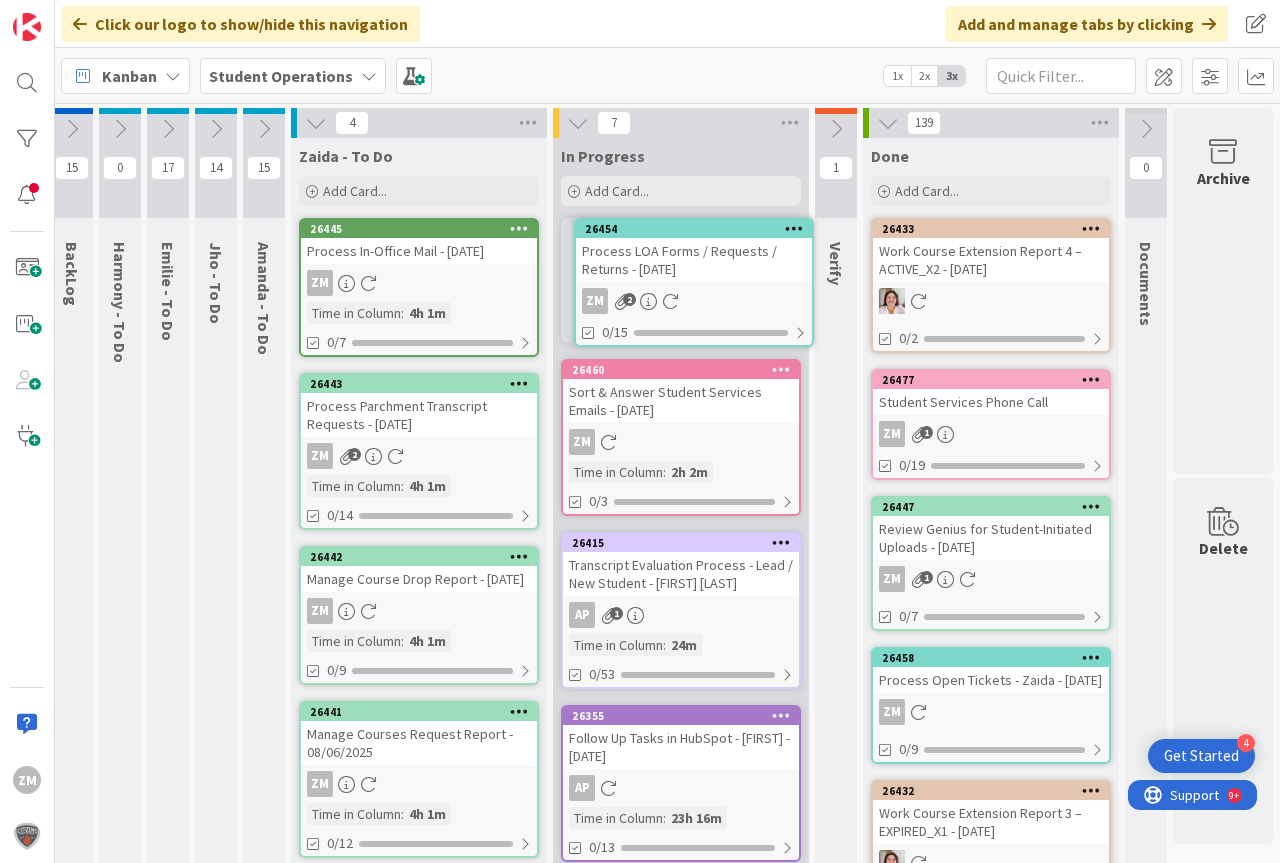 scroll, scrollTop: 0, scrollLeft: 0, axis: both 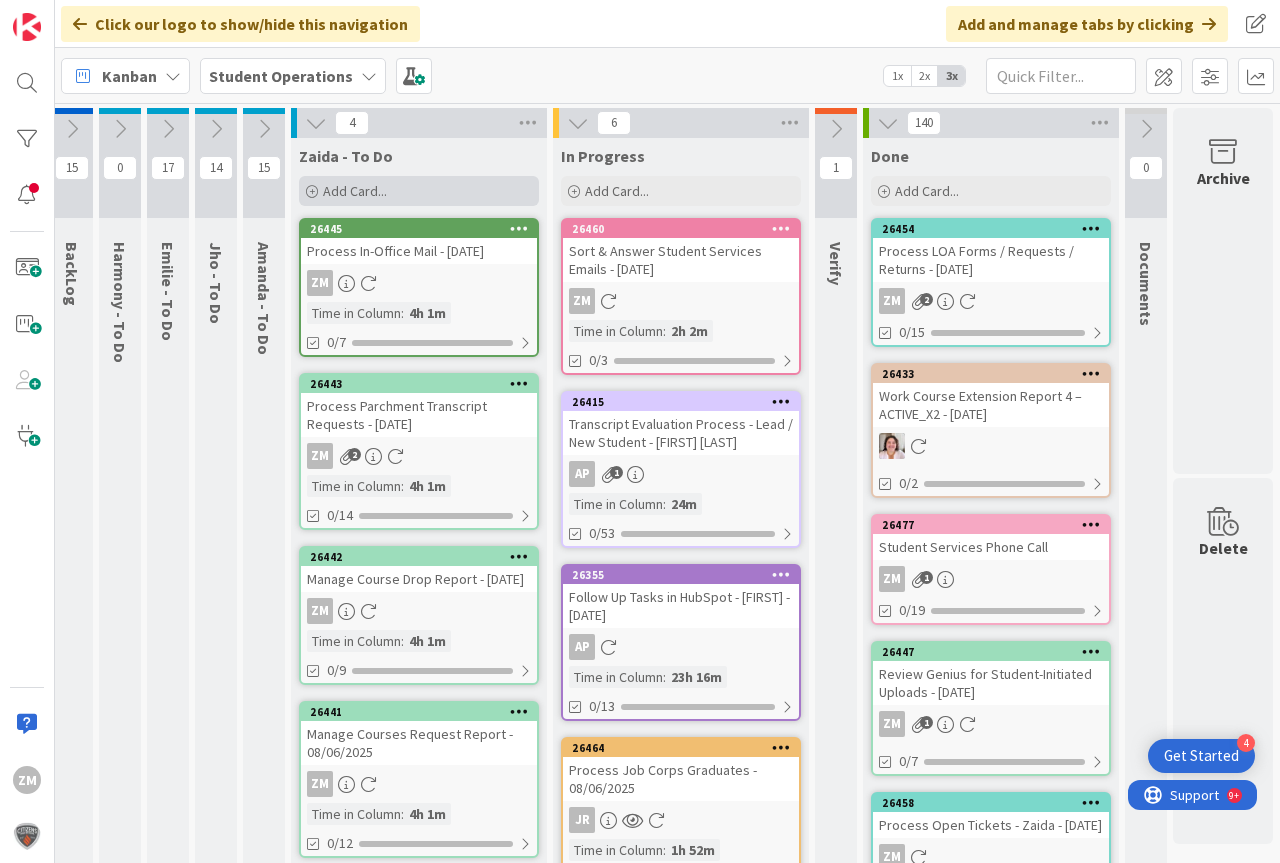 click on "Add Card..." at bounding box center (355, 191) 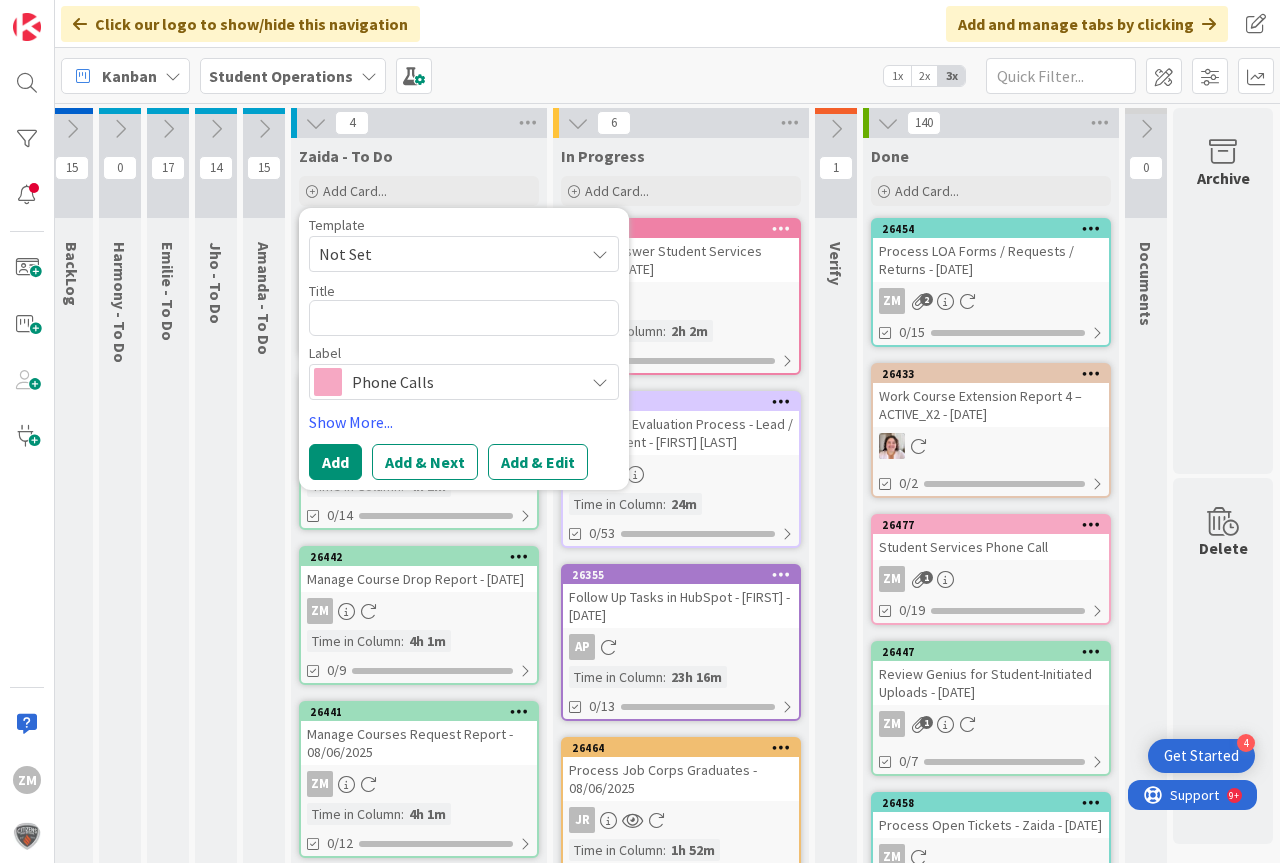 click at bounding box center (600, 254) 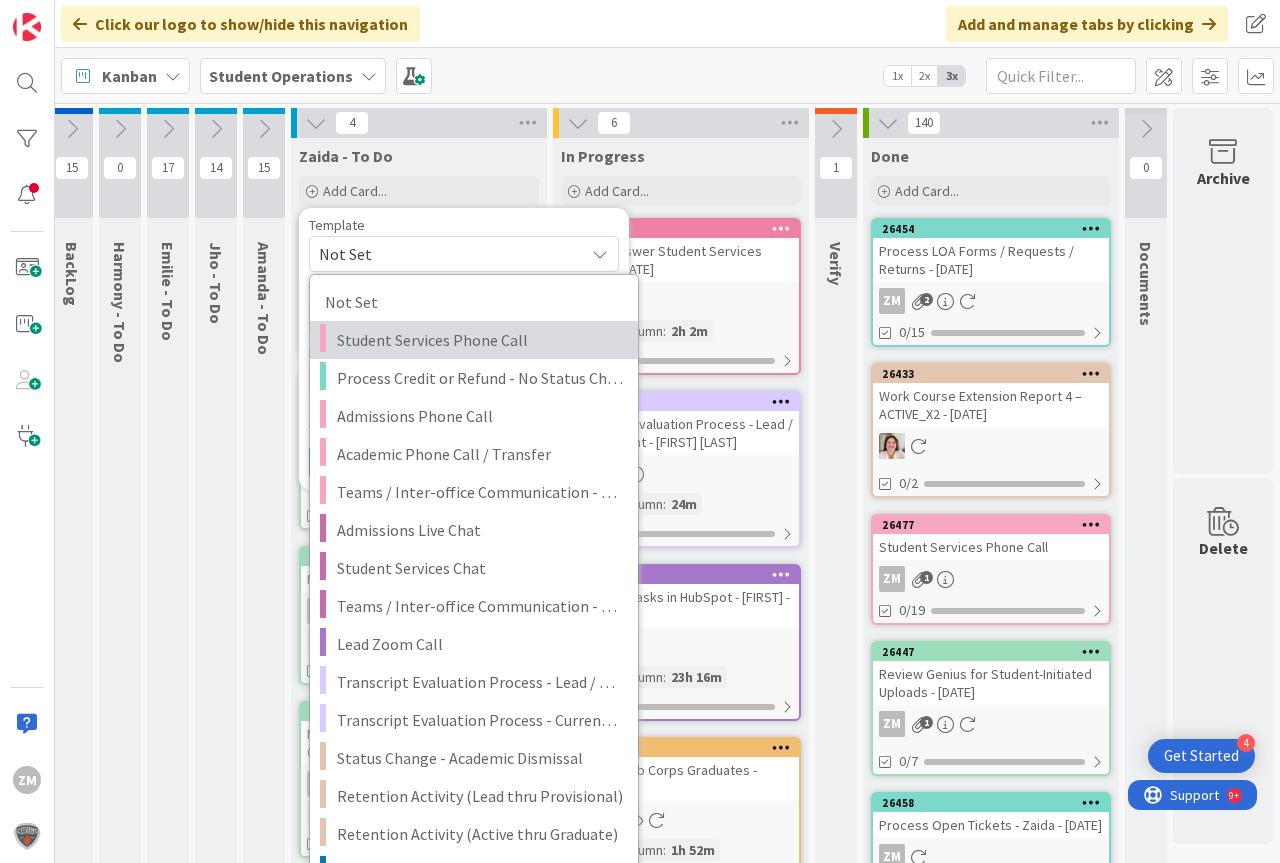 click on "Student Services Phone Call" at bounding box center [480, 340] 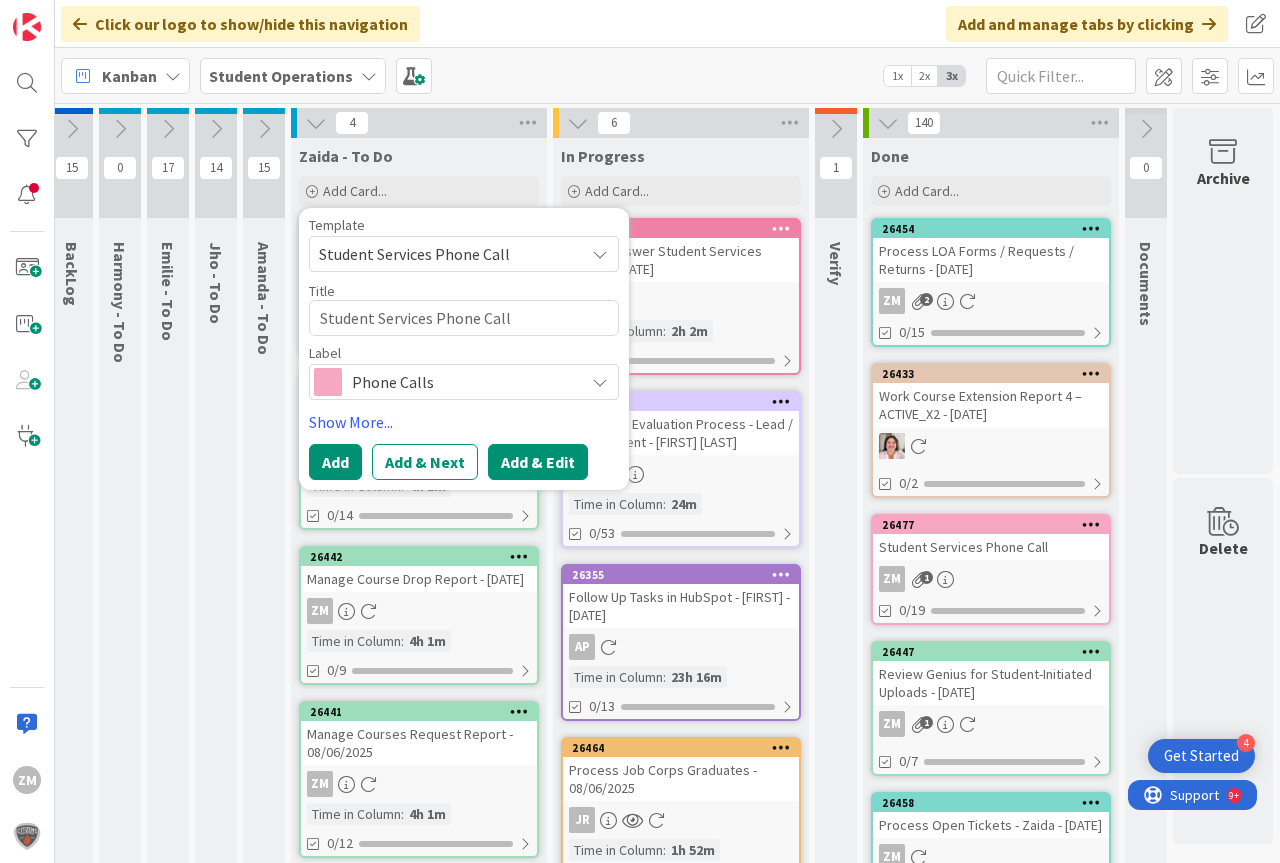 click on "Add & Edit" at bounding box center [538, 462] 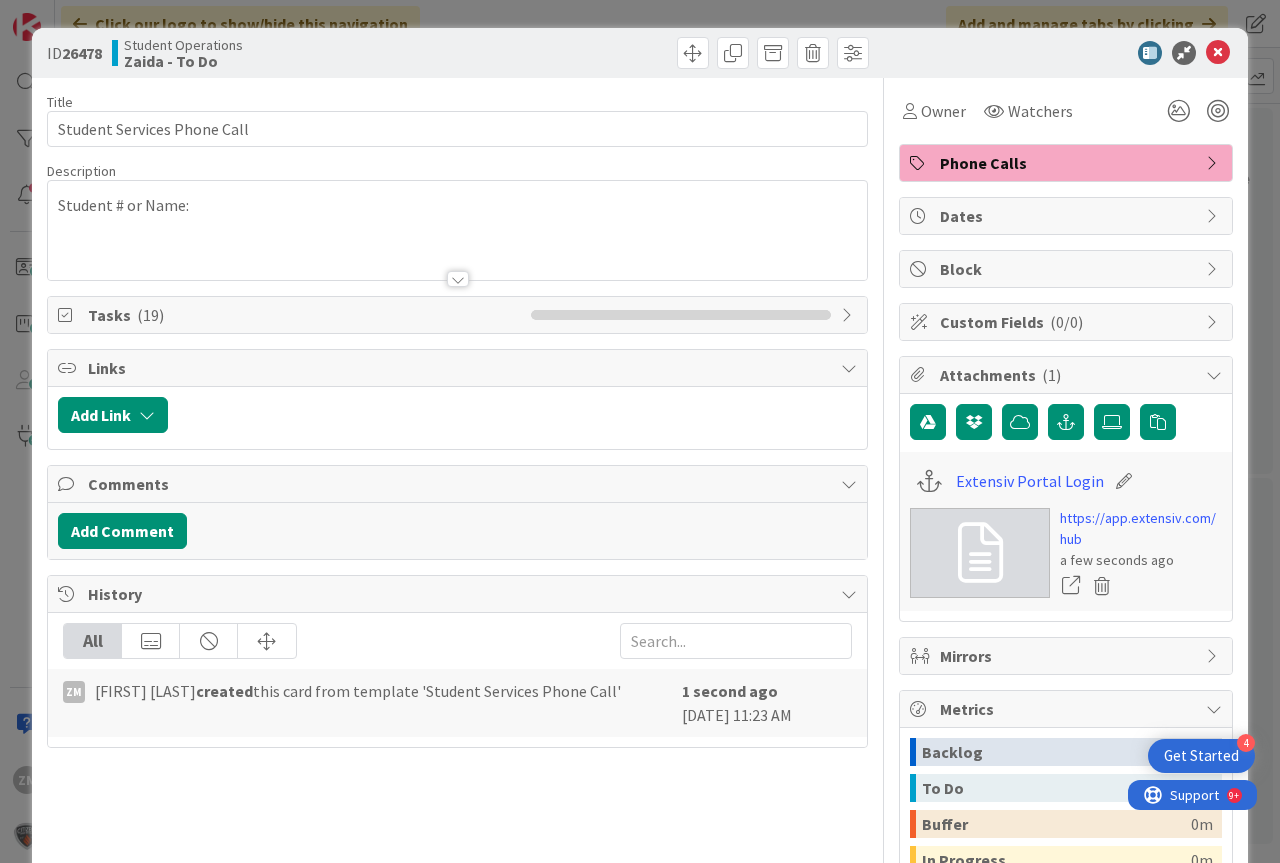 scroll, scrollTop: 0, scrollLeft: 0, axis: both 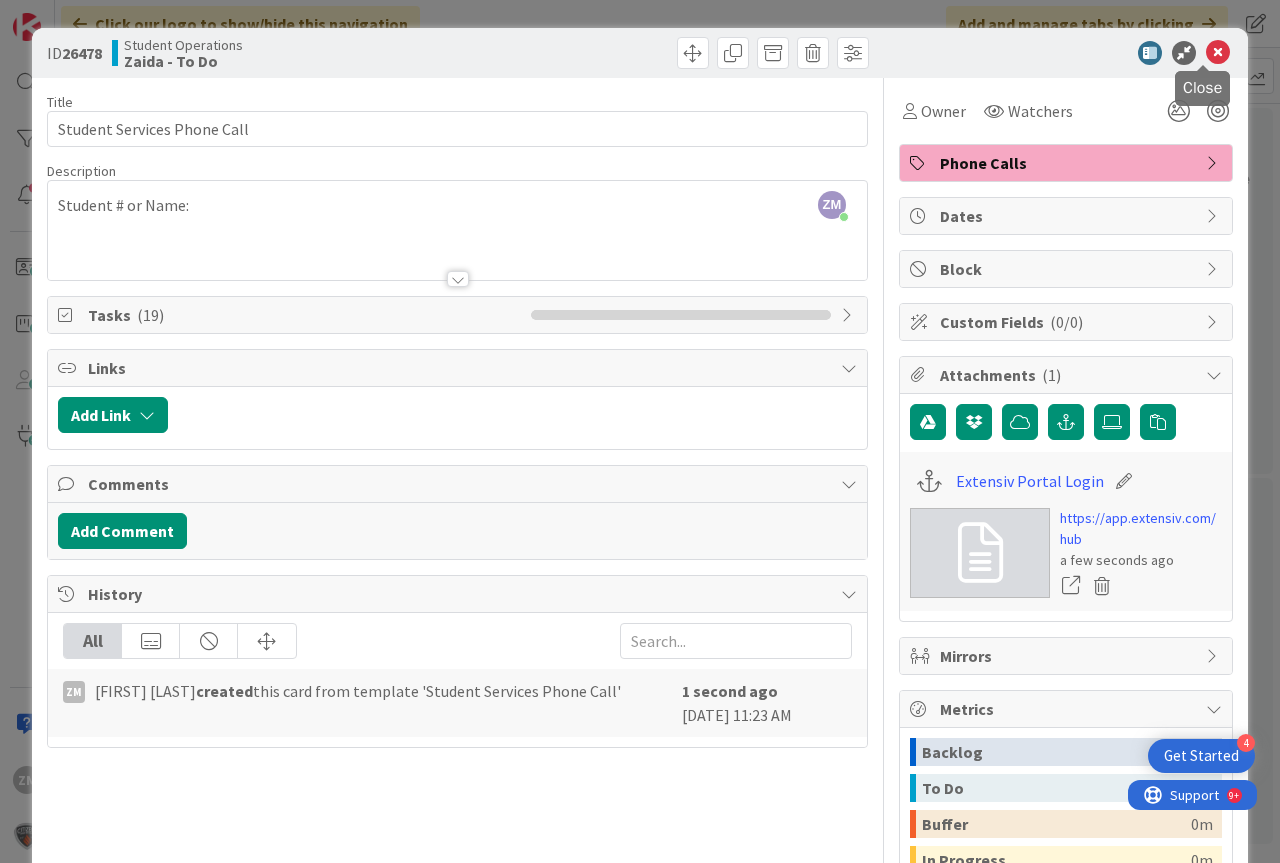click at bounding box center [1218, 53] 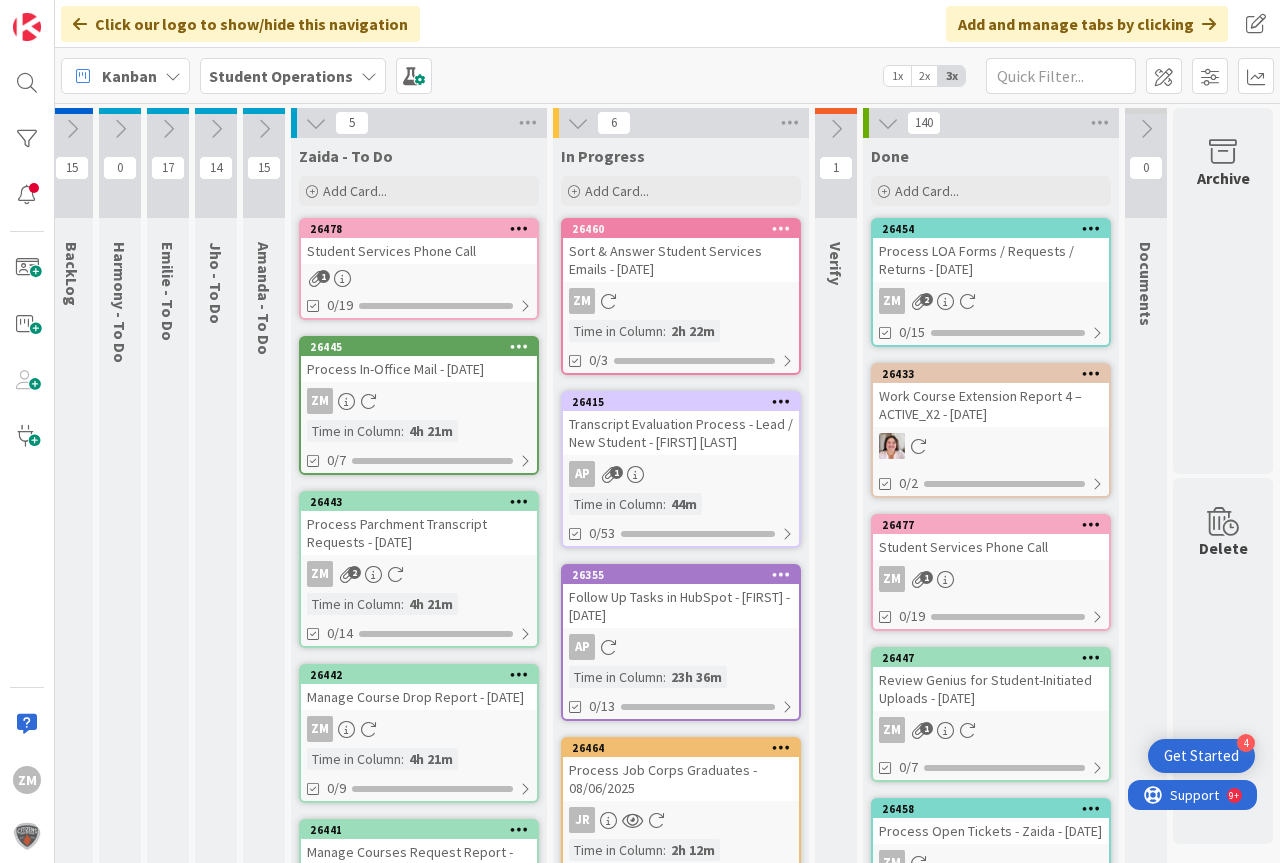 scroll, scrollTop: 0, scrollLeft: 0, axis: both 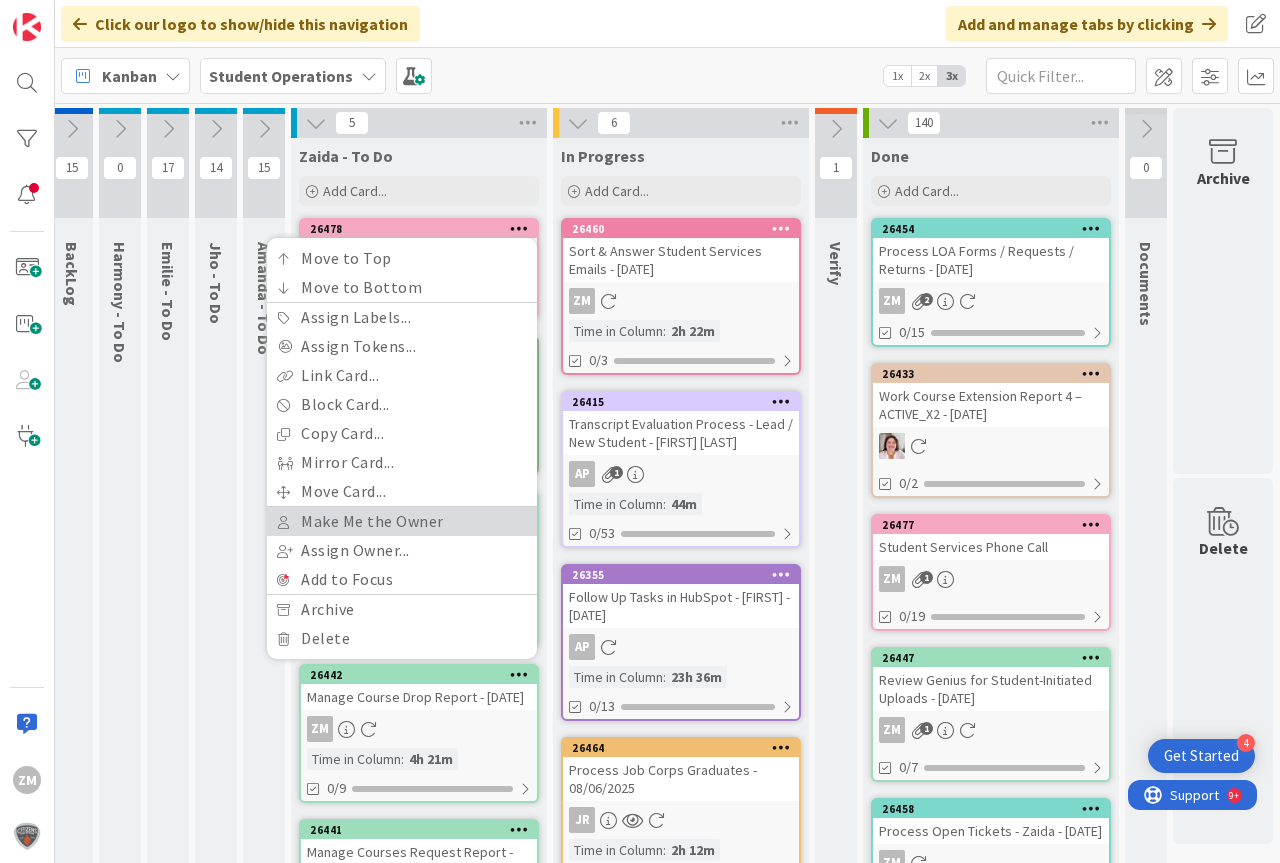 click on "Make Me the Owner" at bounding box center (402, 521) 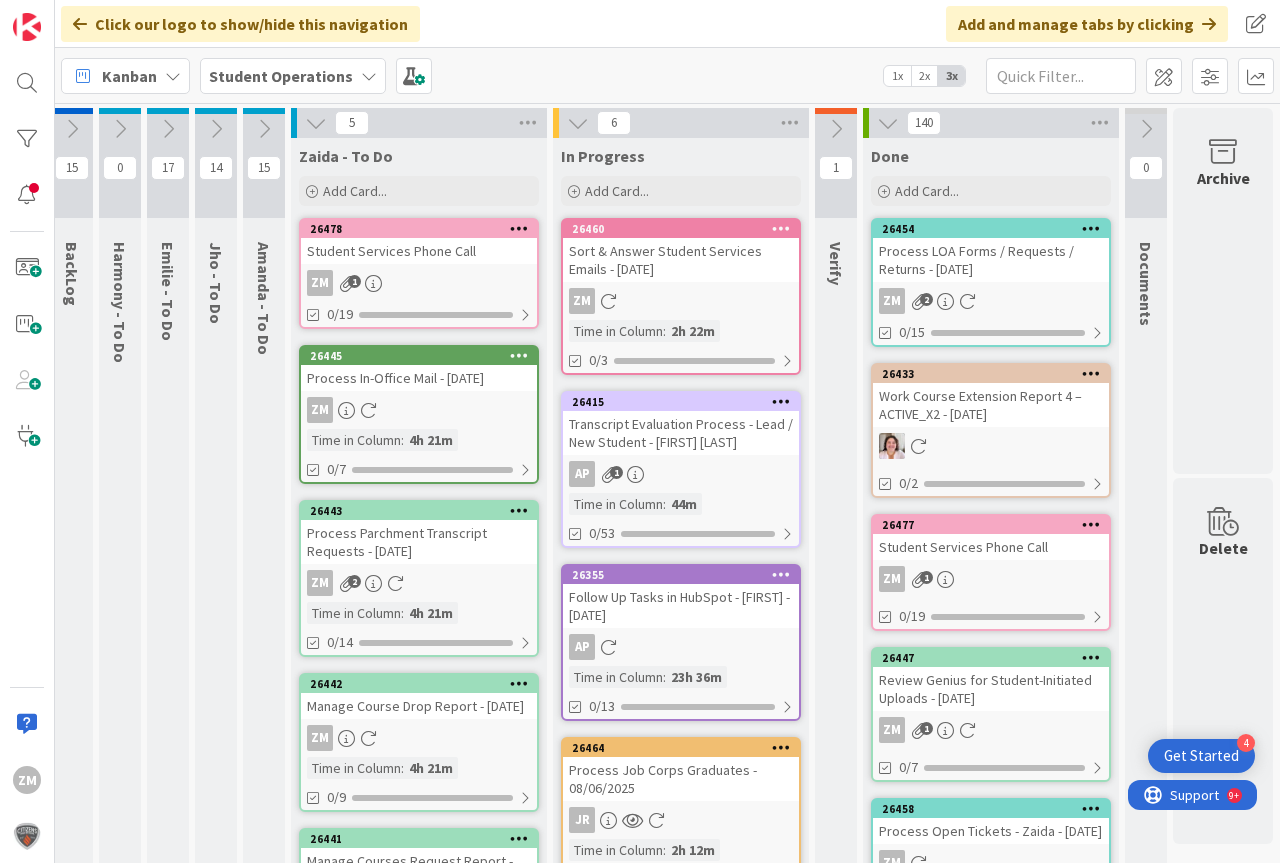 click at bounding box center (519, 228) 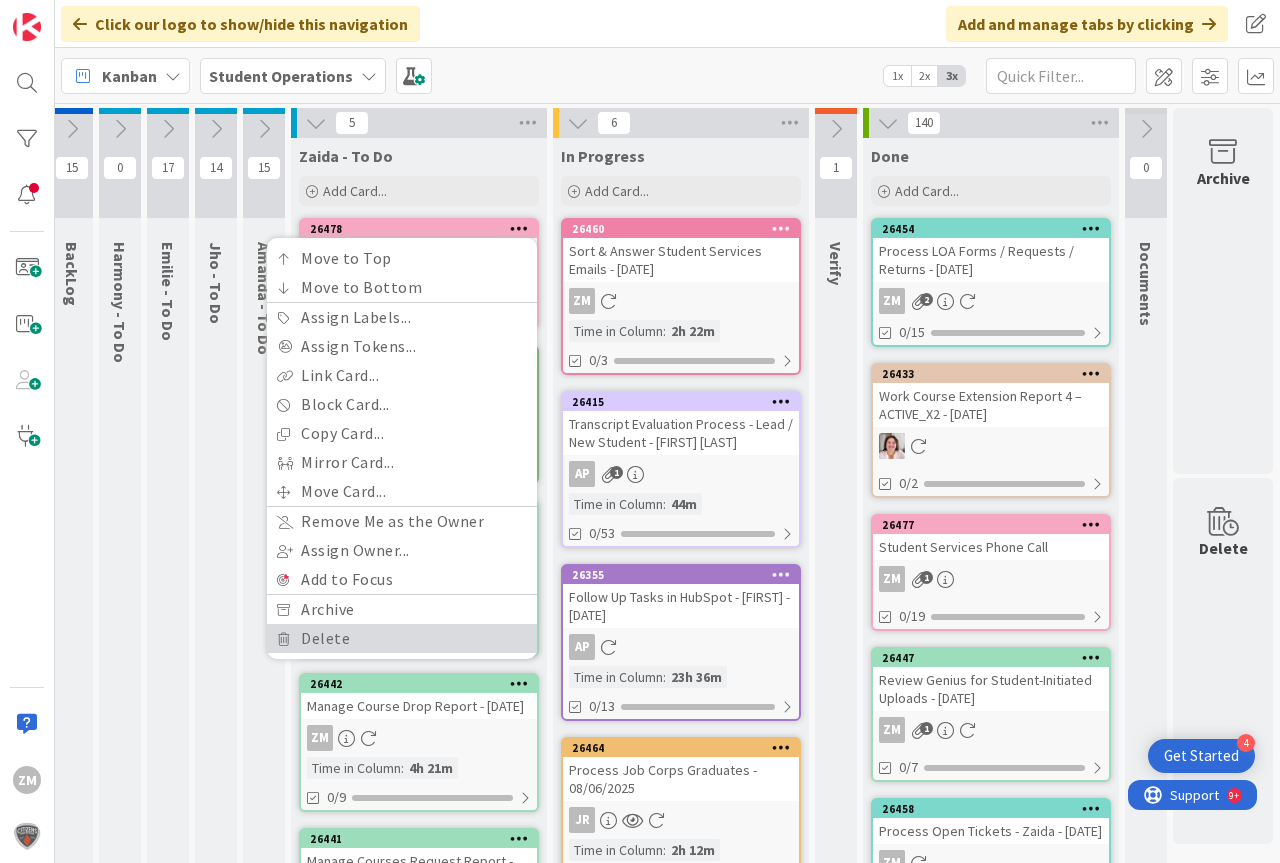 click on "Delete" at bounding box center [402, 638] 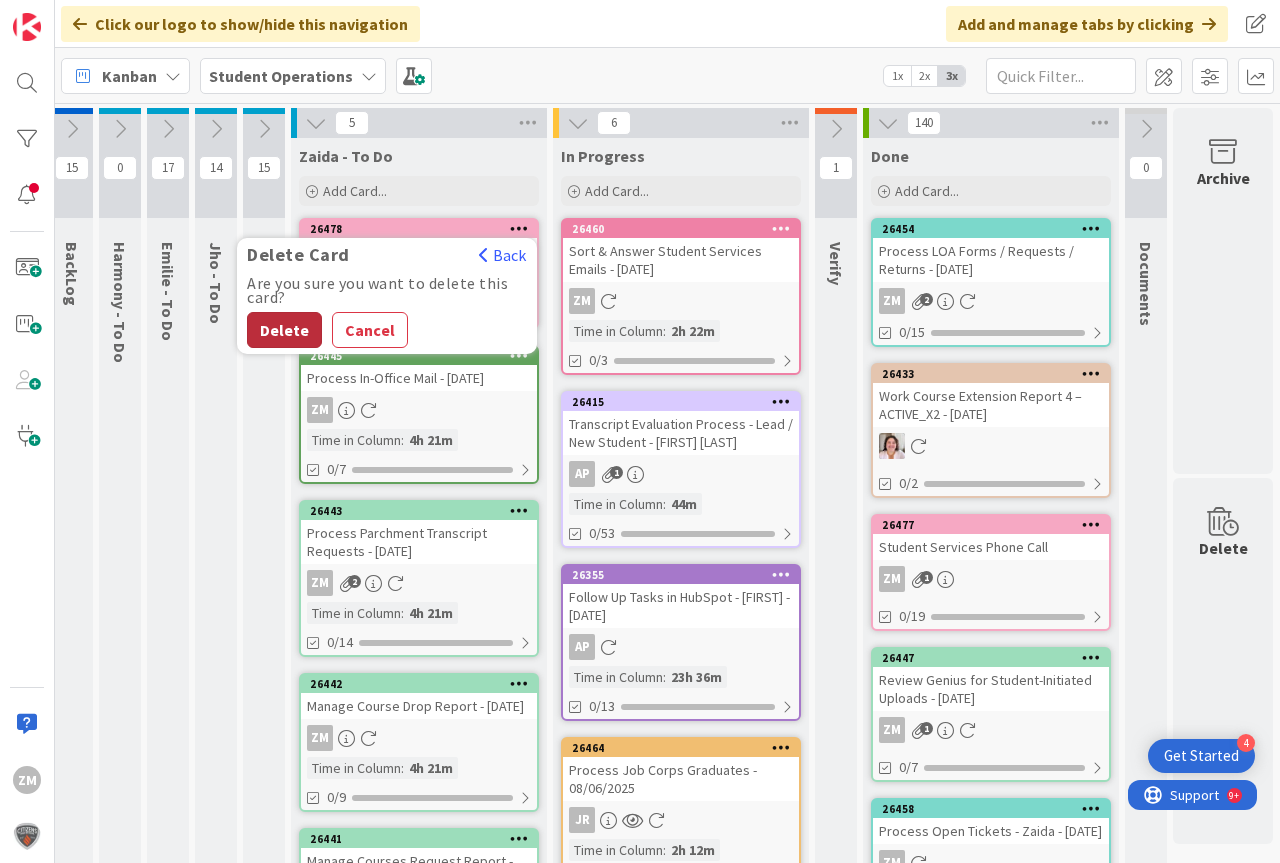 click on "Delete" at bounding box center [284, 330] 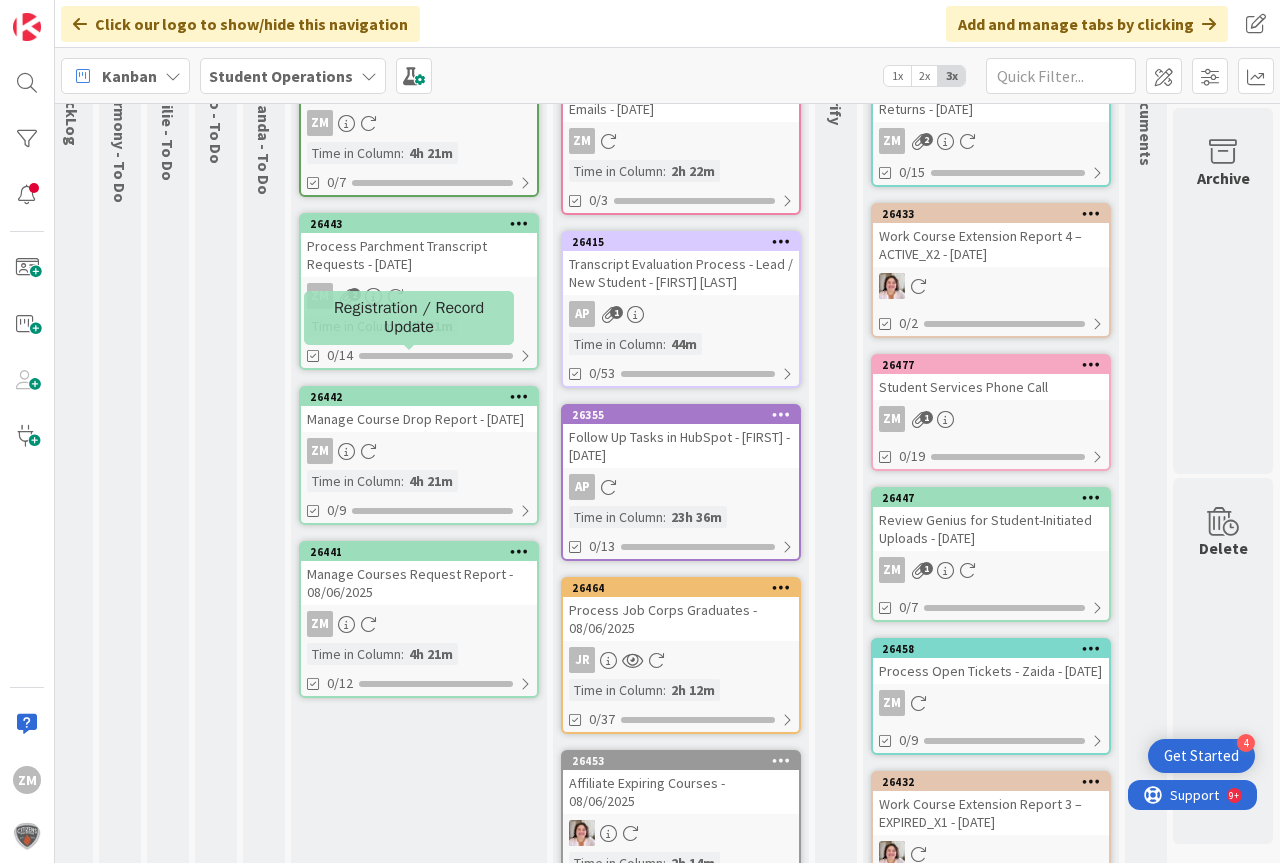 scroll, scrollTop: 200, scrollLeft: 74, axis: both 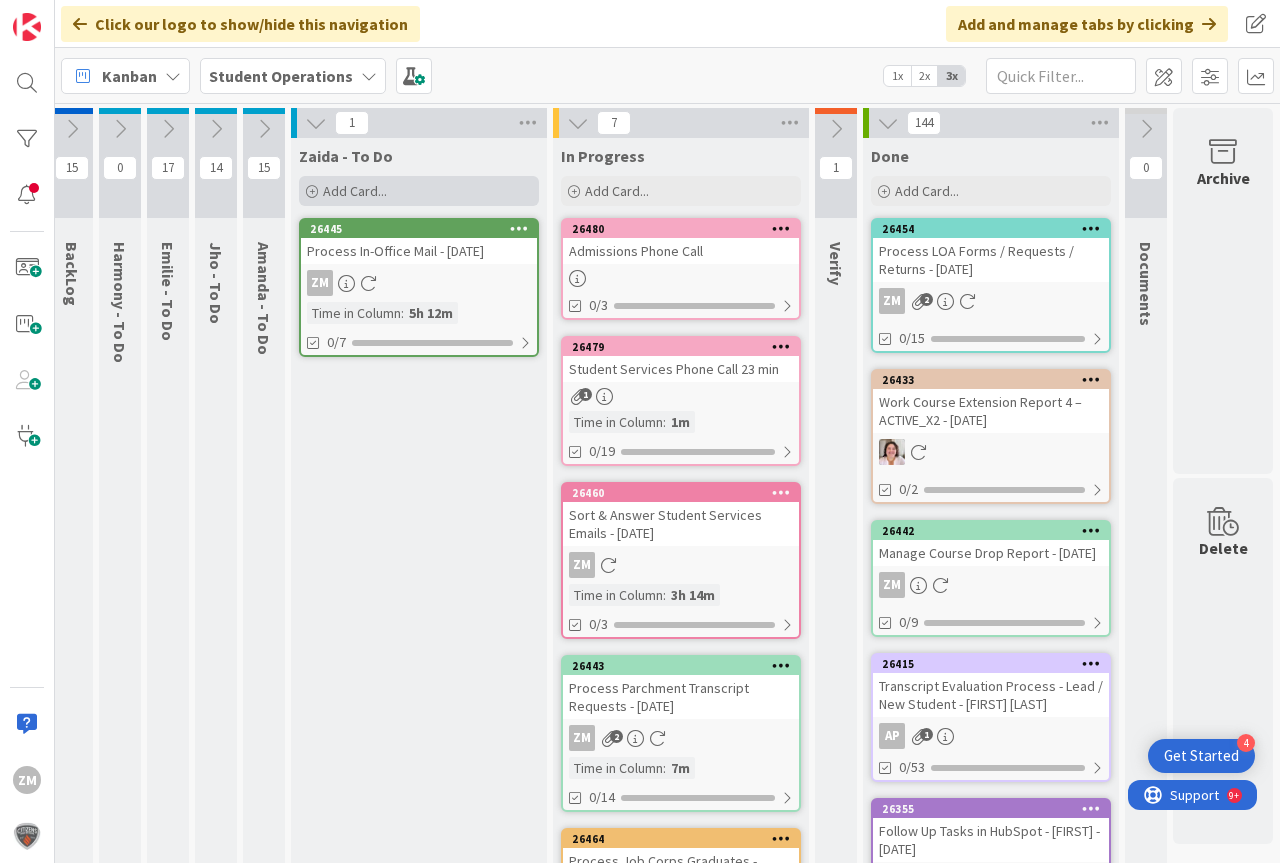 click on "Add Card..." at bounding box center (355, 191) 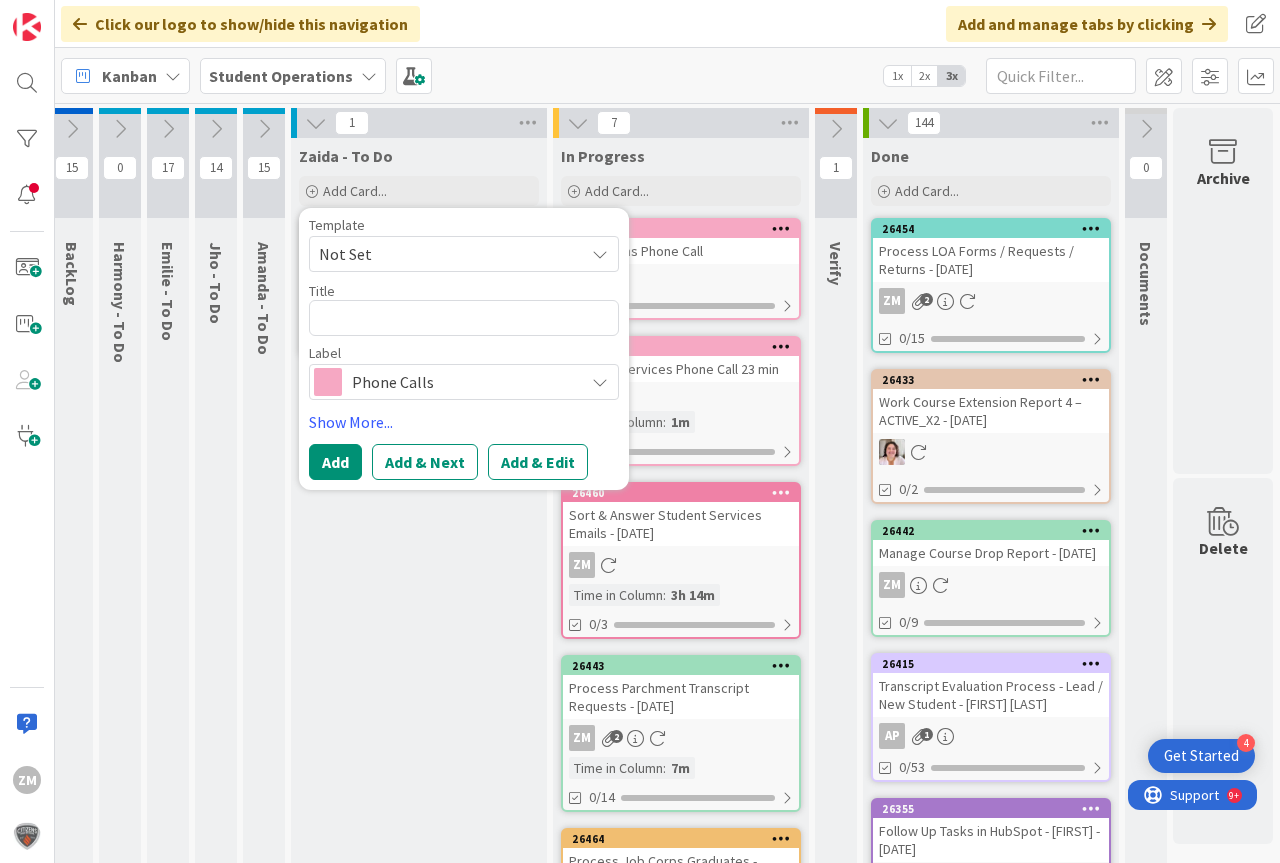 click at bounding box center [600, 254] 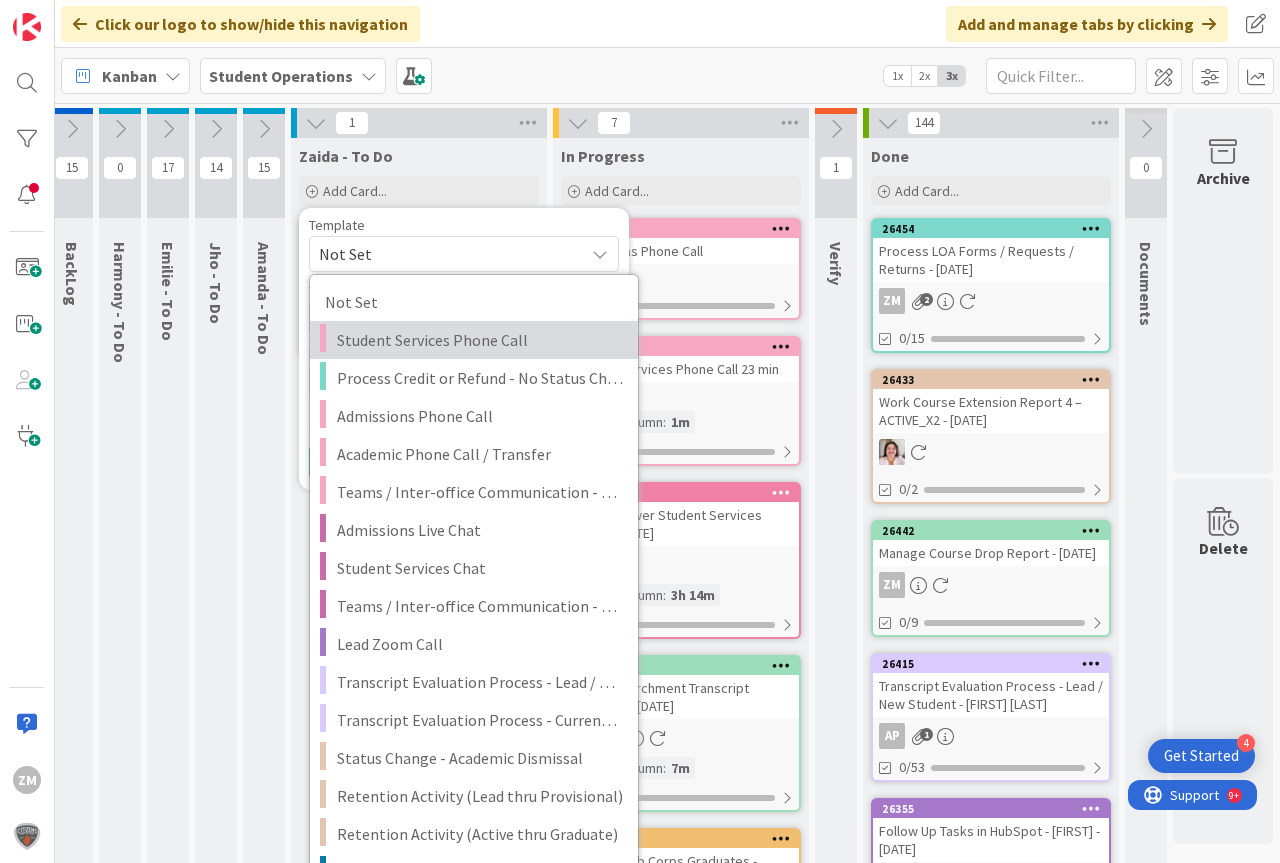click on "Student Services Phone Call" at bounding box center (480, 340) 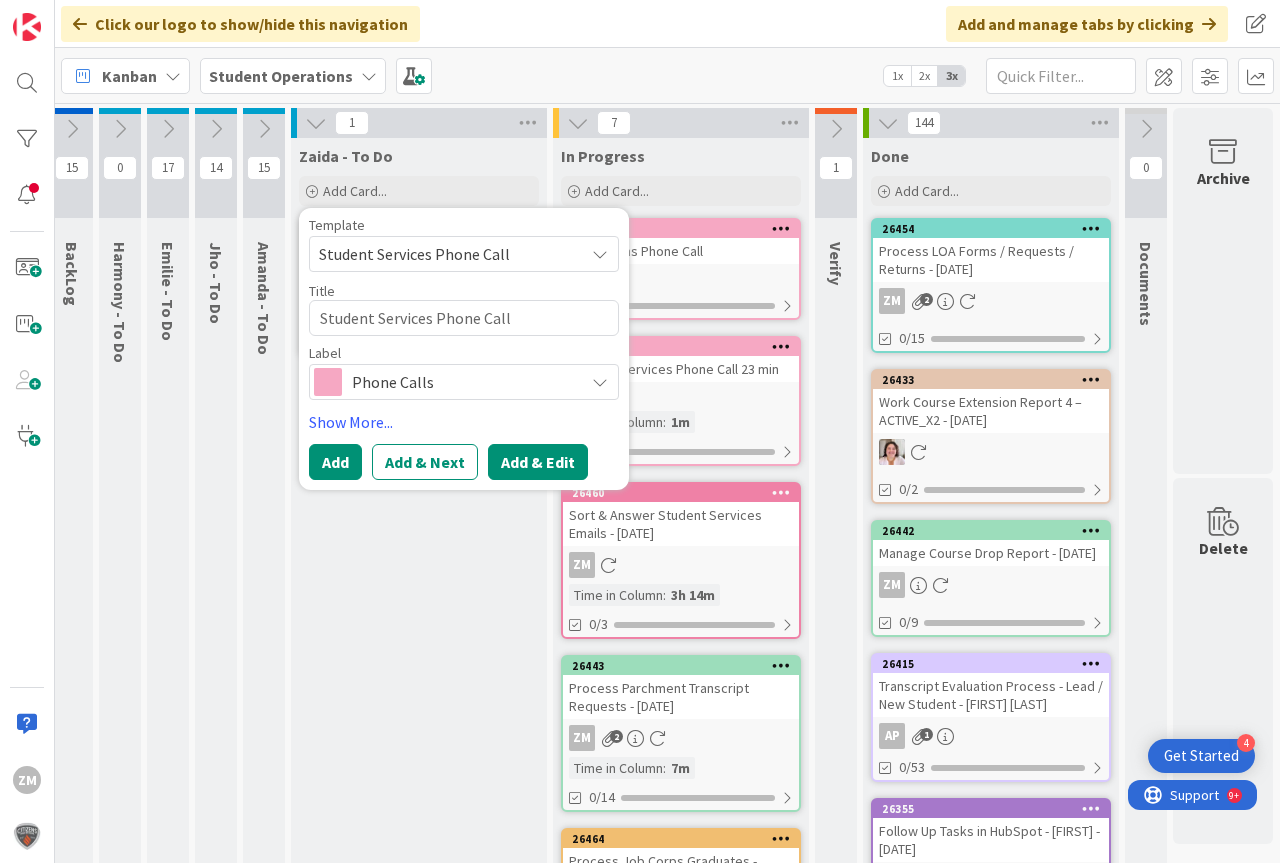 click on "Add & Edit" at bounding box center (538, 462) 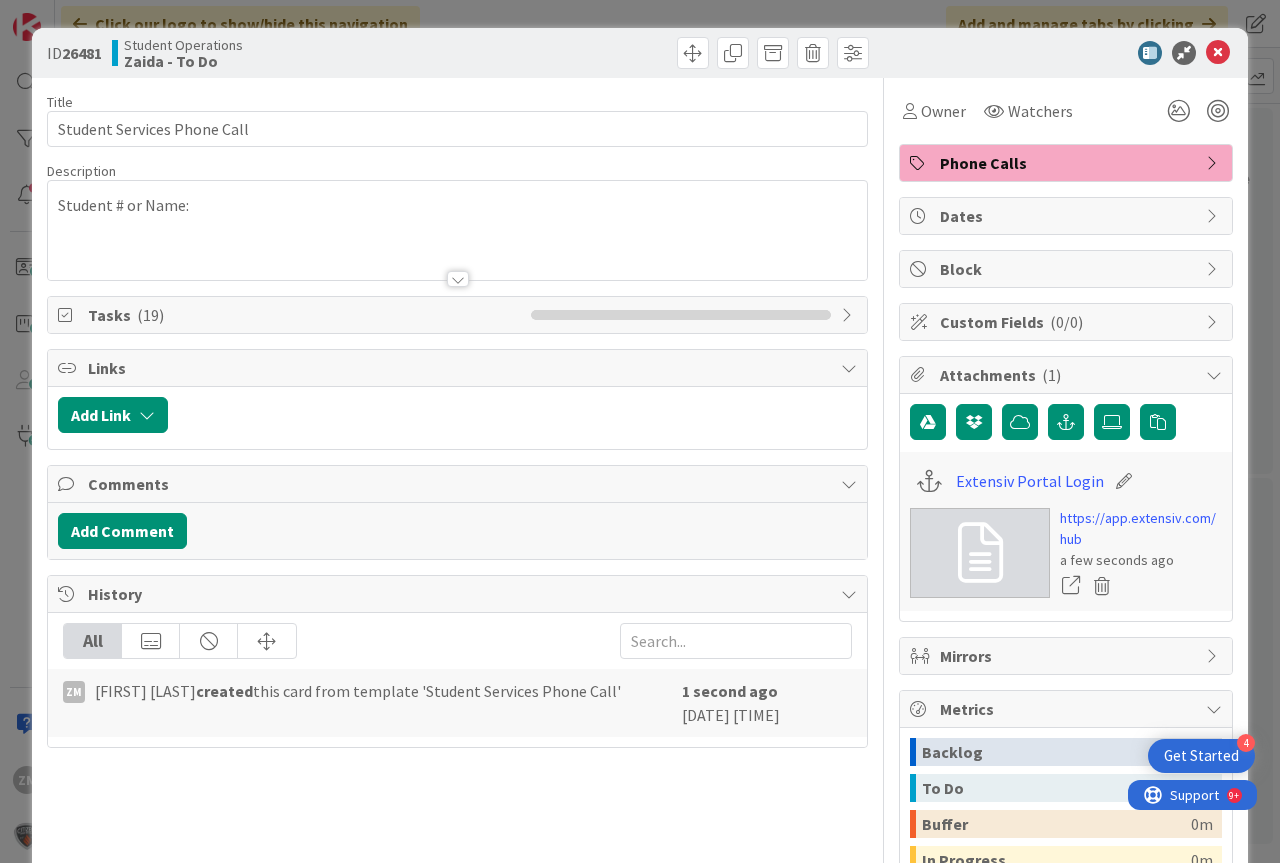 scroll, scrollTop: 0, scrollLeft: 0, axis: both 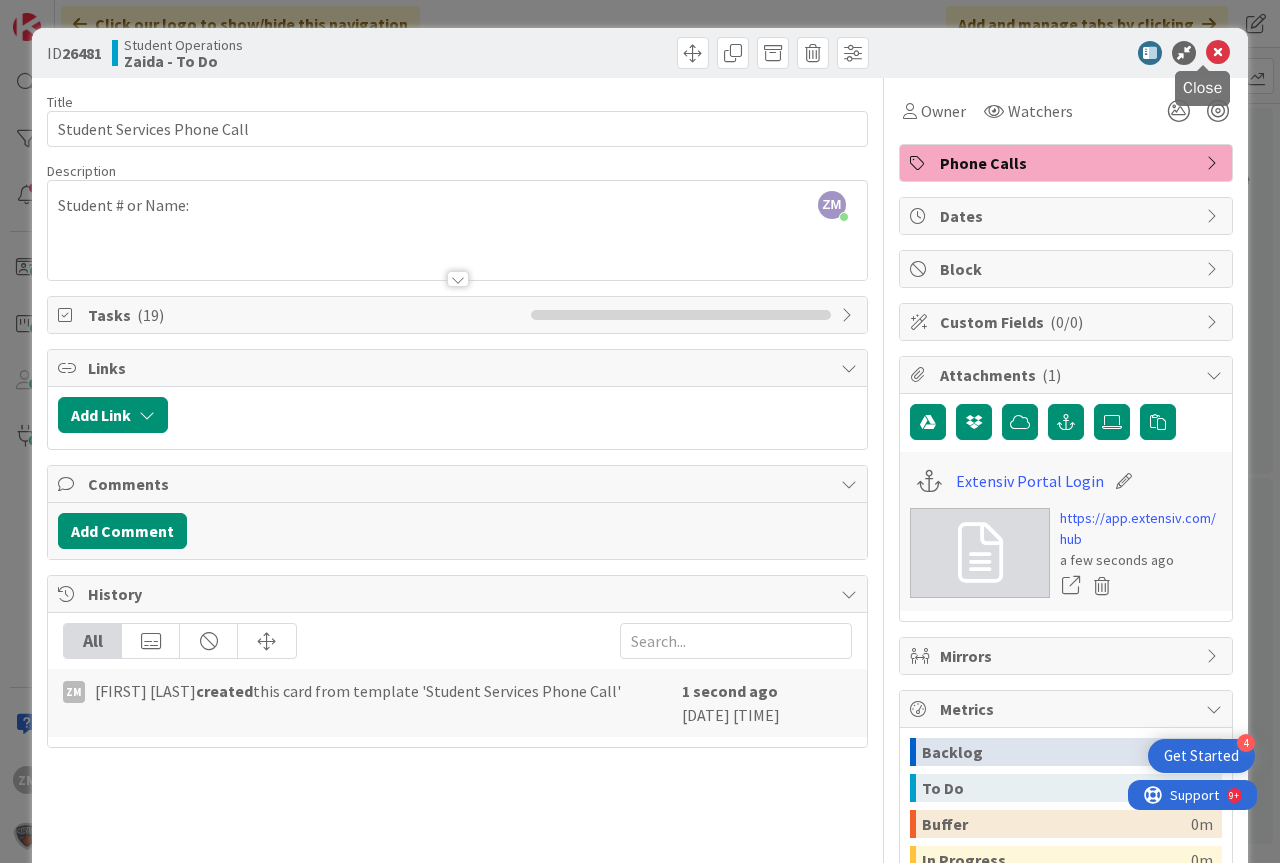 drag, startPoint x: 1206, startPoint y: 54, endPoint x: 1180, endPoint y: 70, distance: 30.528675 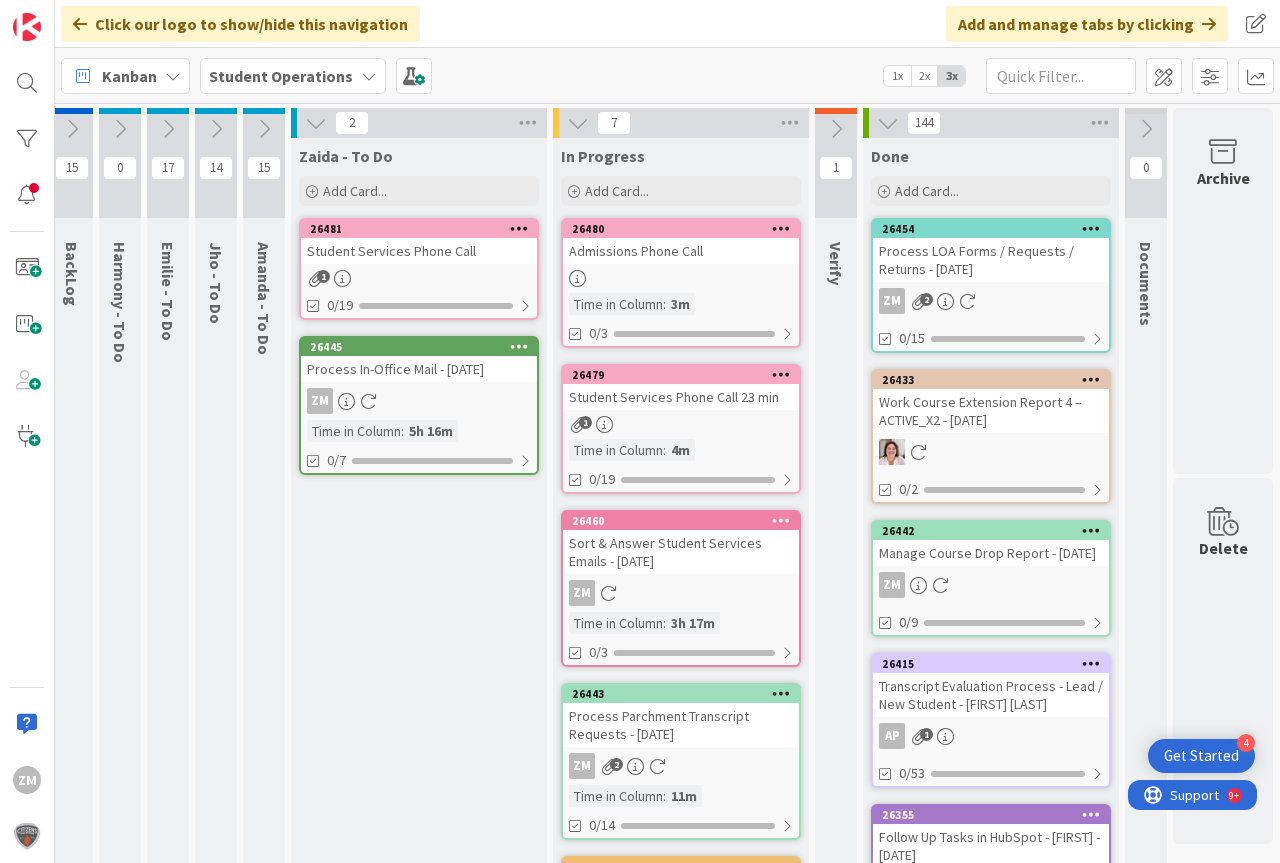 scroll, scrollTop: 0, scrollLeft: 0, axis: both 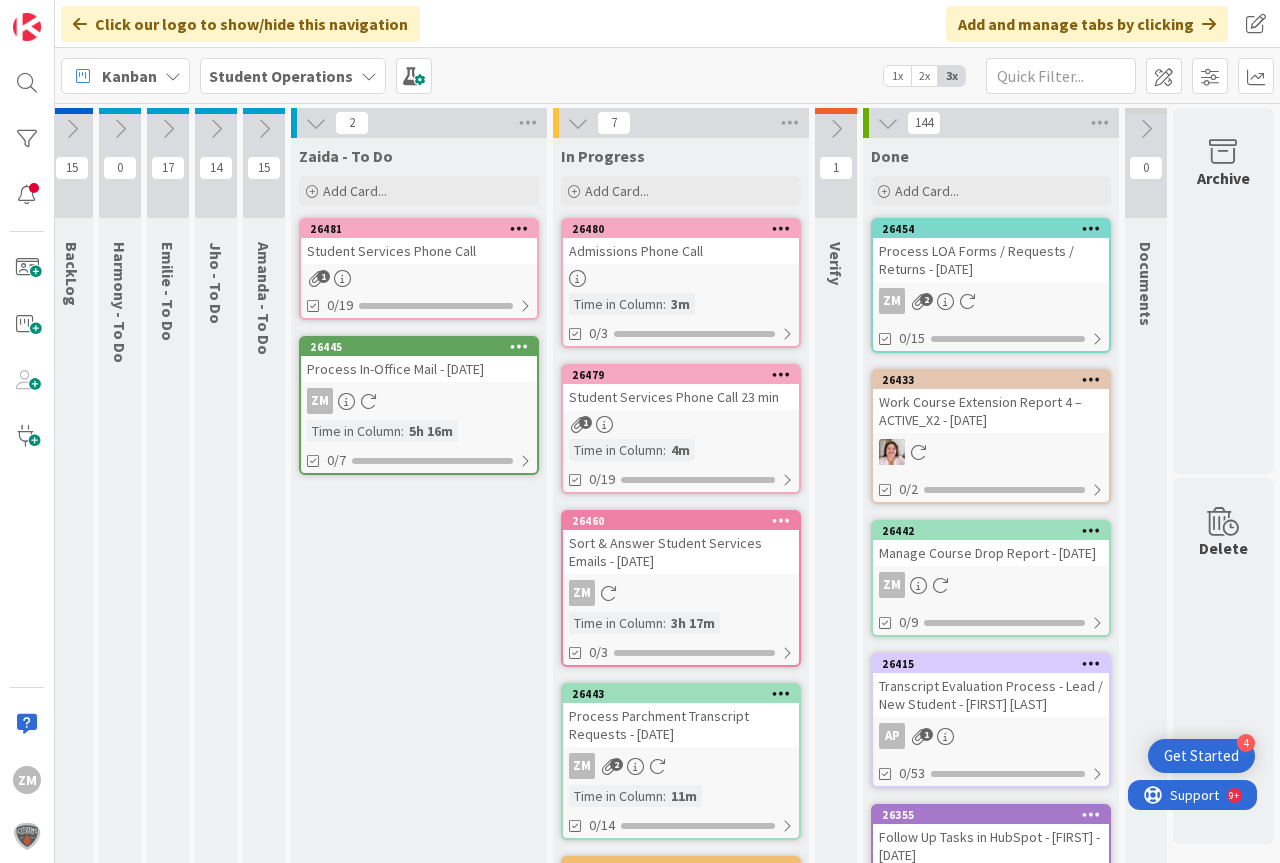 click at bounding box center [519, 228] 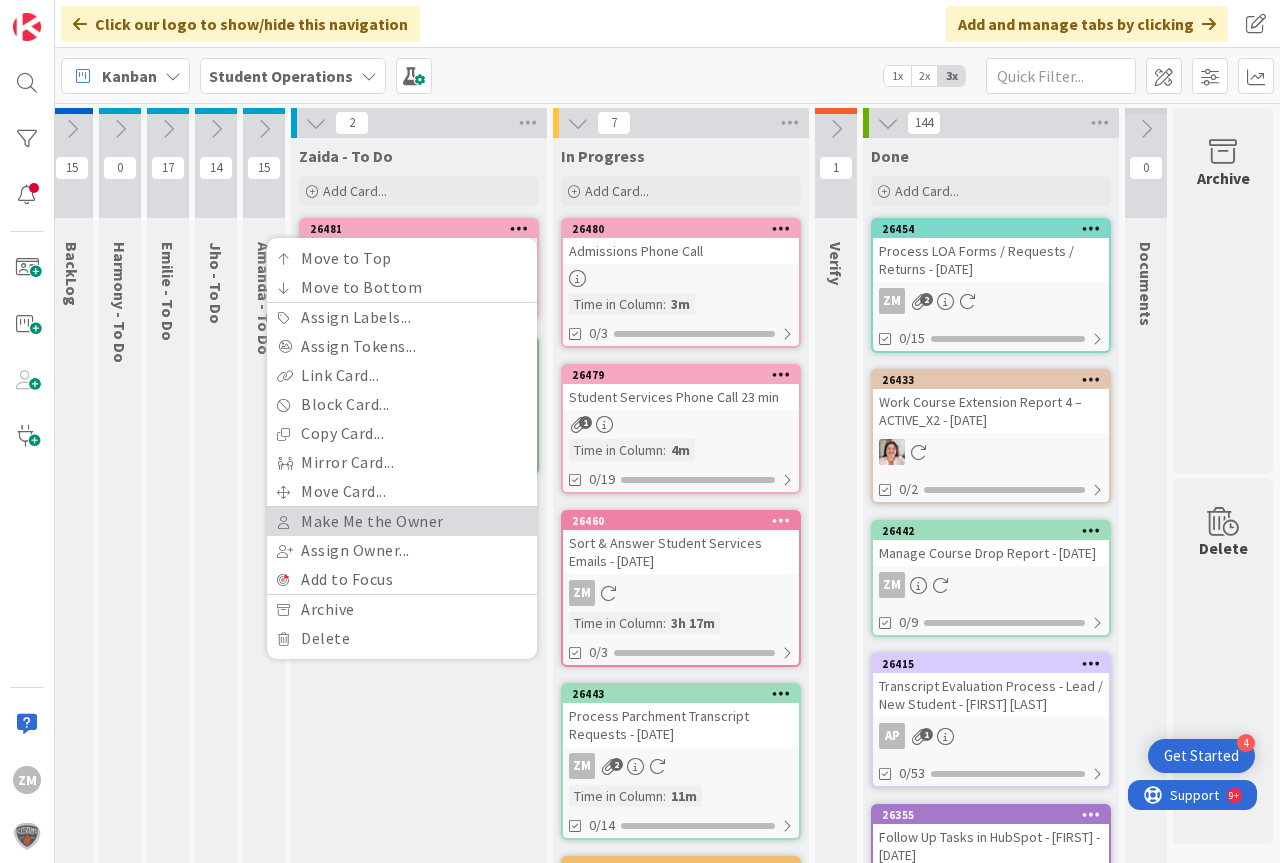 click on "Make Me the Owner" at bounding box center [402, 521] 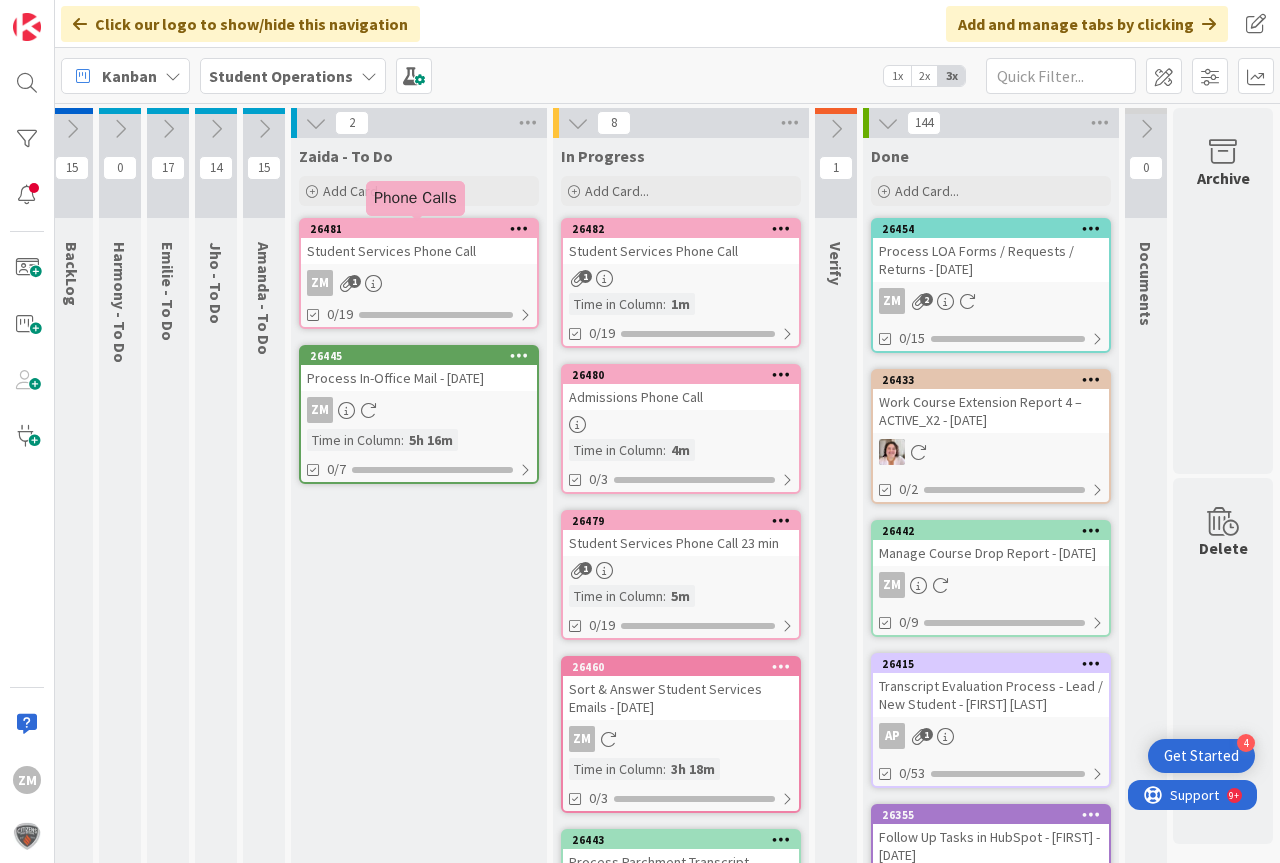 click on "ZM 1" at bounding box center [419, 283] 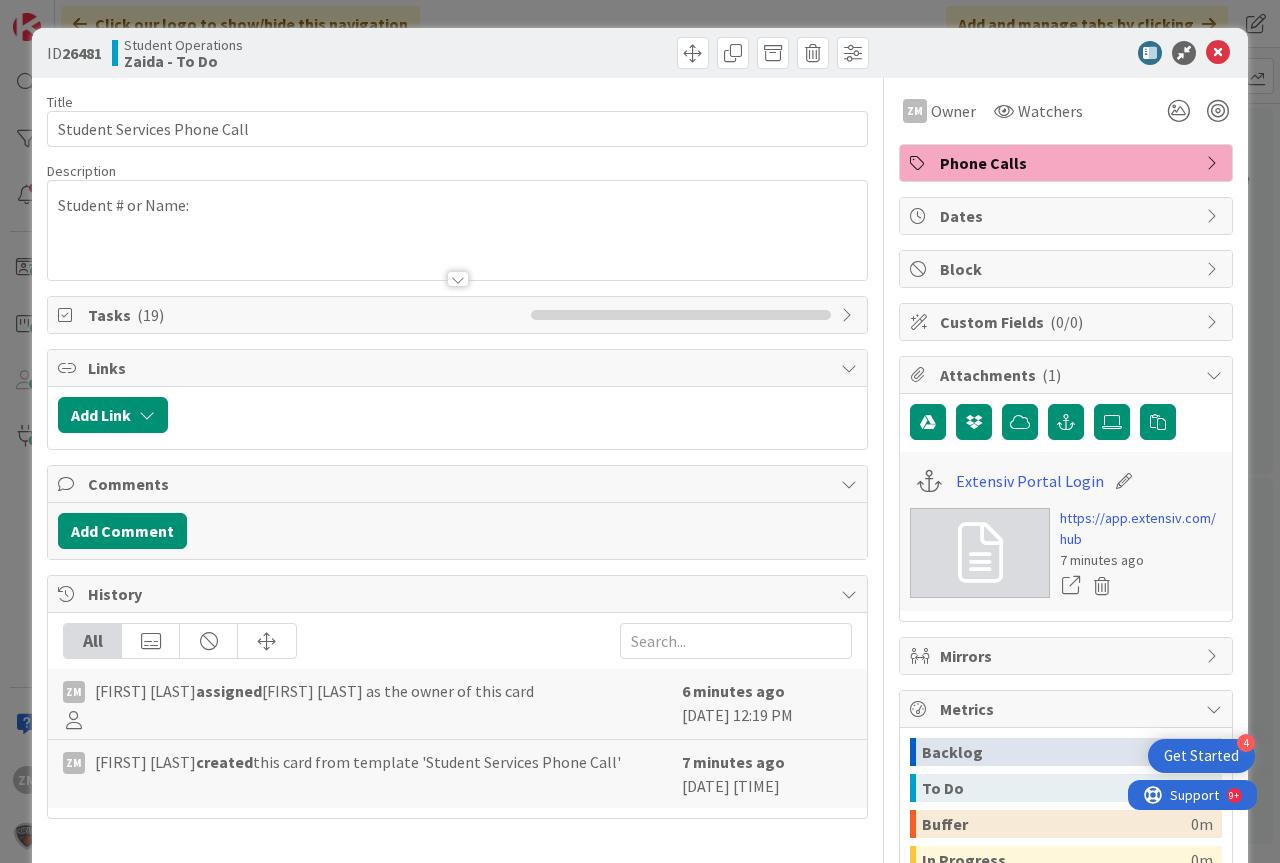 scroll, scrollTop: 0, scrollLeft: 0, axis: both 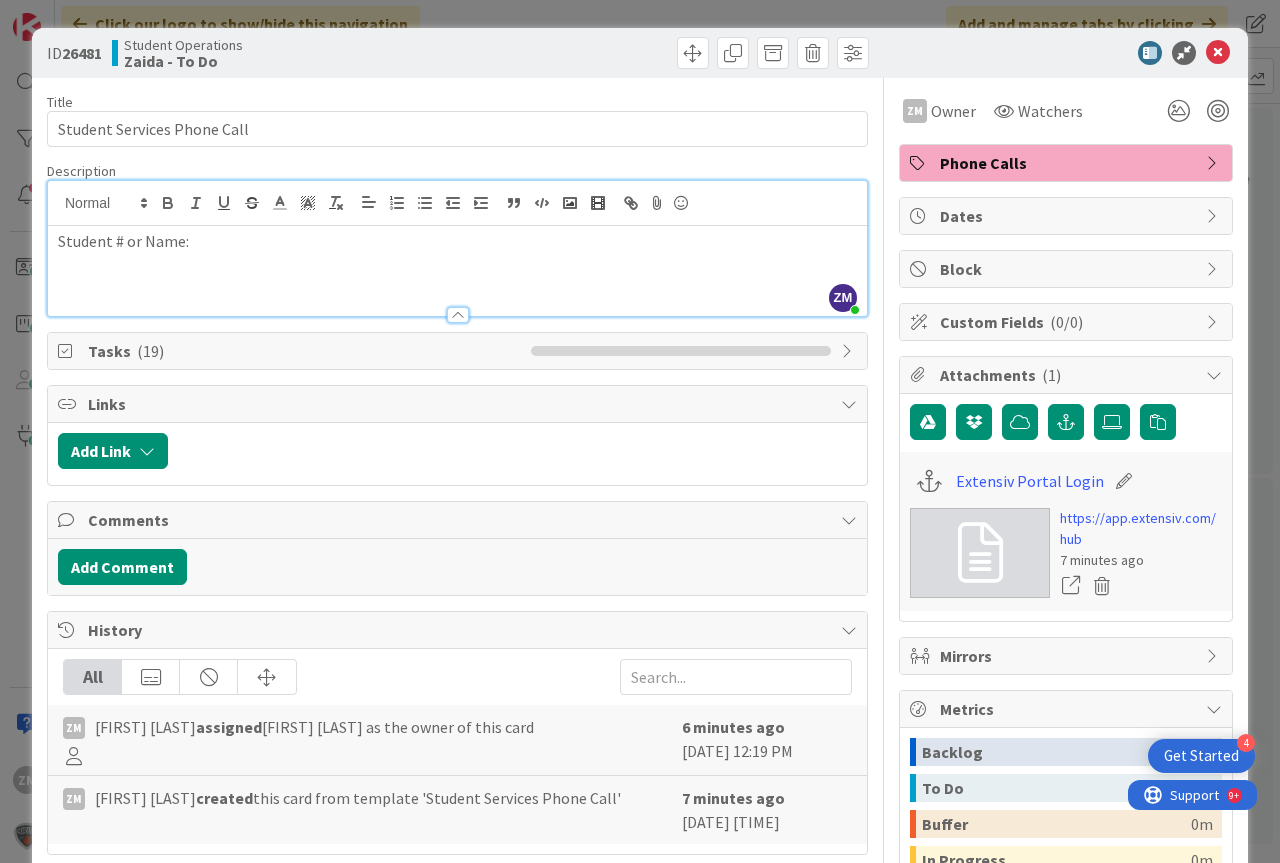 type 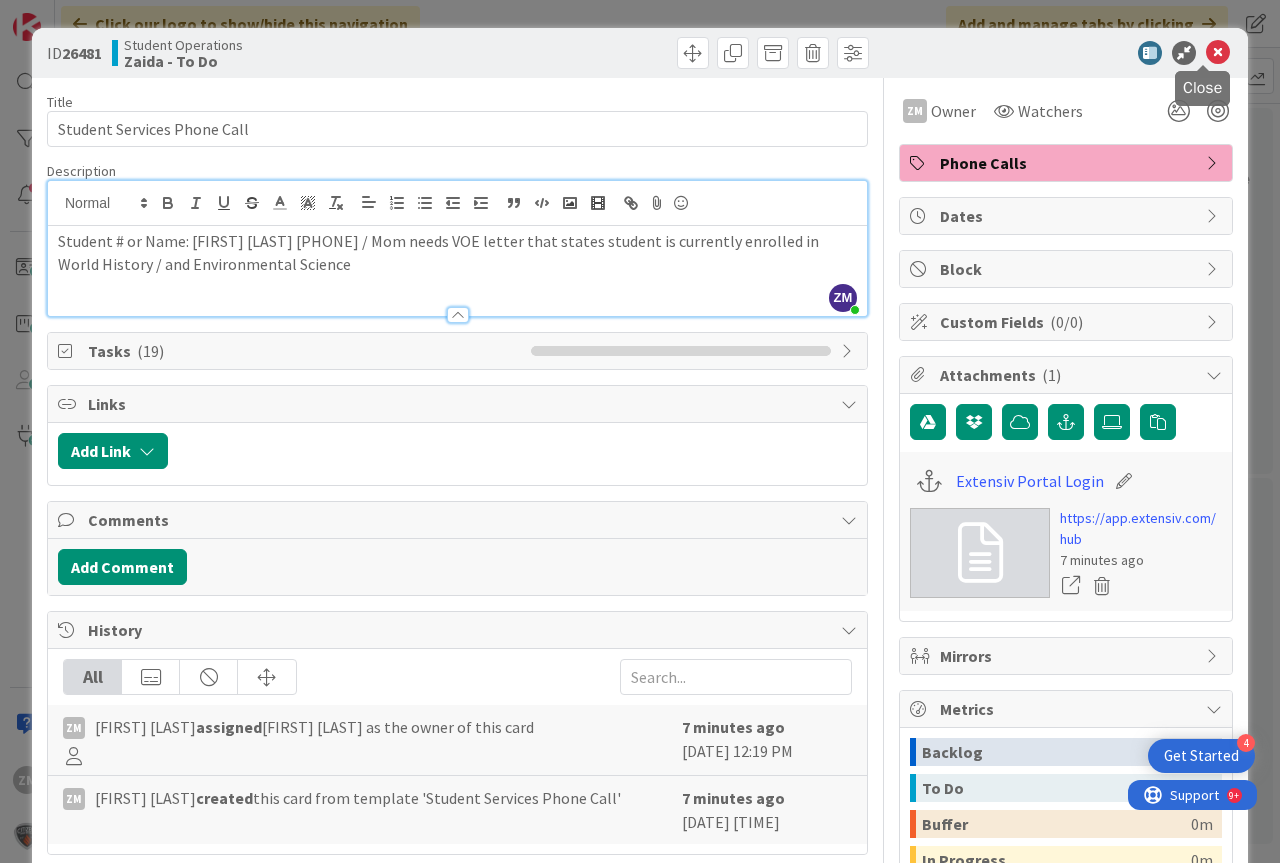 click at bounding box center [1218, 53] 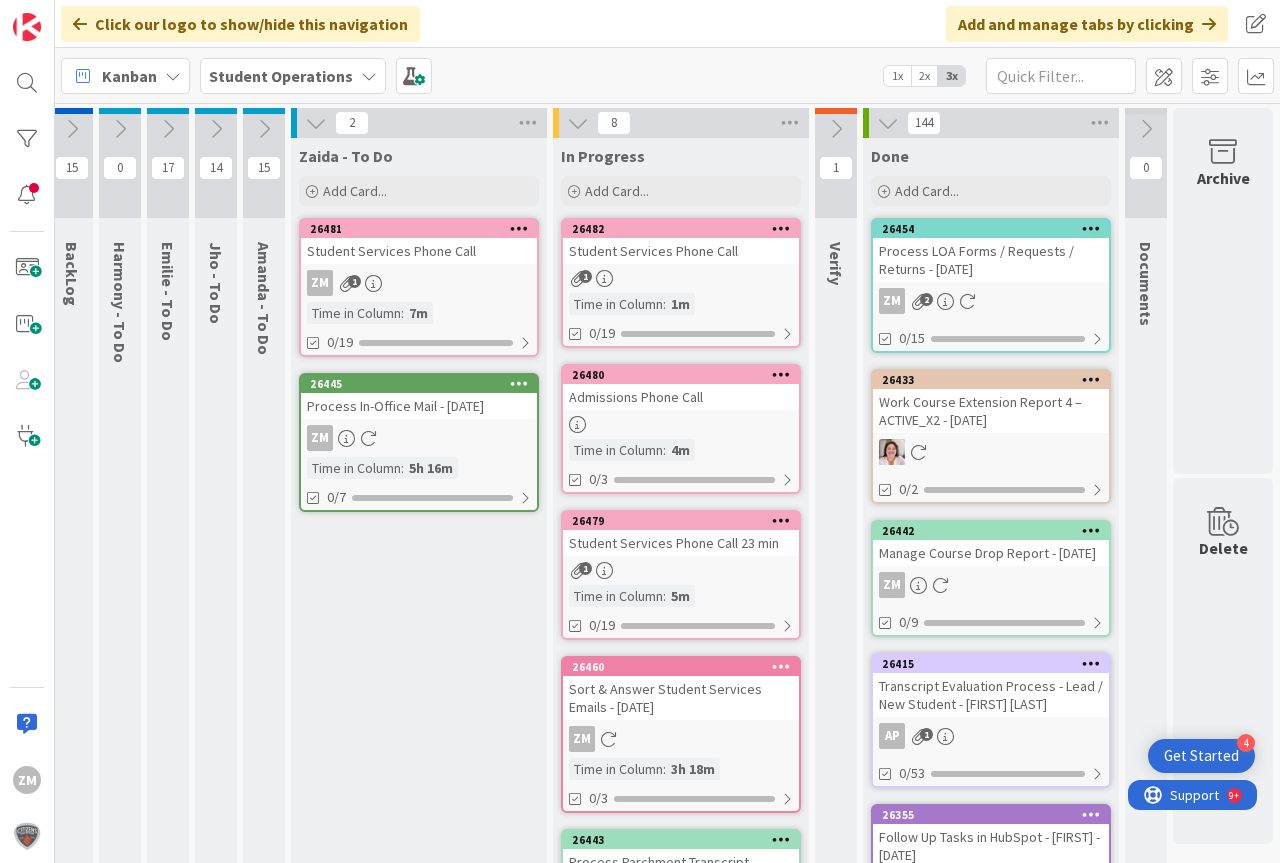scroll, scrollTop: 0, scrollLeft: 0, axis: both 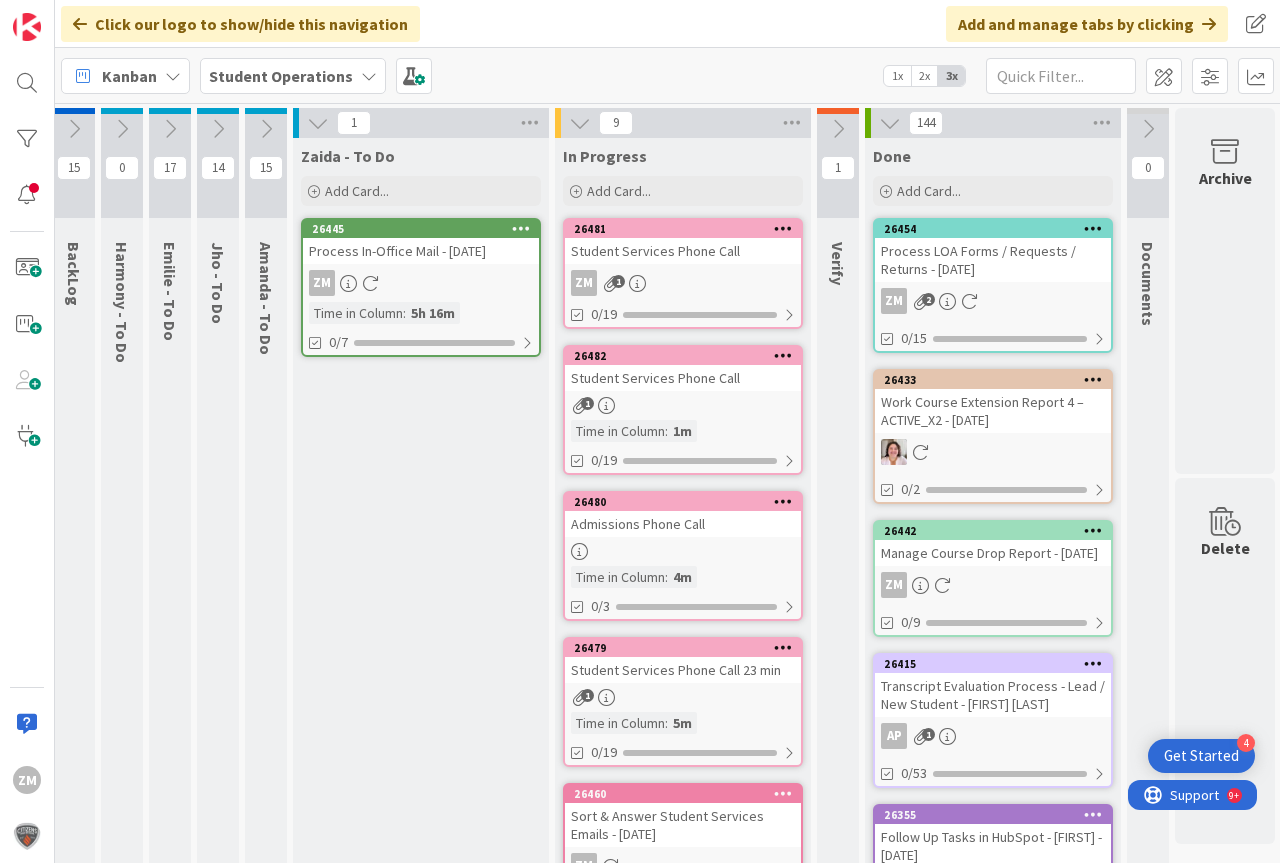 click on "[NUMBER] Student Services Phone Call [TIME]" at bounding box center [683, 410] 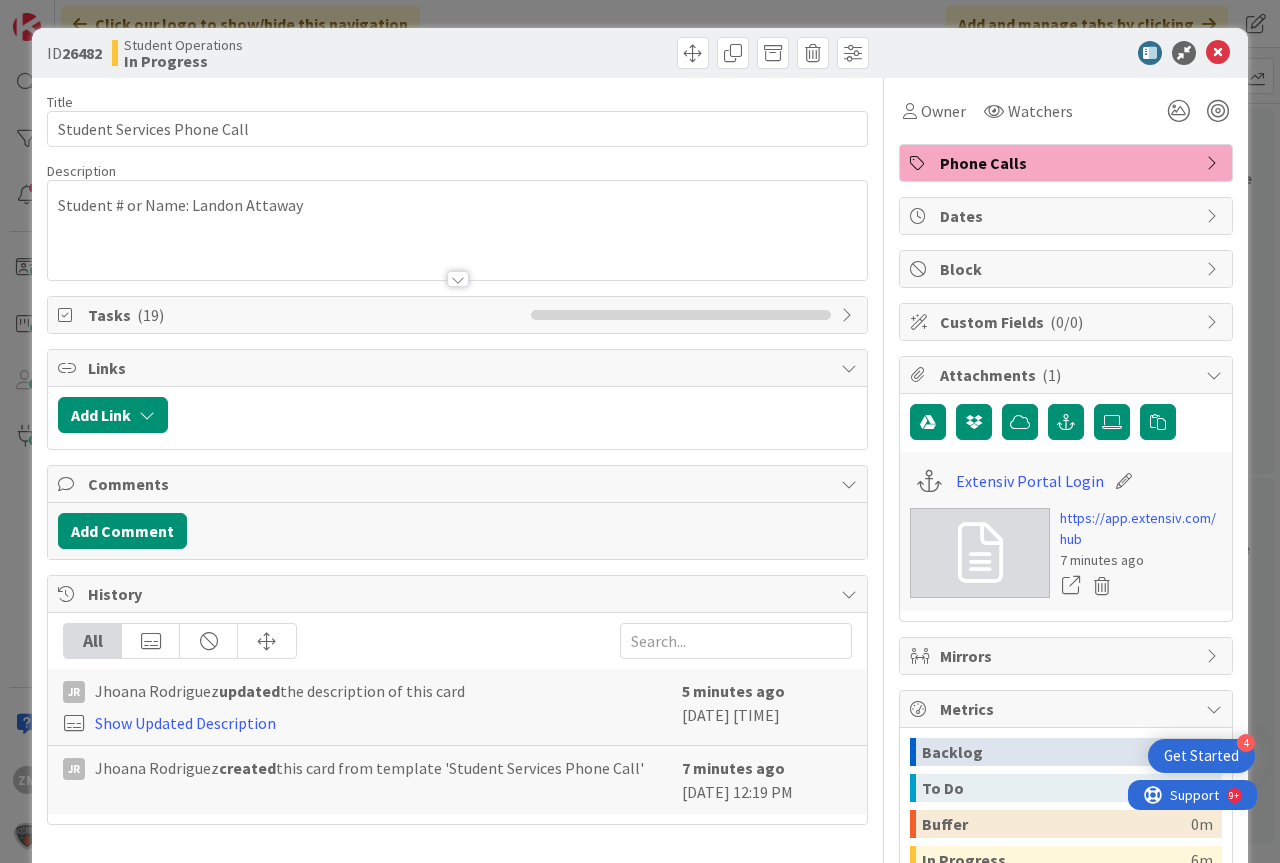 scroll, scrollTop: 0, scrollLeft: 0, axis: both 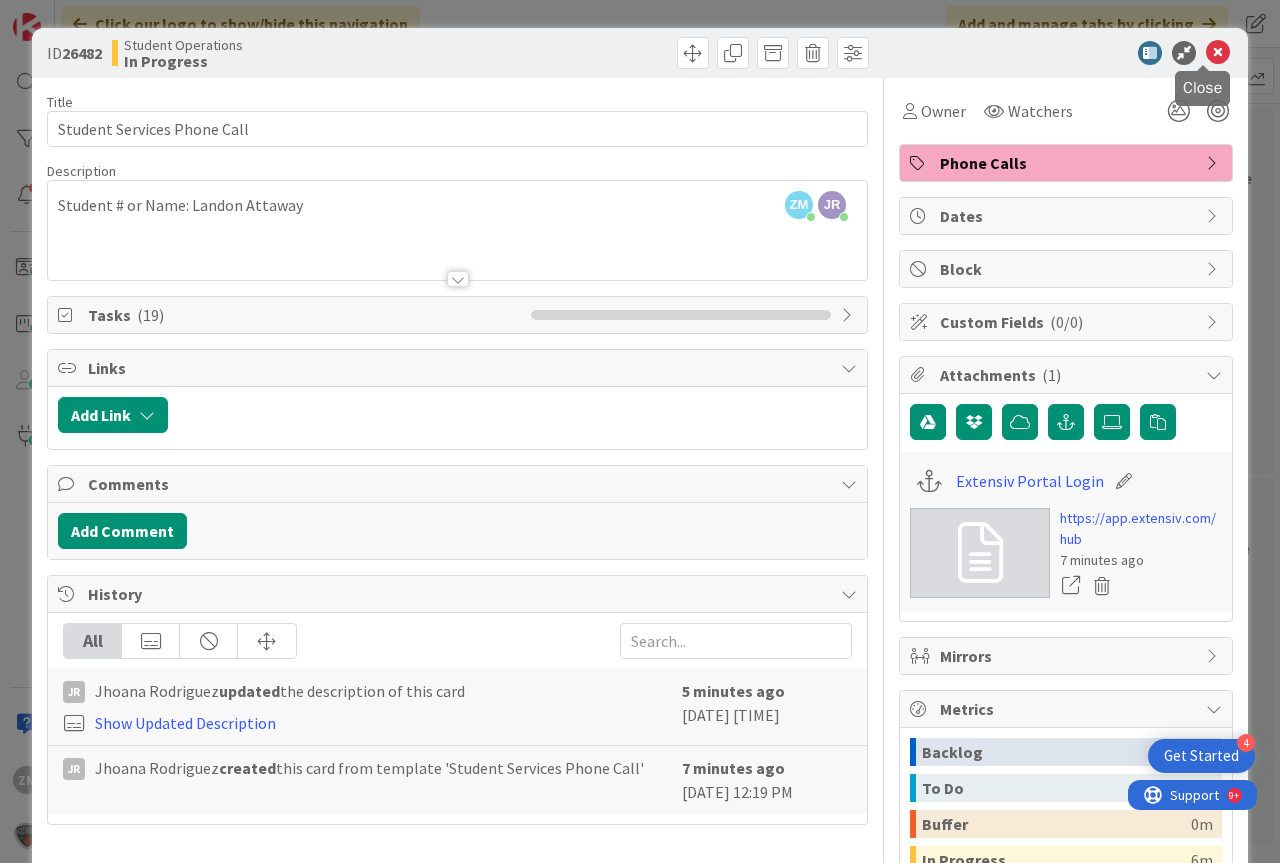 click at bounding box center [1218, 53] 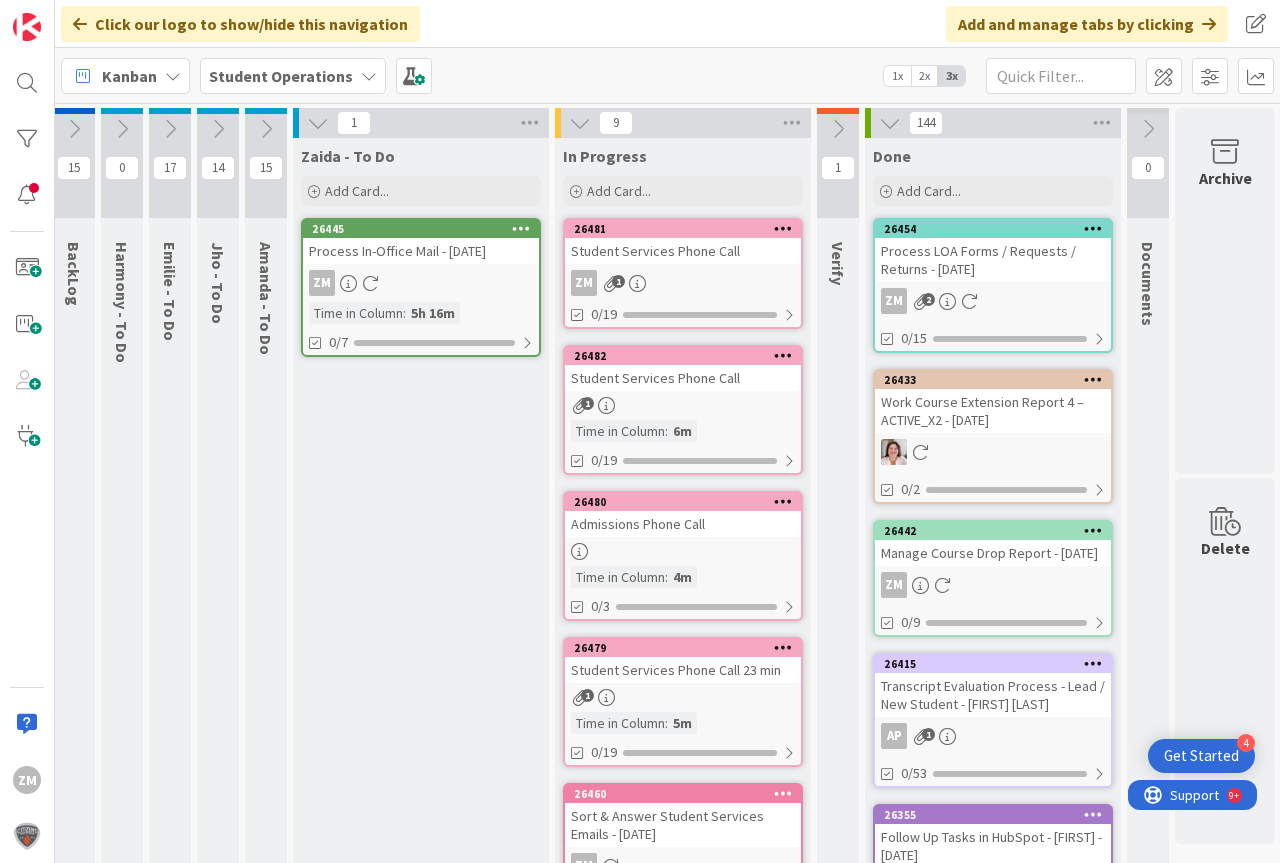 scroll, scrollTop: 0, scrollLeft: 0, axis: both 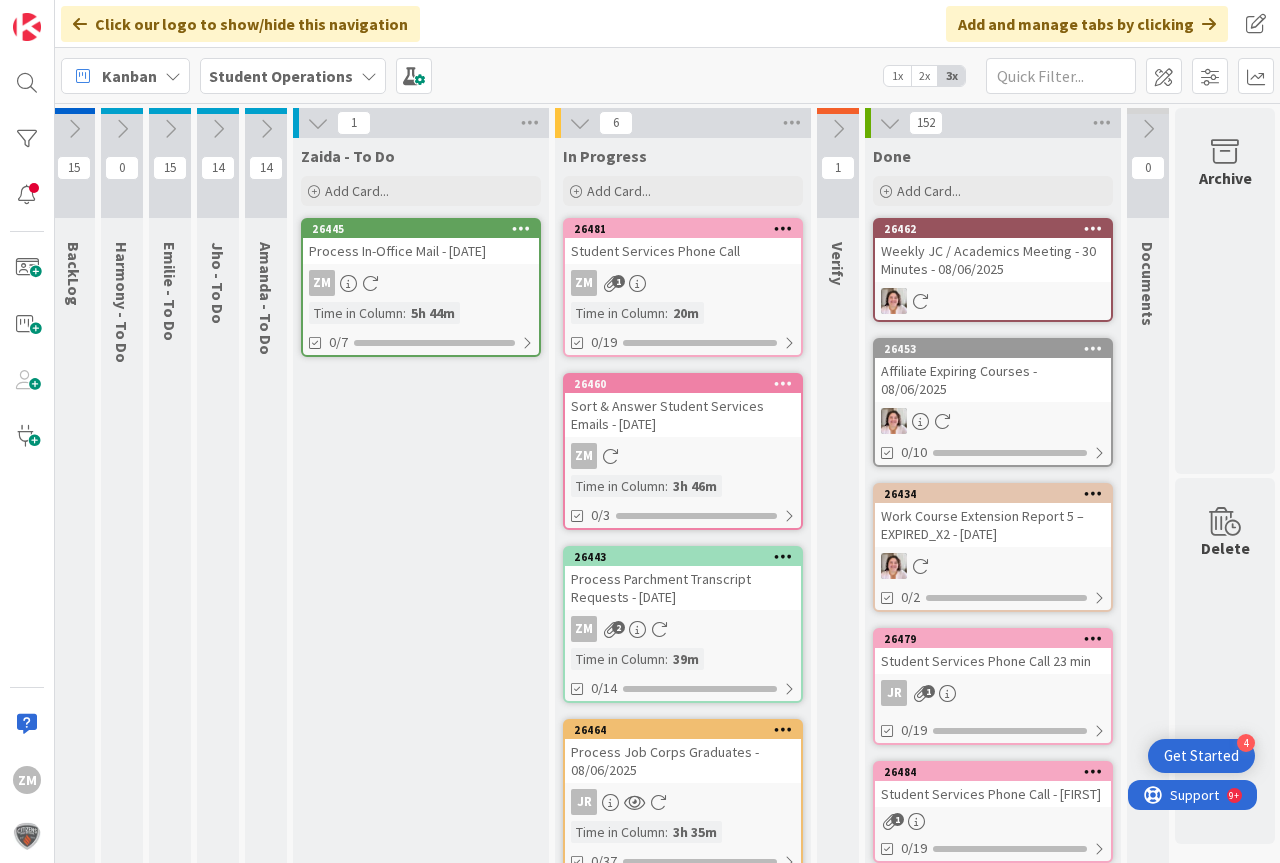 click on "1" at bounding box center (618, 281) 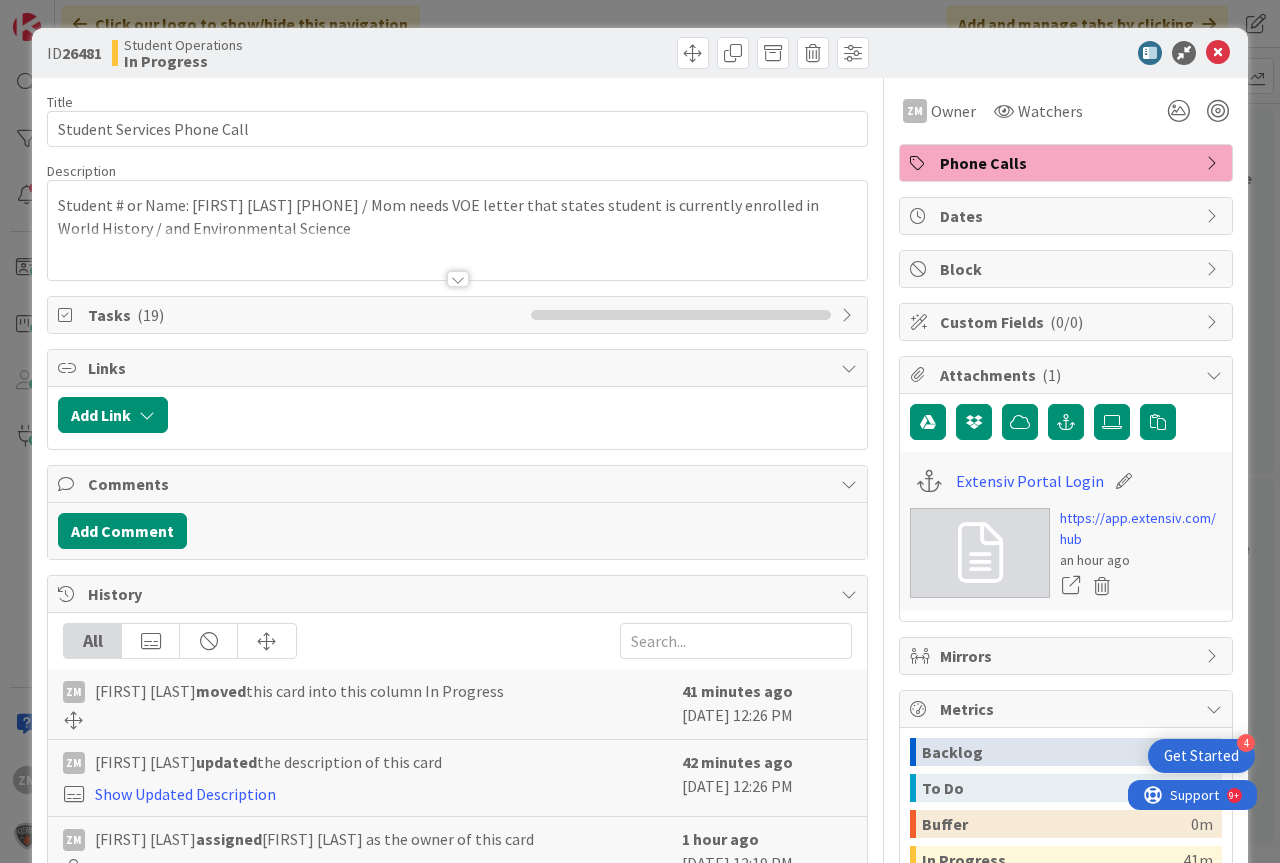 scroll, scrollTop: 0, scrollLeft: 0, axis: both 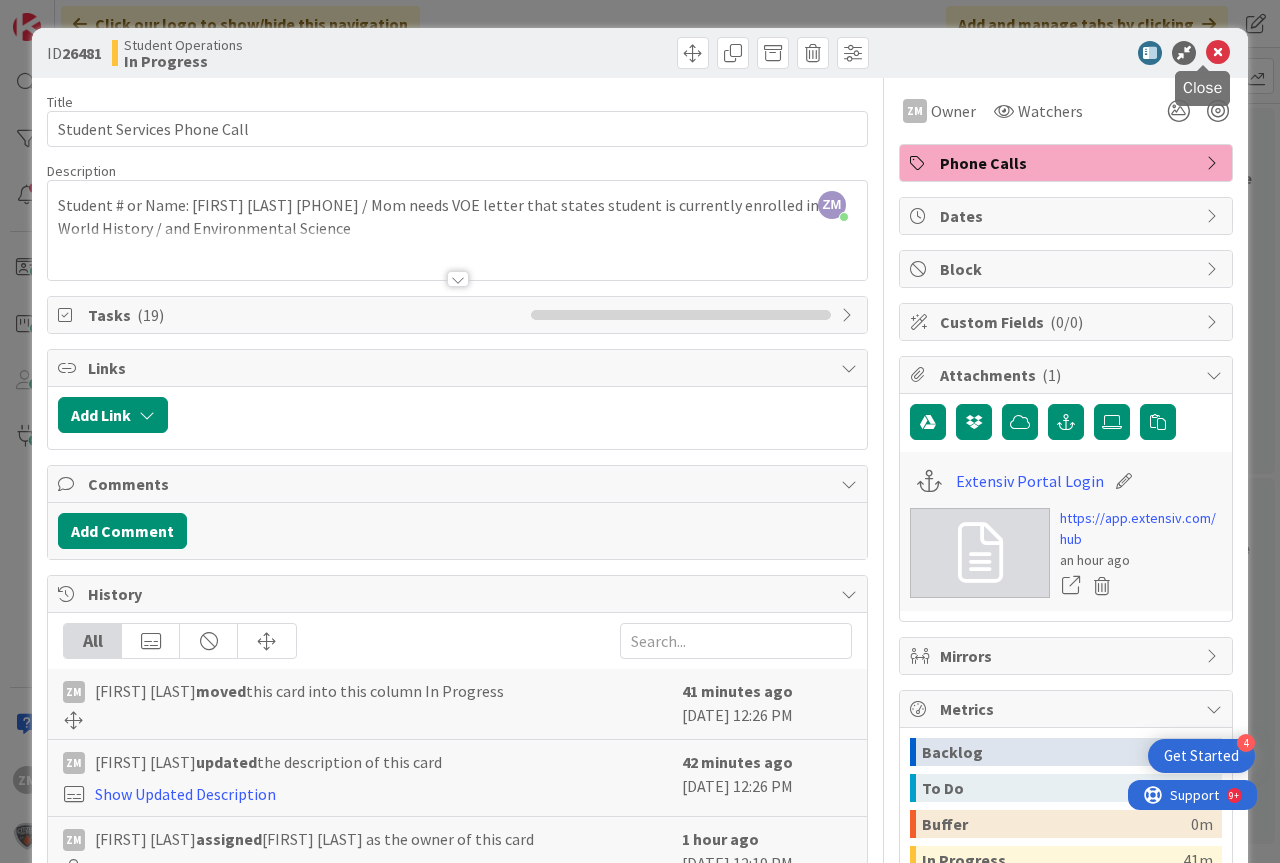 click at bounding box center (1218, 53) 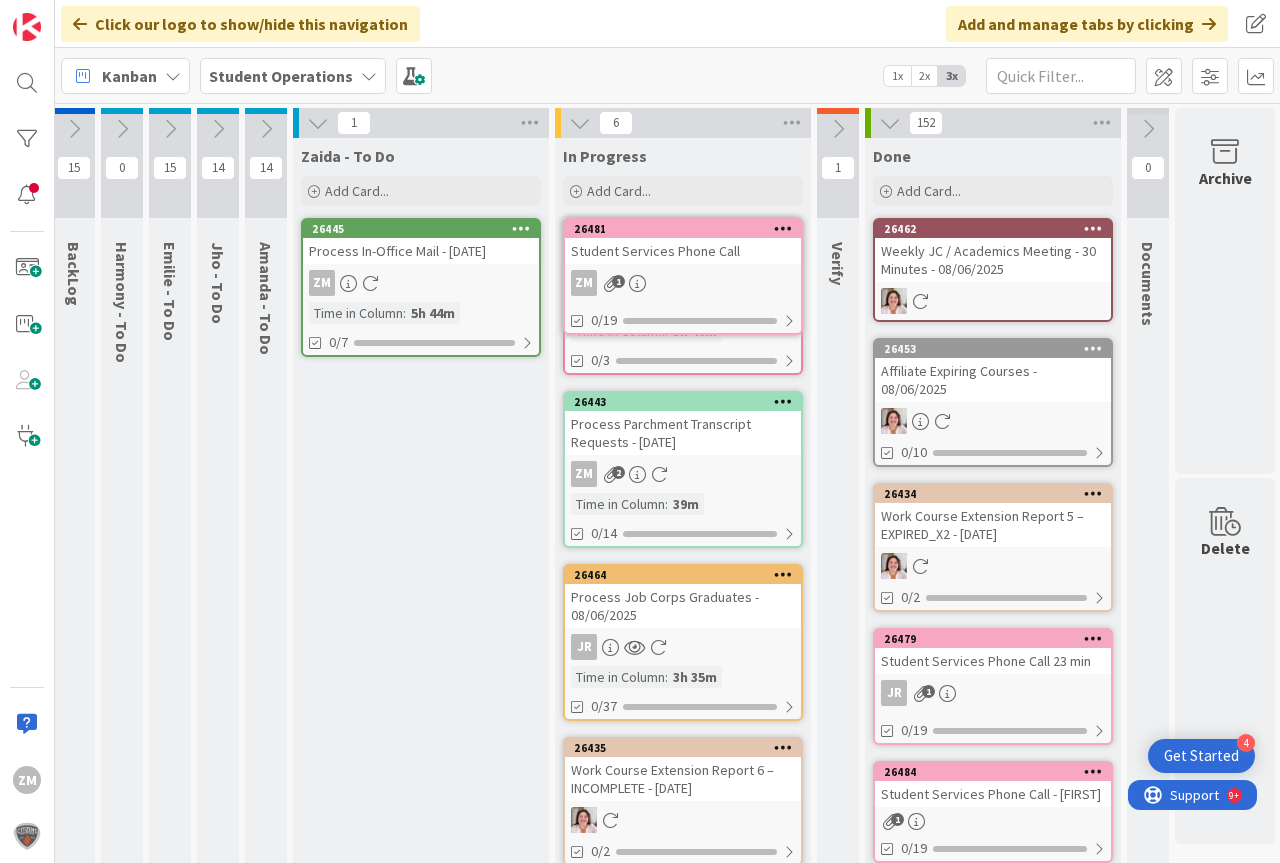 scroll, scrollTop: 0, scrollLeft: 0, axis: both 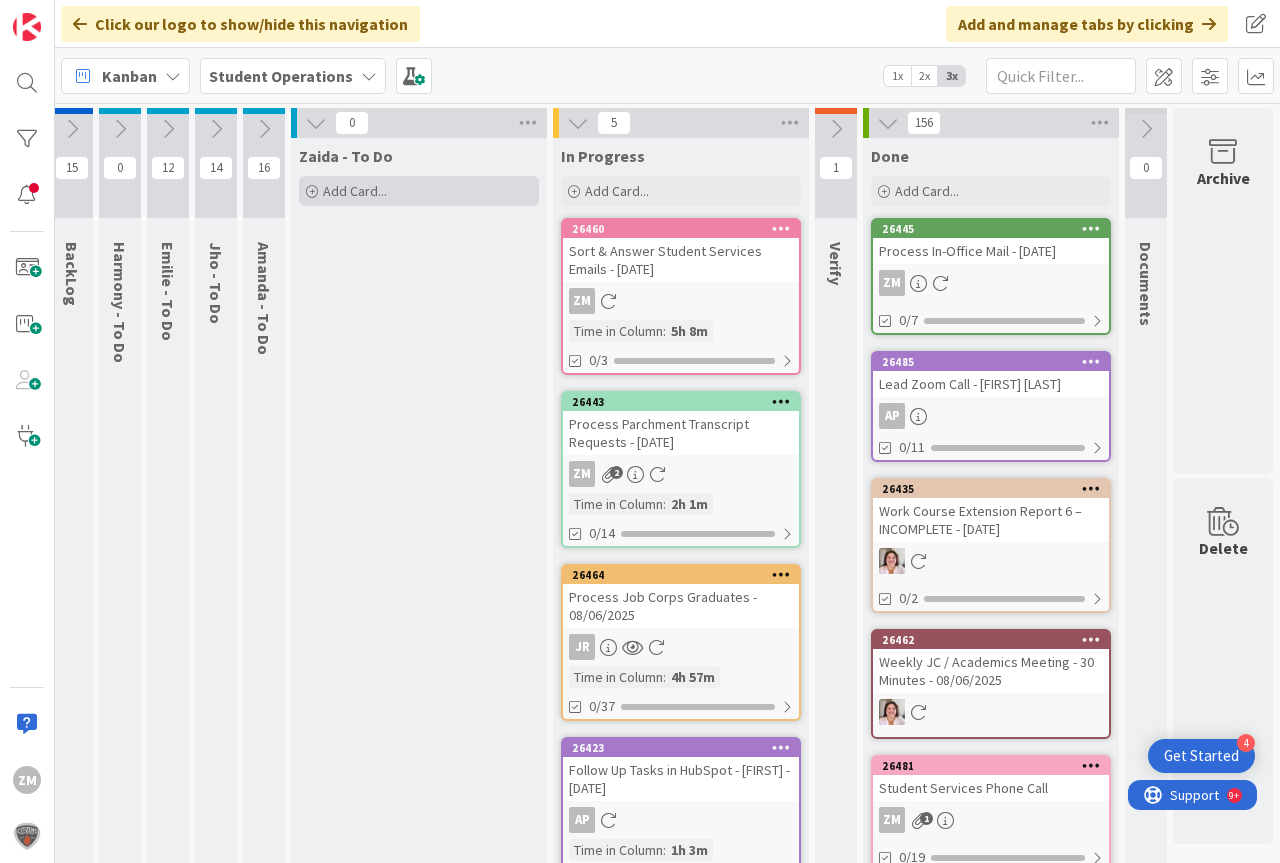click on "Add Card..." at bounding box center (355, 191) 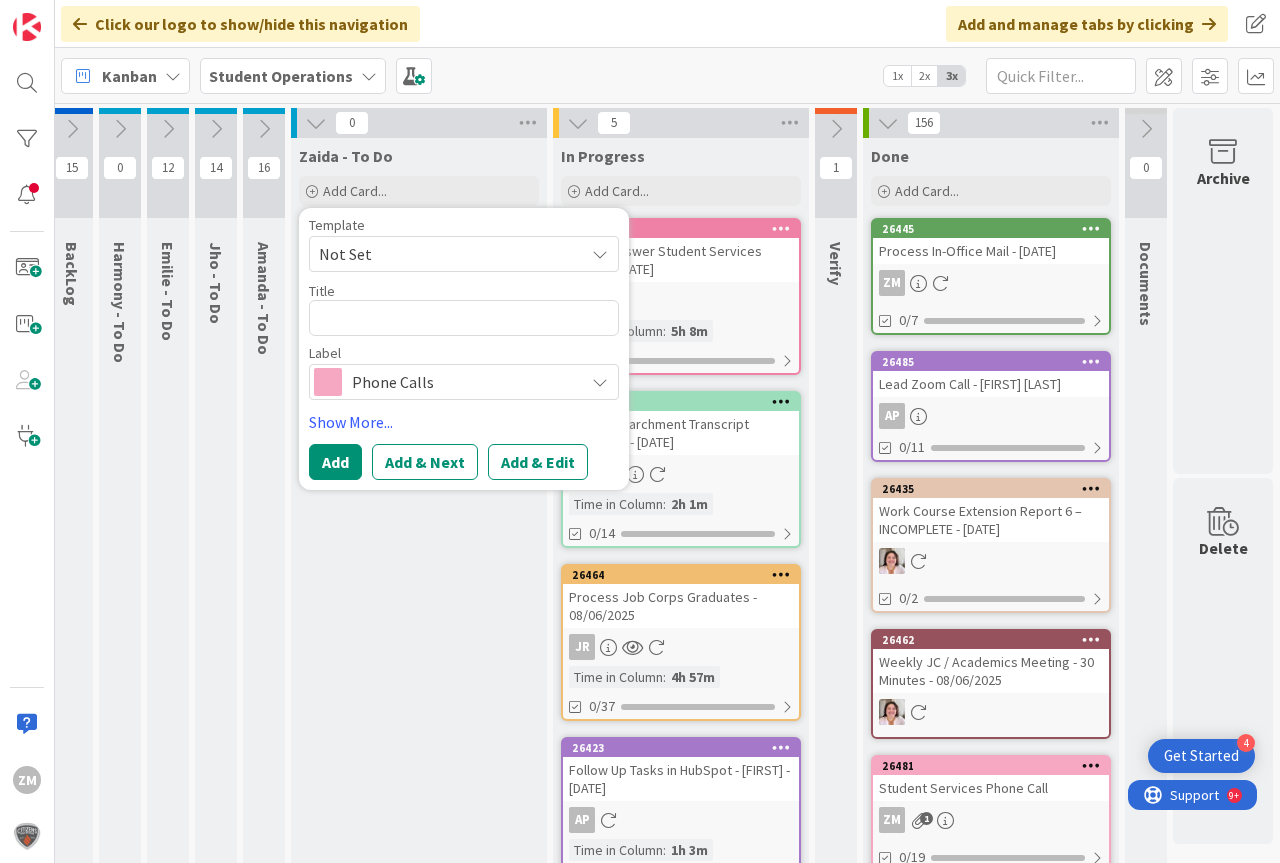 click at bounding box center (600, 254) 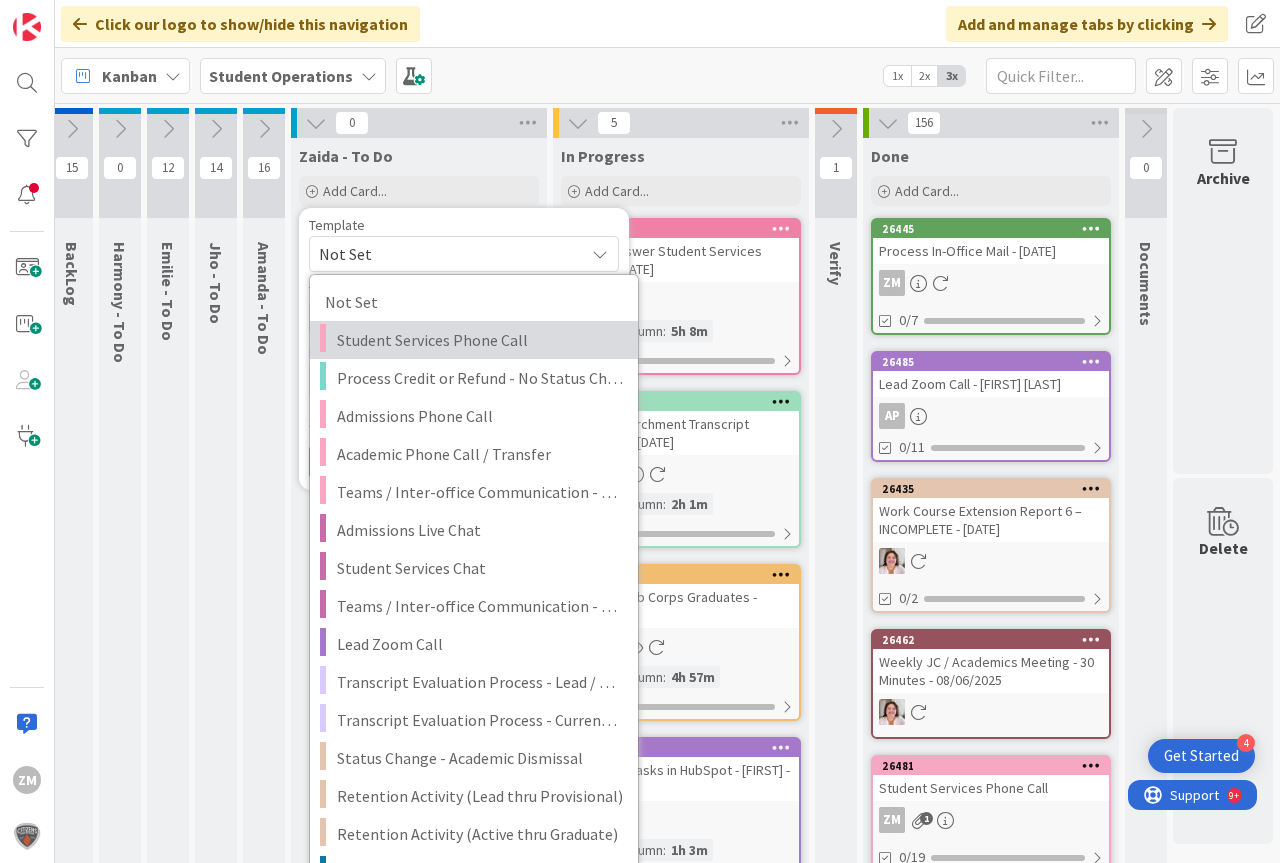 click on "Student Services Phone Call" at bounding box center [480, 340] 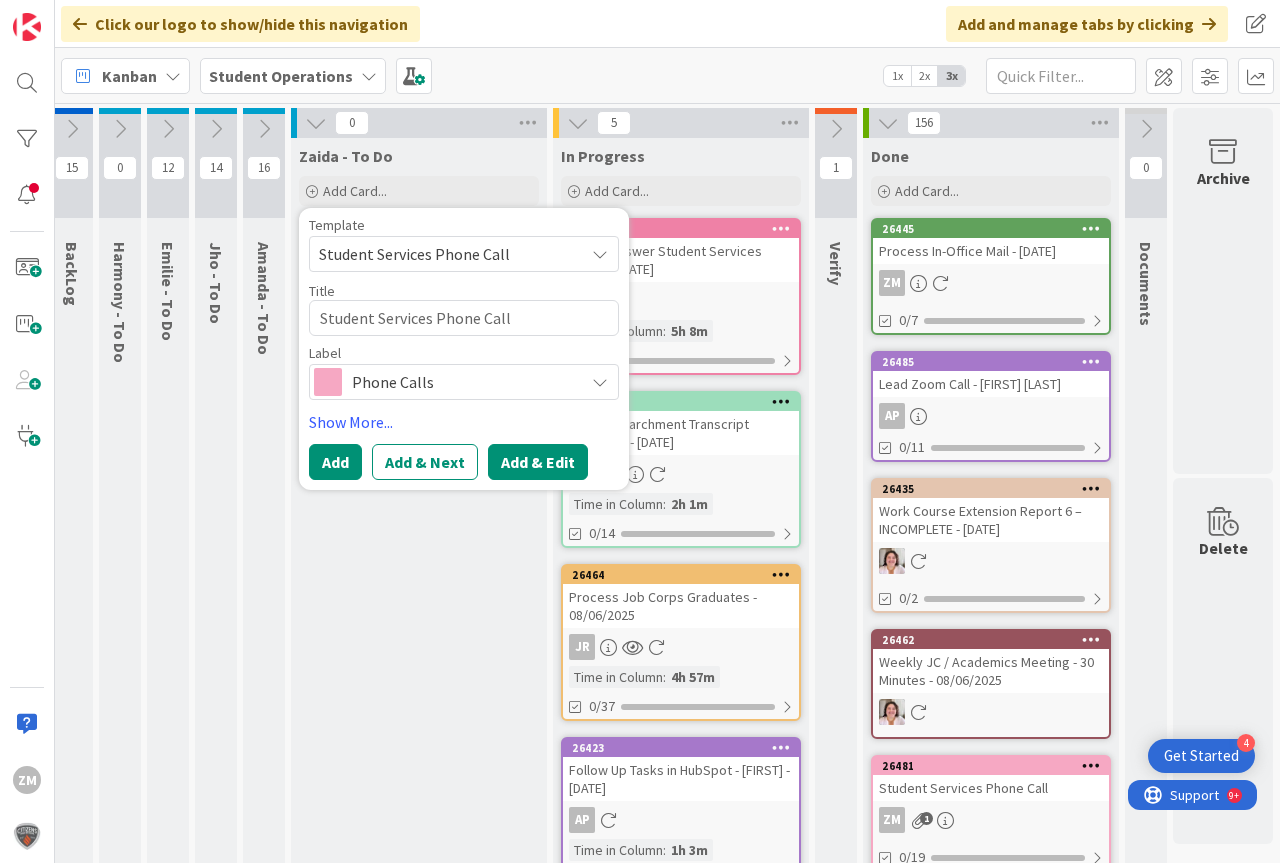 click on "Add & Edit" at bounding box center [538, 462] 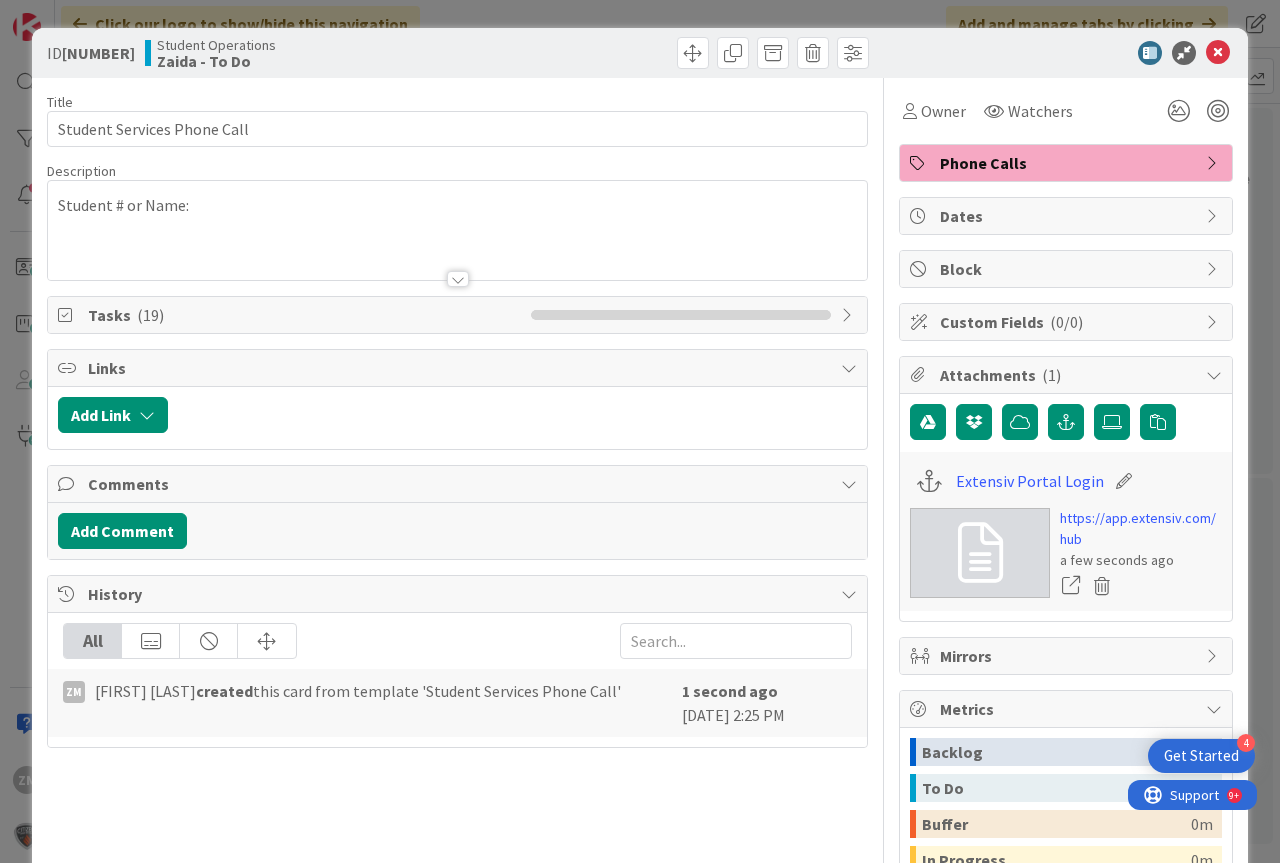 scroll, scrollTop: 0, scrollLeft: 0, axis: both 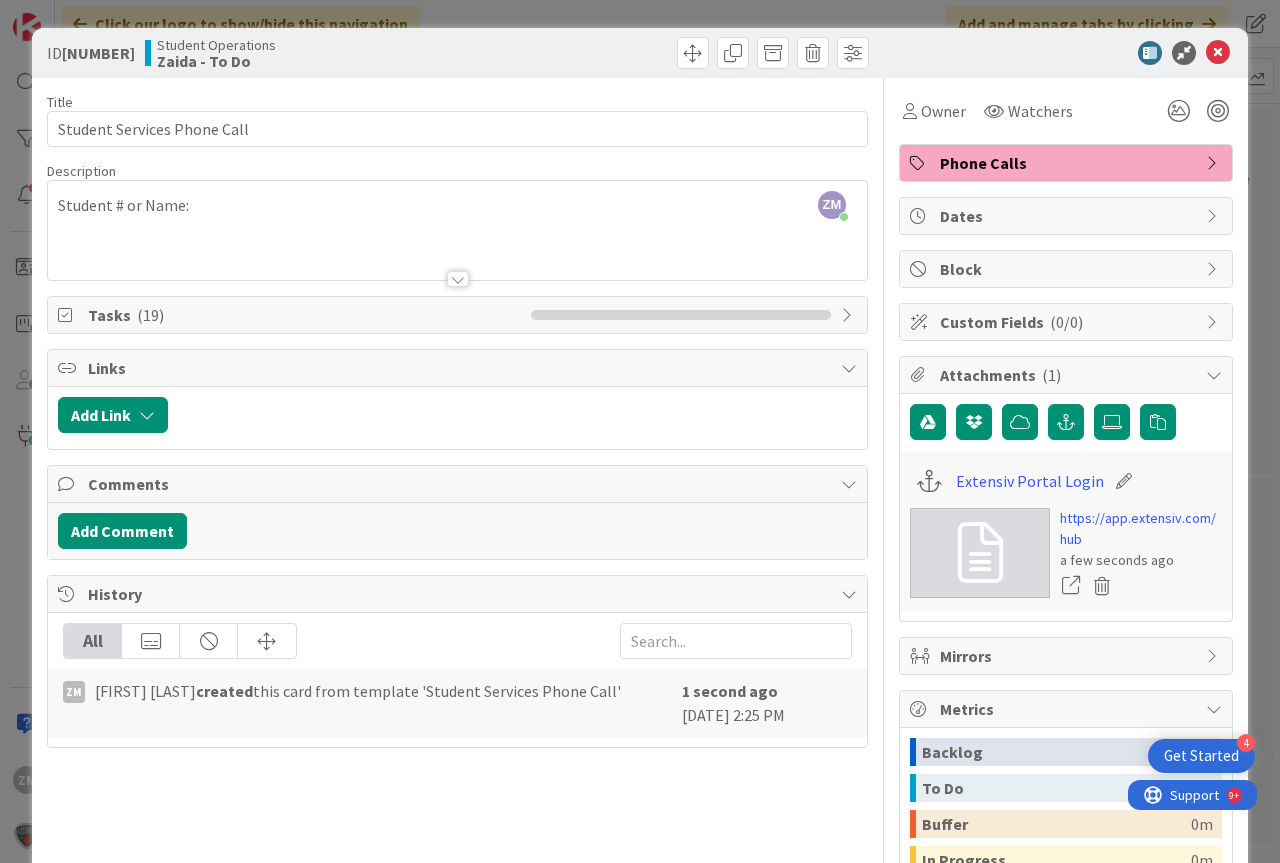 click on "ZM   Zaida Morrison just joined Student # or Name:" at bounding box center [457, 230] 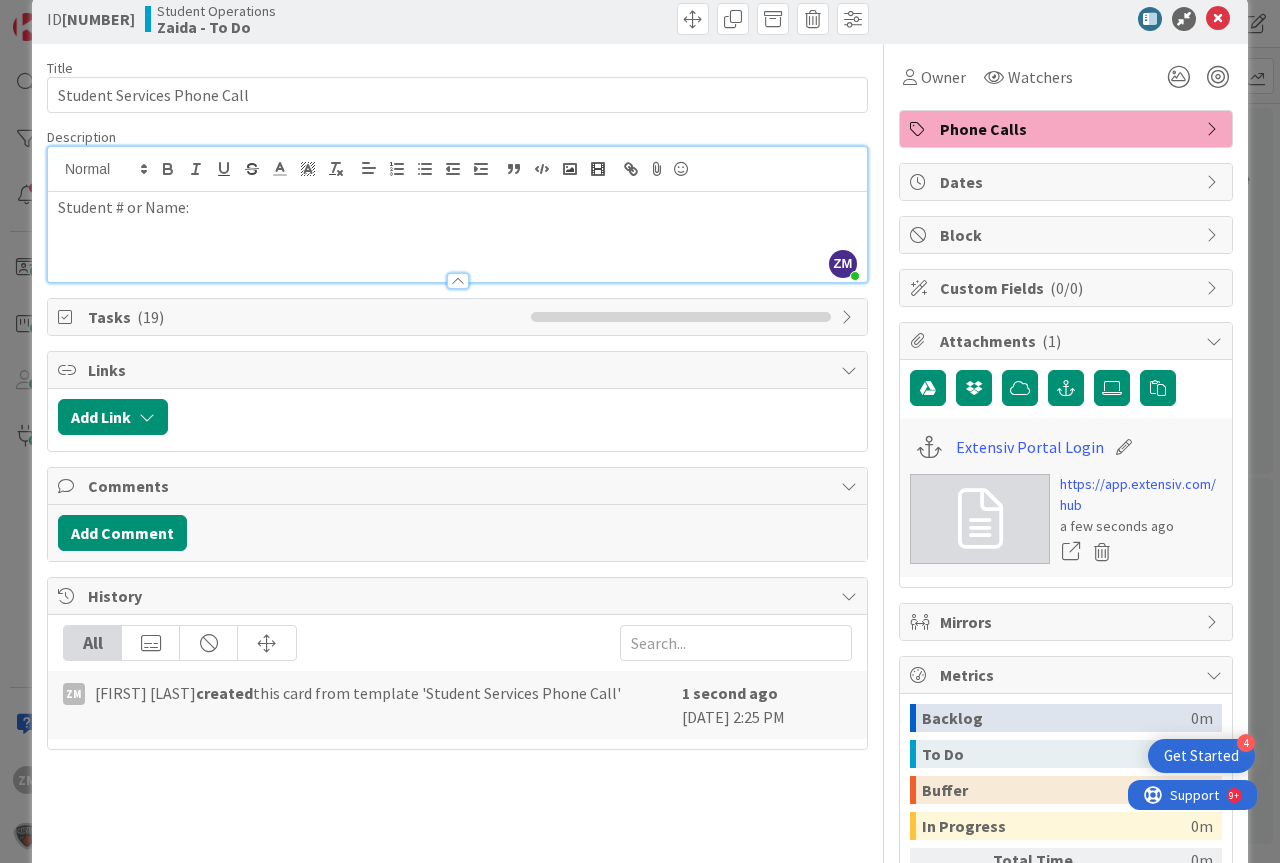scroll, scrollTop: 0, scrollLeft: 0, axis: both 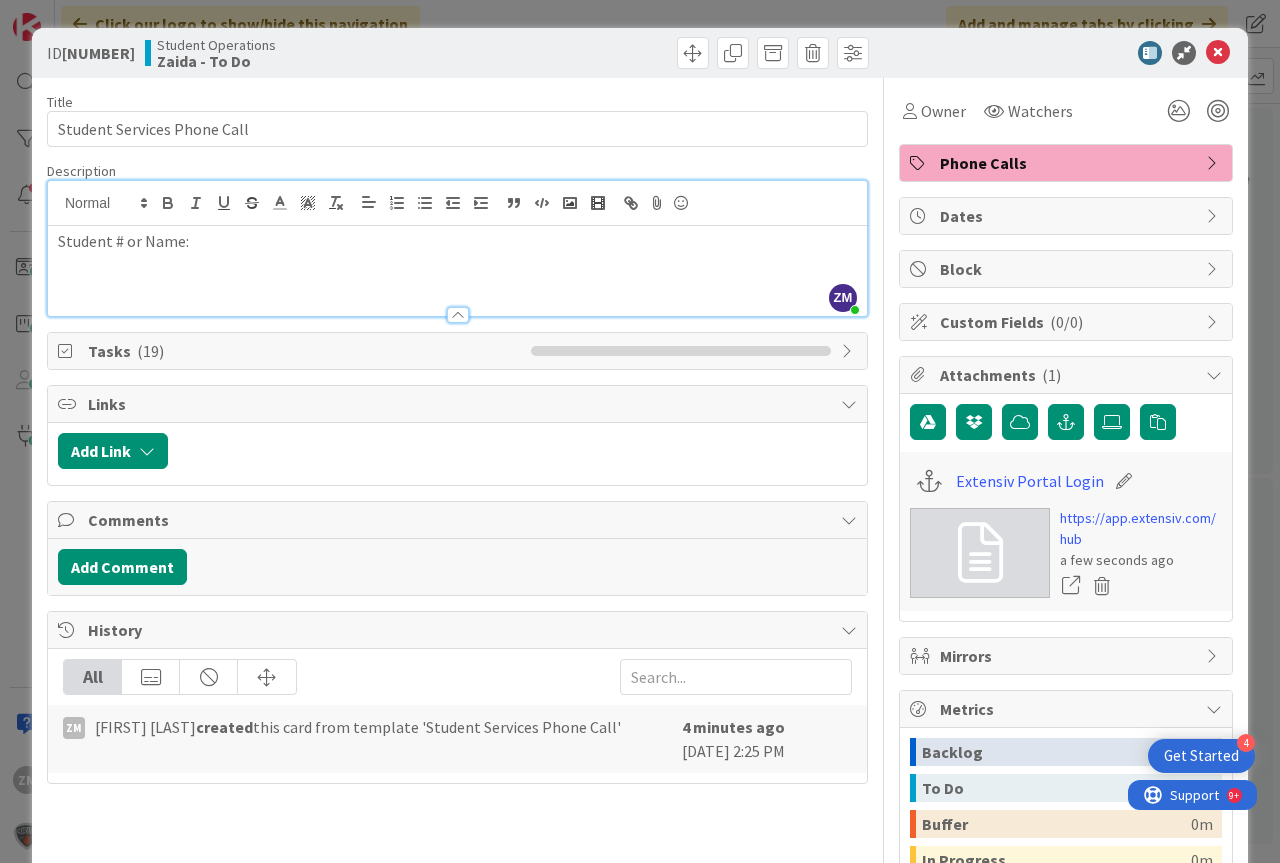 click on "Student # or Name:" at bounding box center [457, 271] 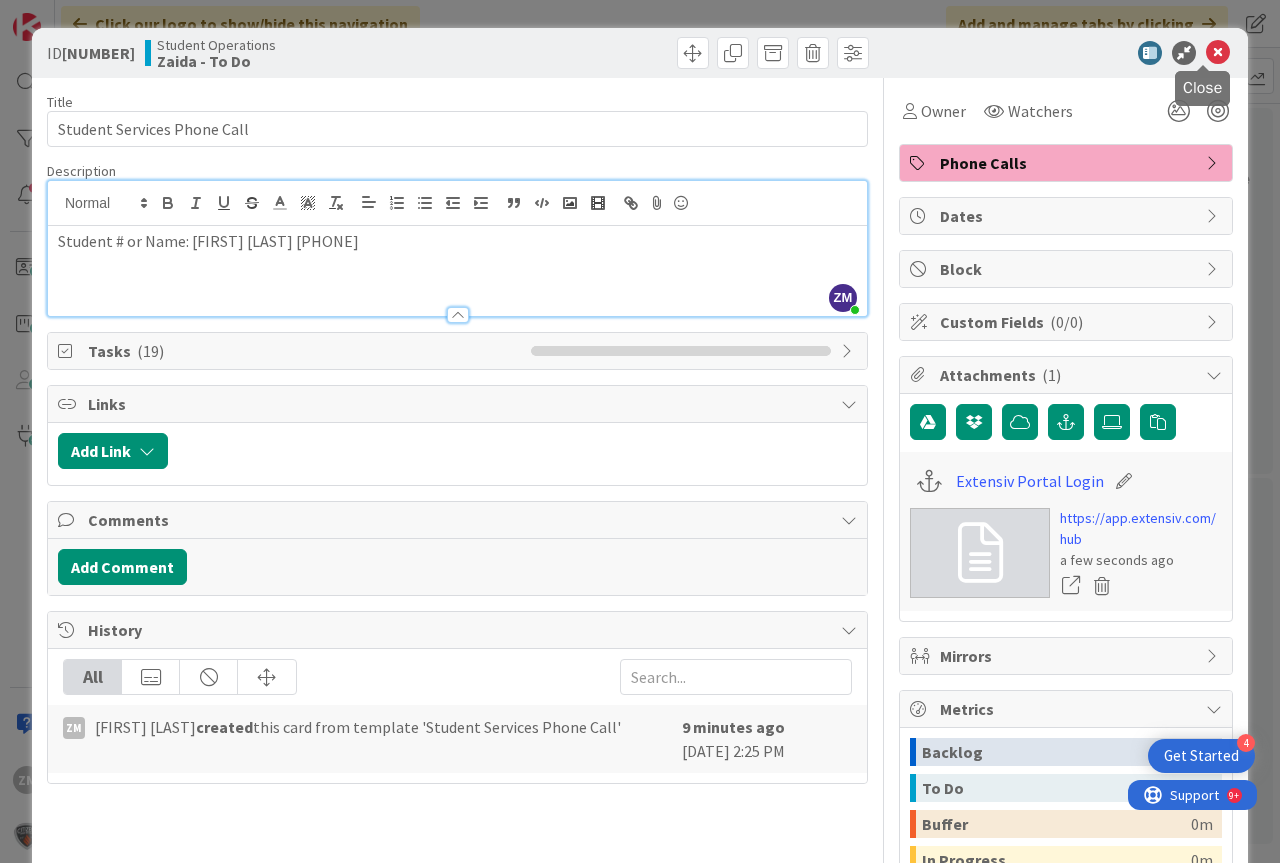 click at bounding box center [1218, 53] 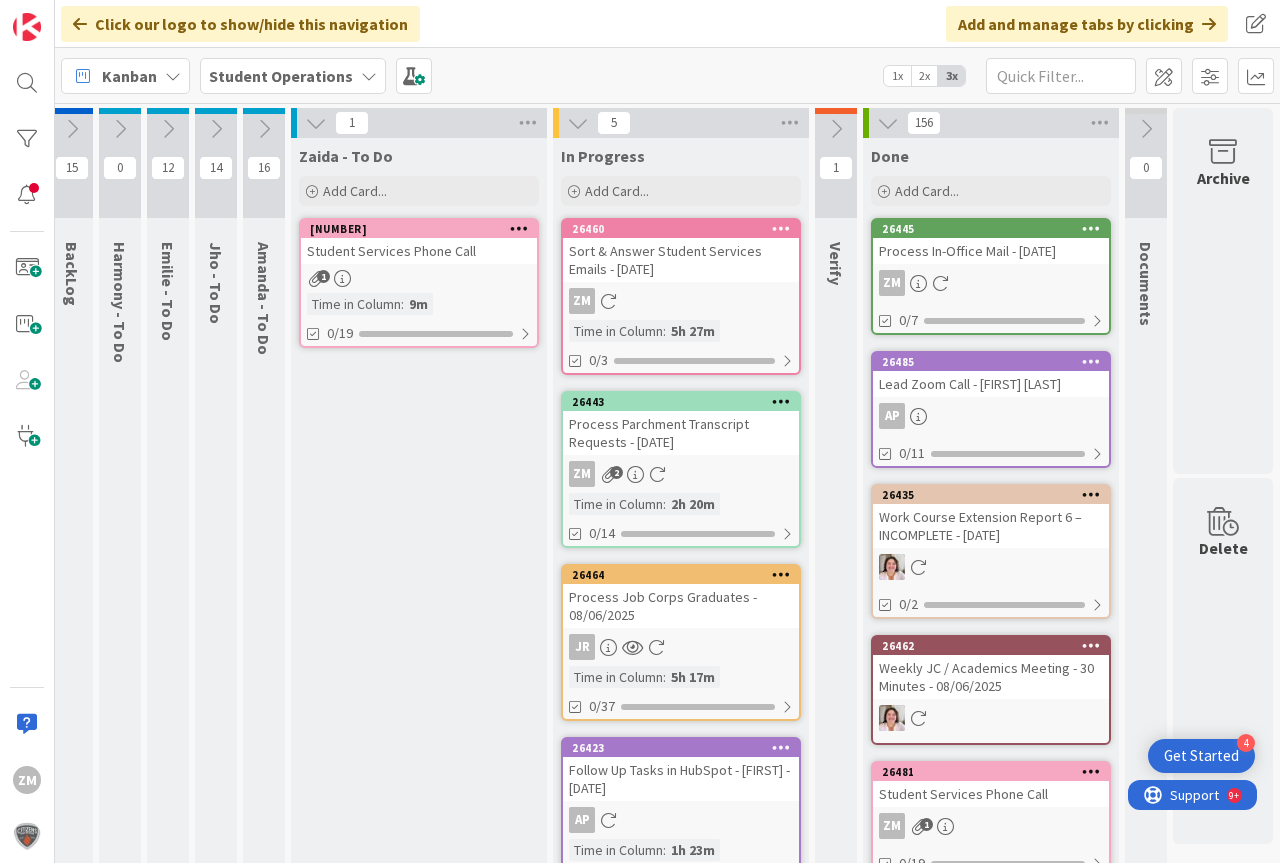 scroll, scrollTop: 0, scrollLeft: 0, axis: both 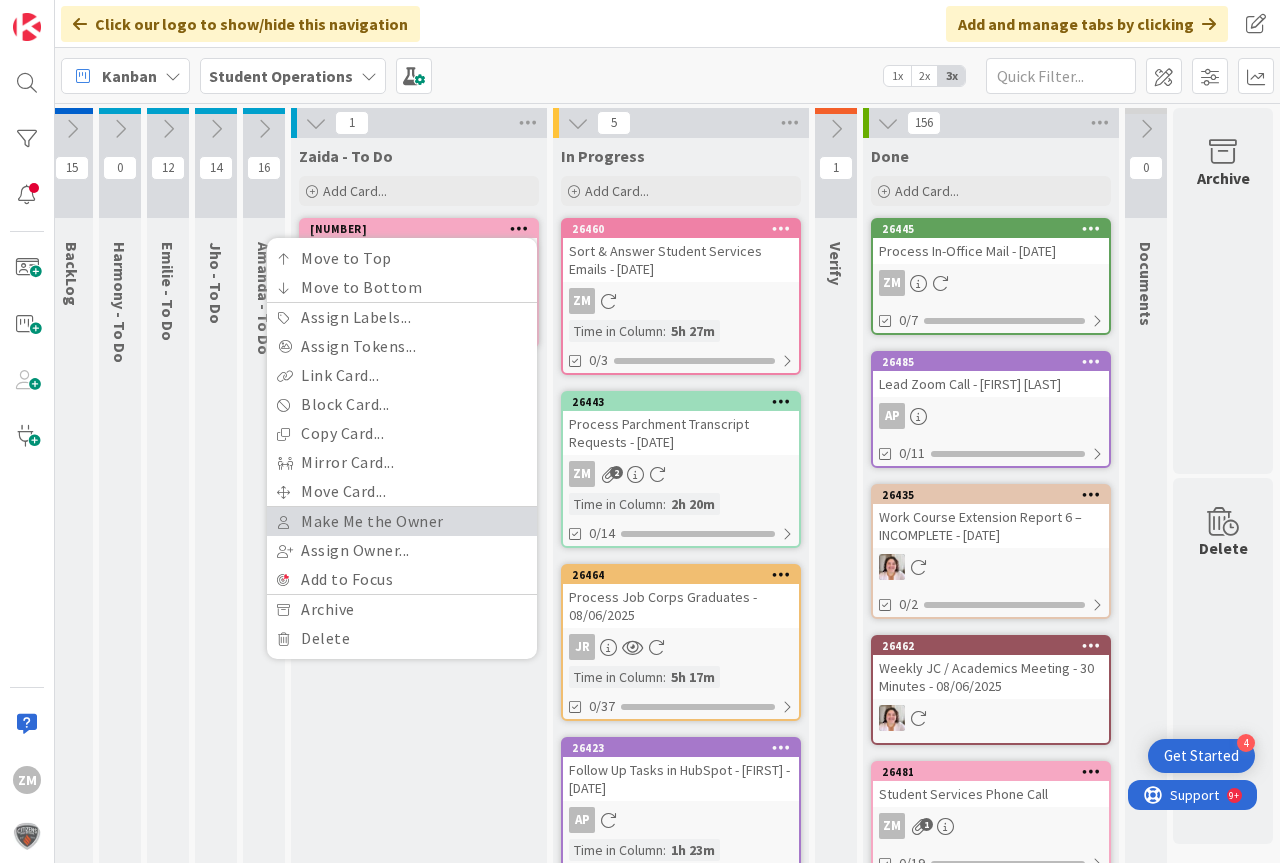 click on "Make Me the Owner" at bounding box center [402, 521] 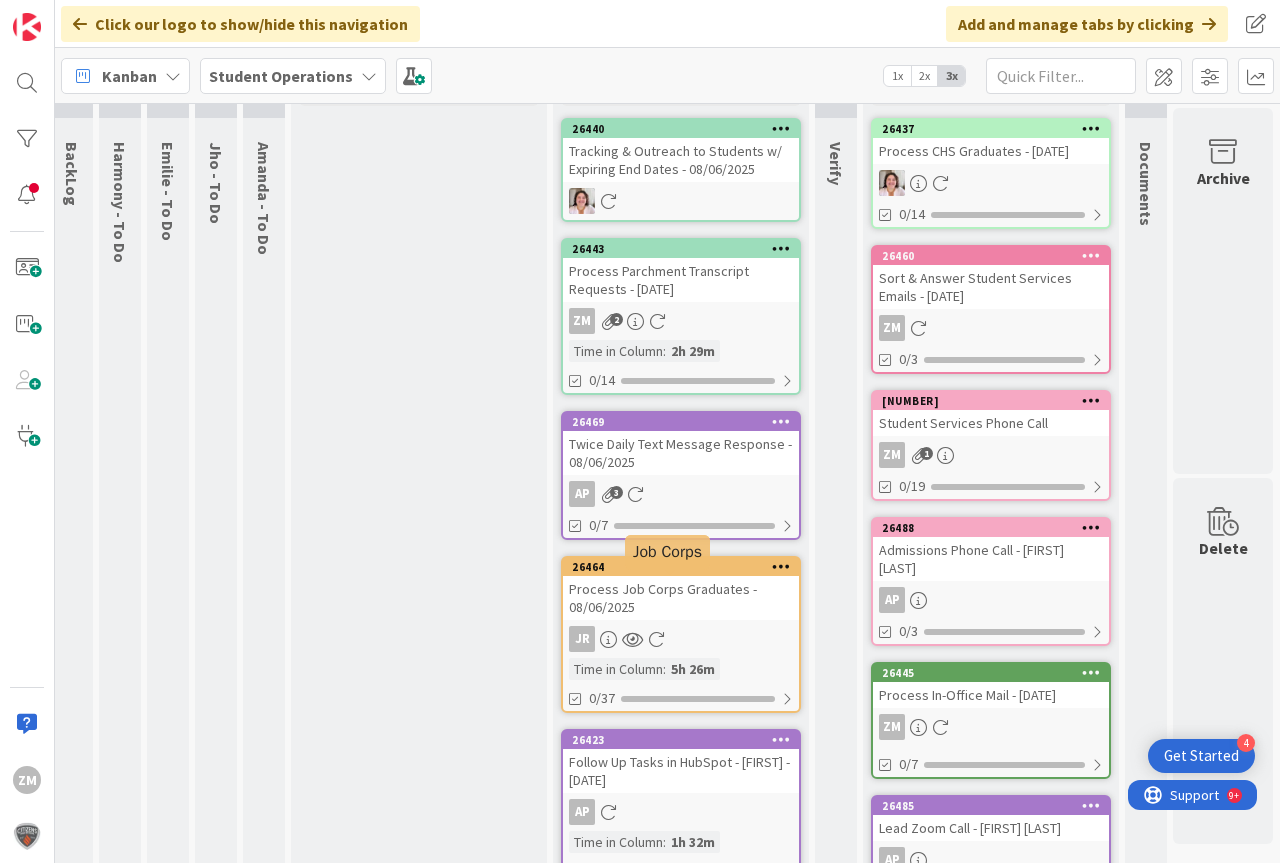 scroll, scrollTop: 0, scrollLeft: 74, axis: horizontal 